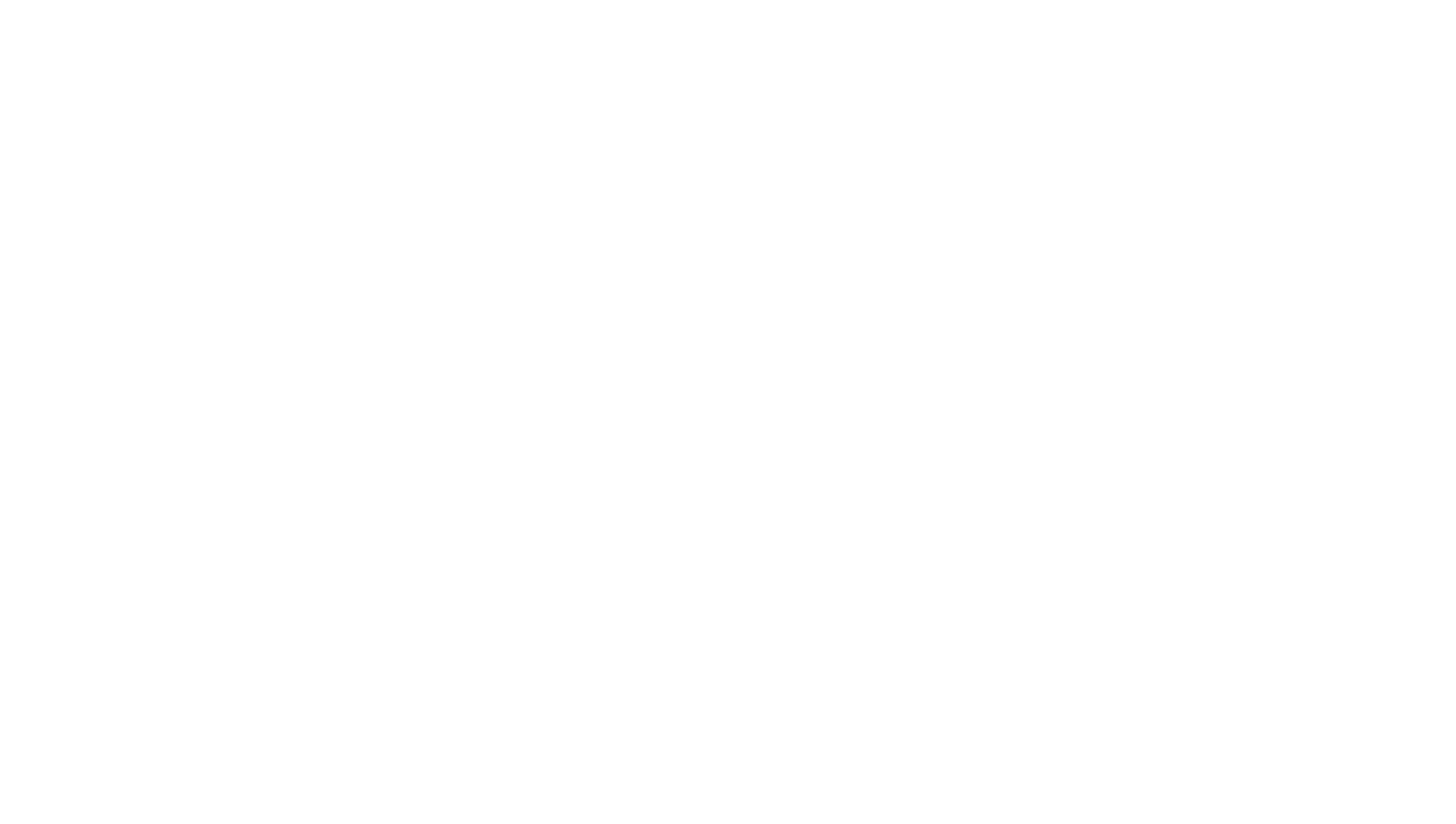scroll, scrollTop: 0, scrollLeft: 0, axis: both 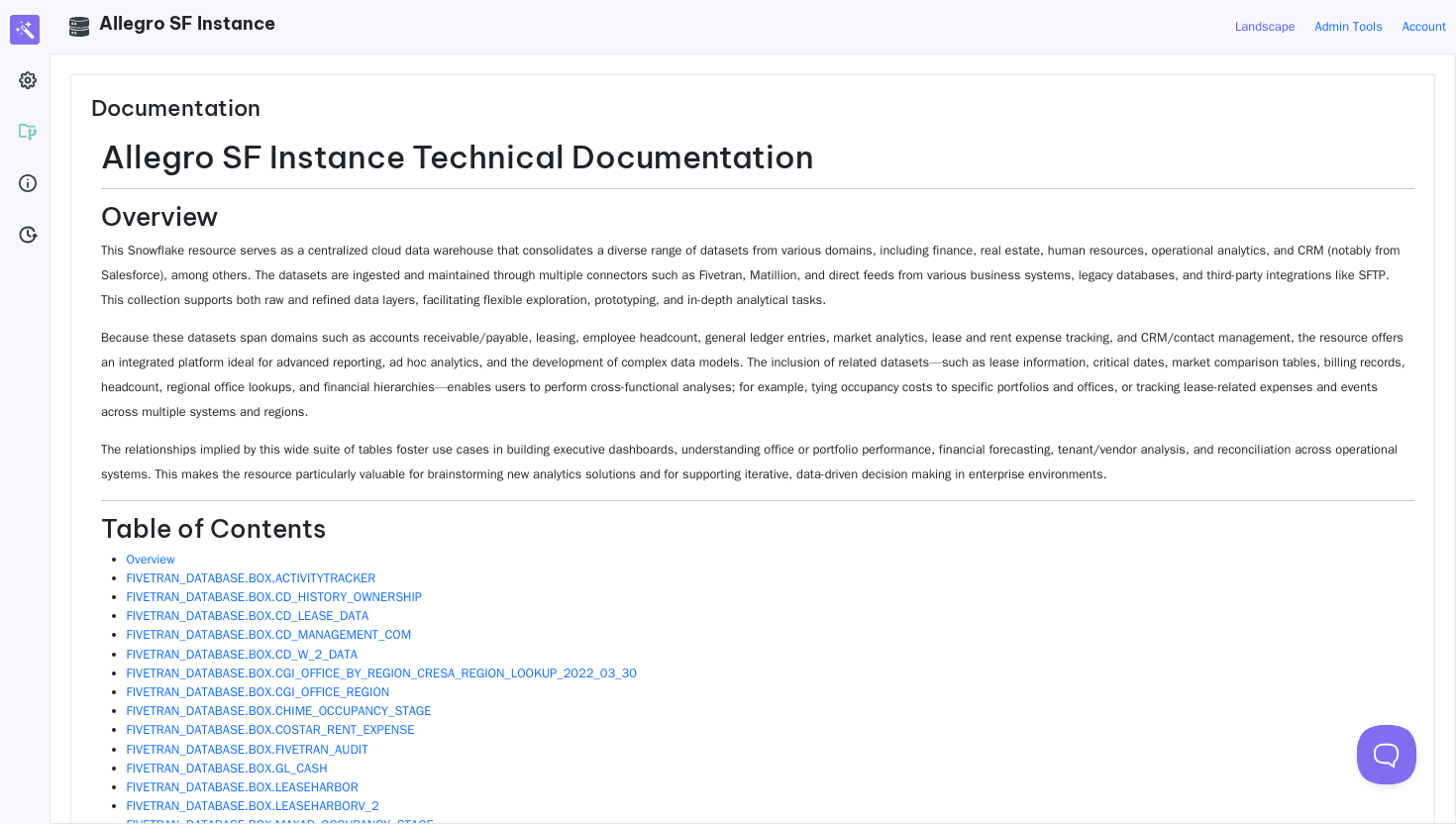 click on "Landscape" at bounding box center (1265, 27) 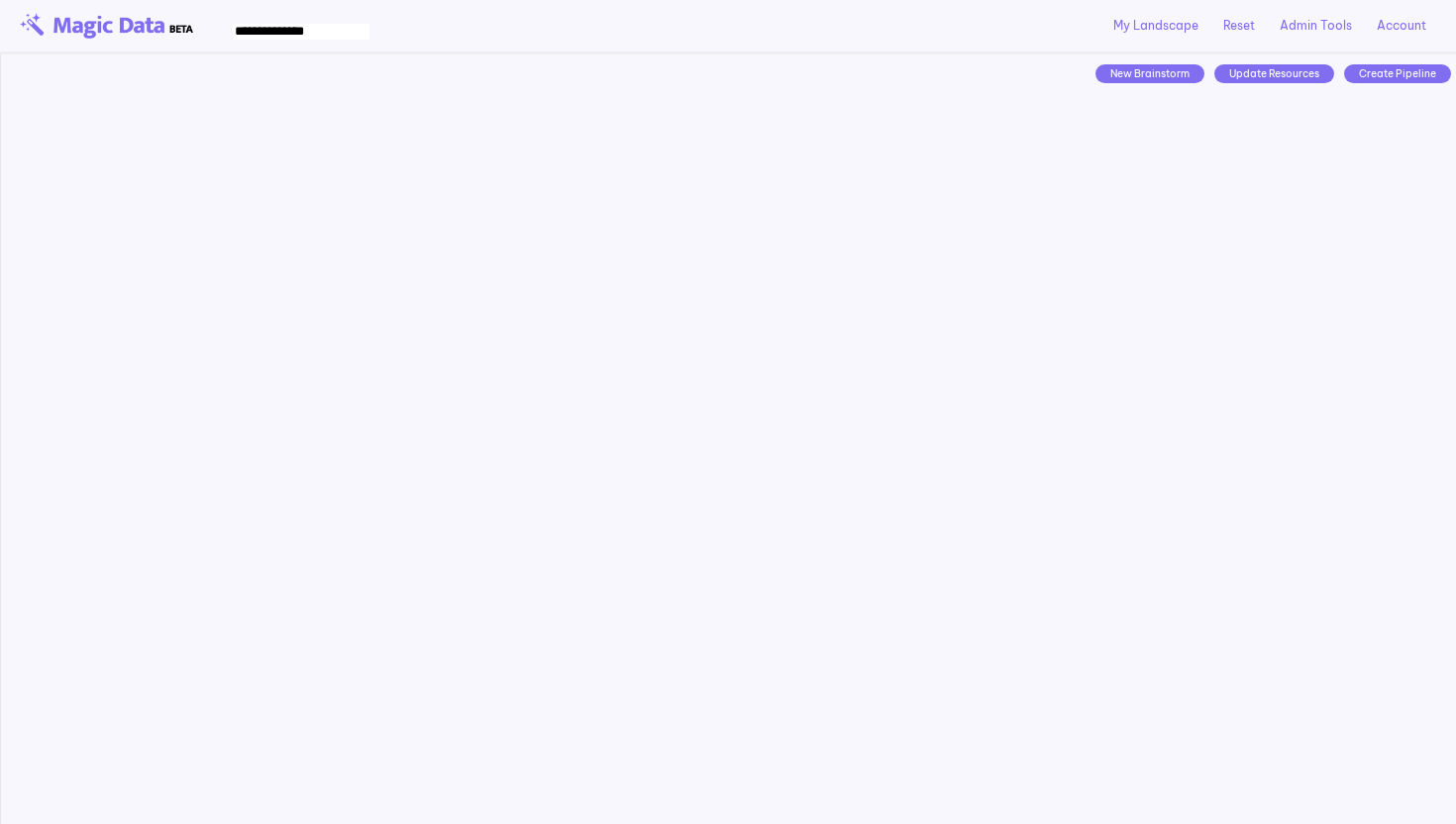 scroll, scrollTop: 0, scrollLeft: 0, axis: both 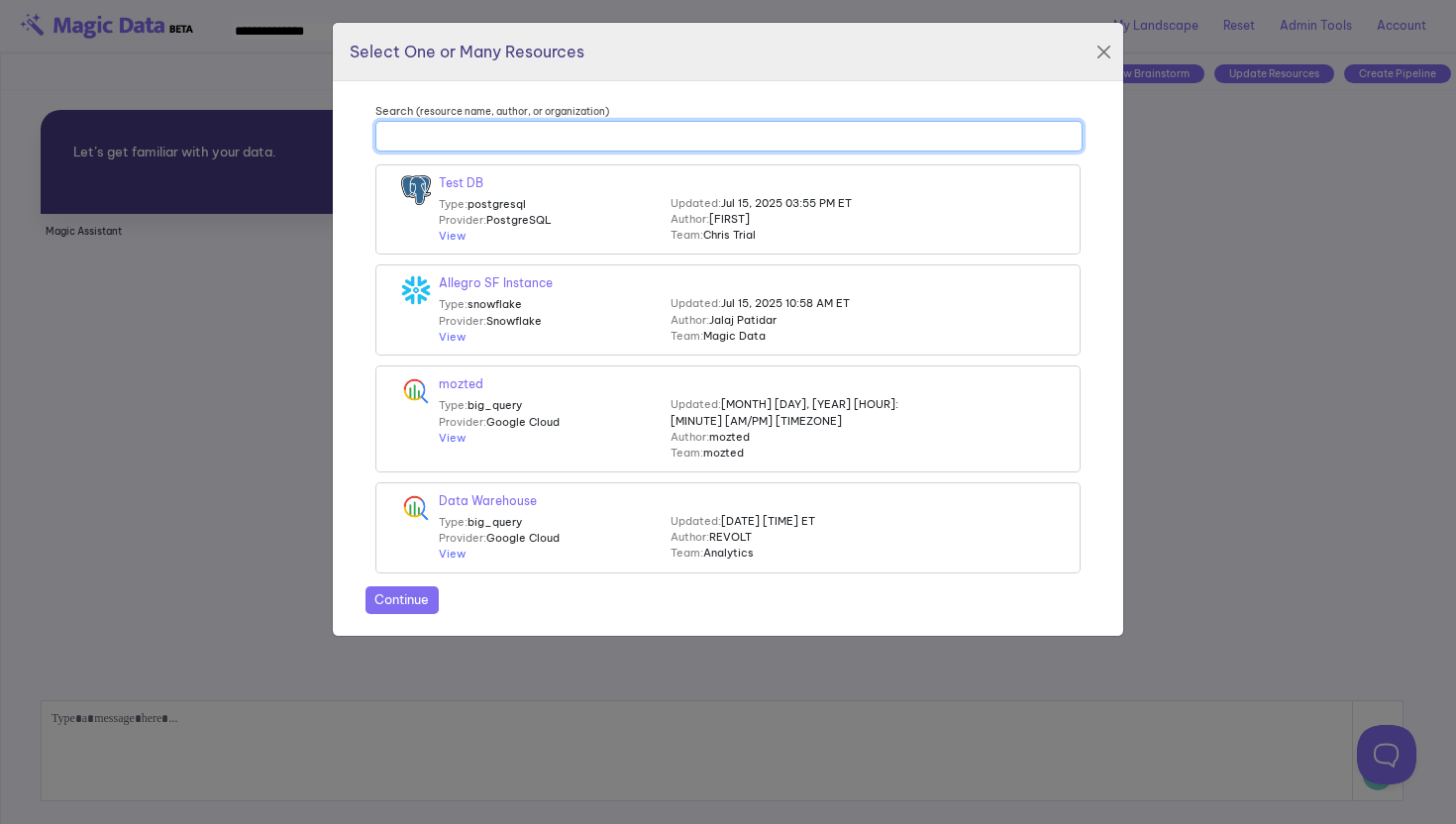 click on "Search
(resource name, author, or organization)" at bounding box center (729, 136) 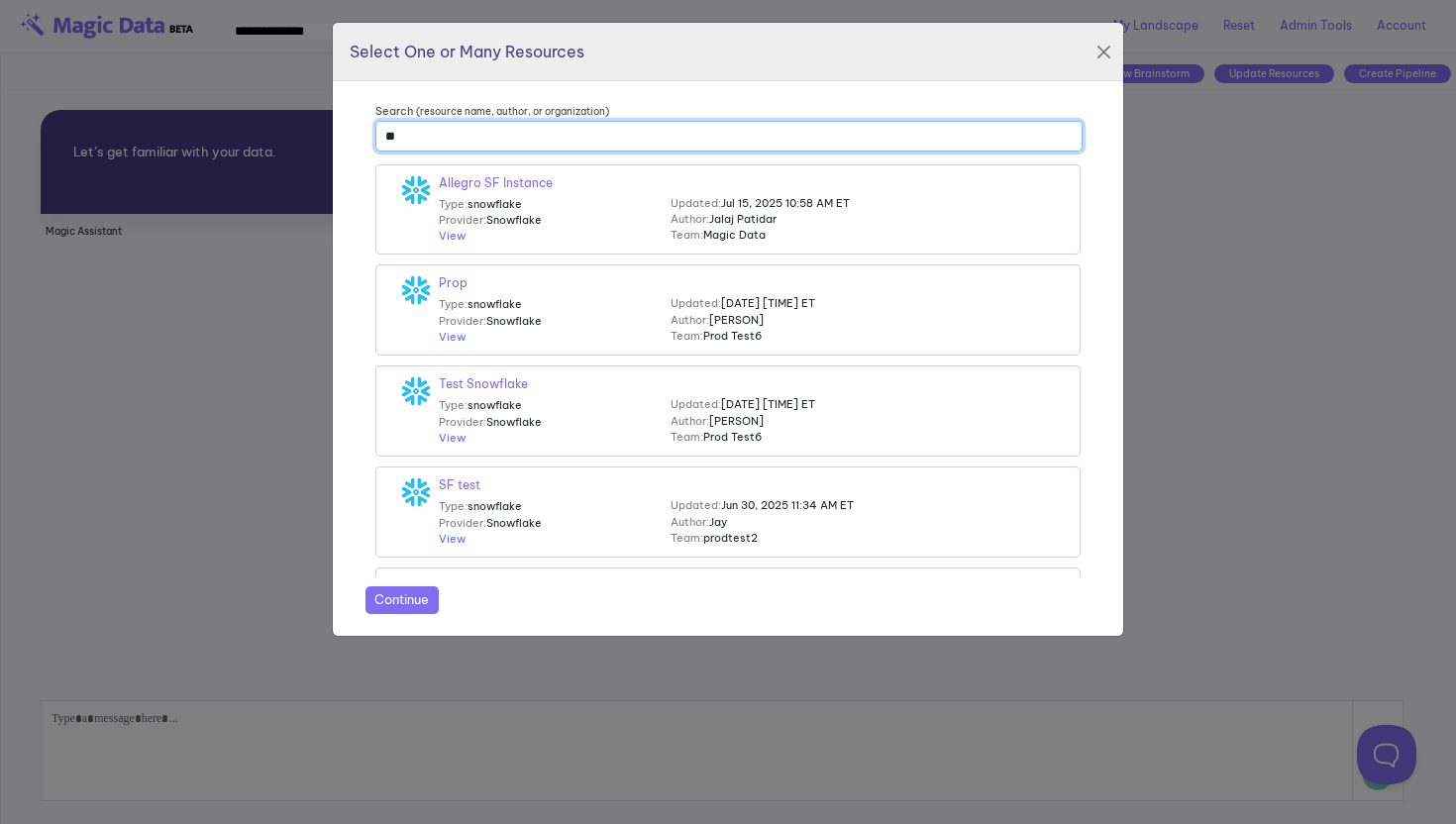 type on "*" 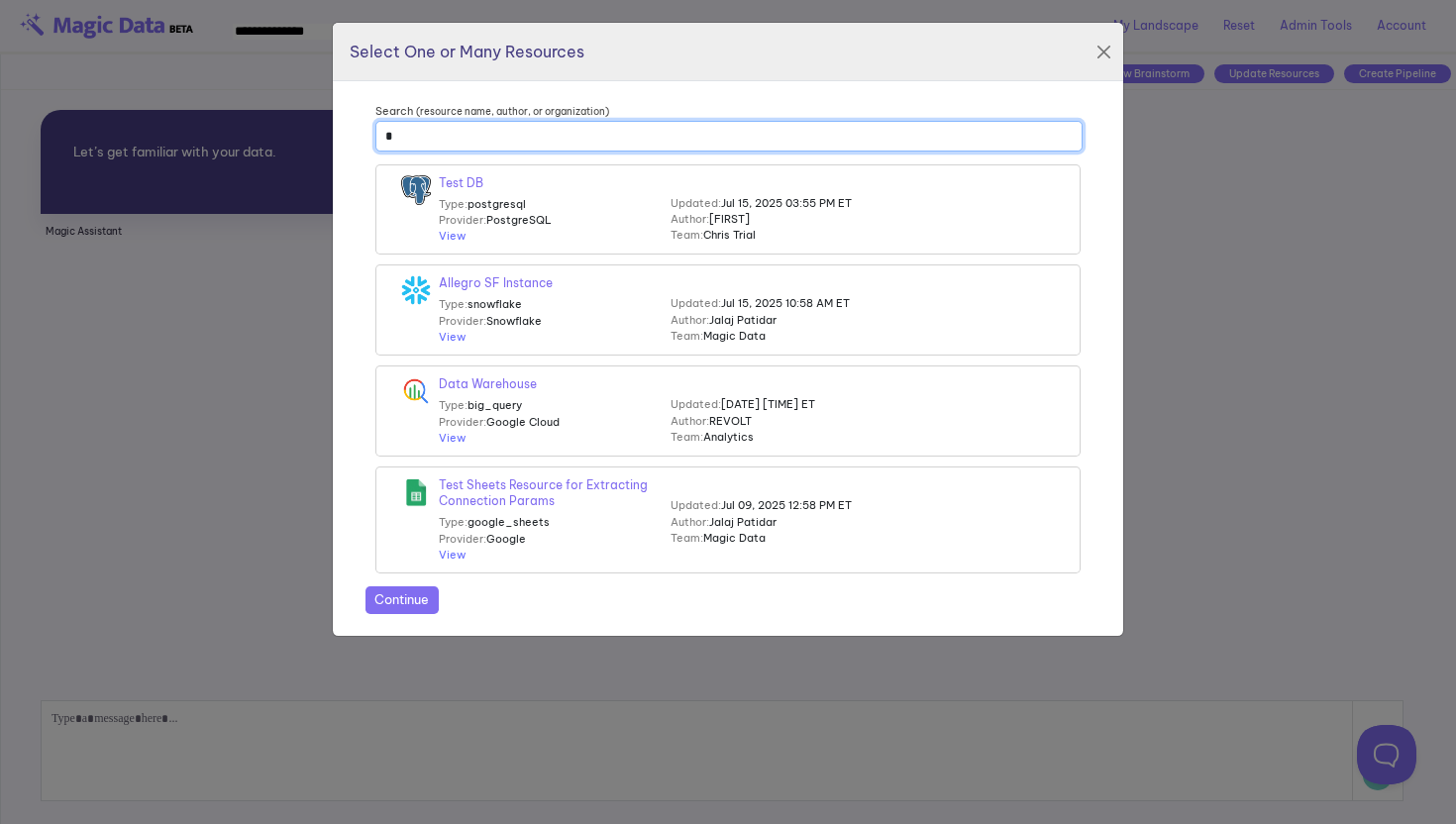 type 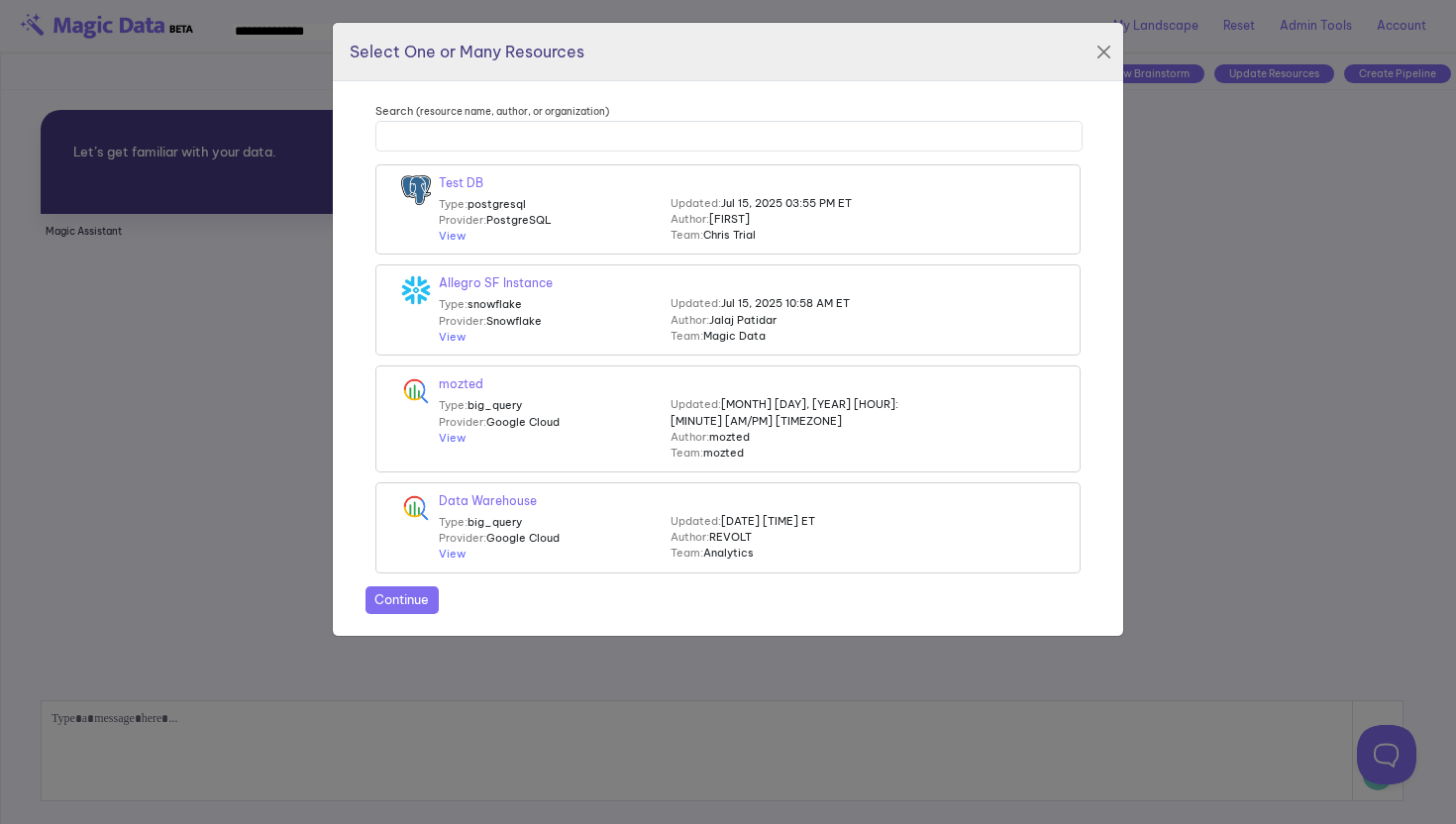 click on "Type:  snowflake" at bounding box center [555, 304] 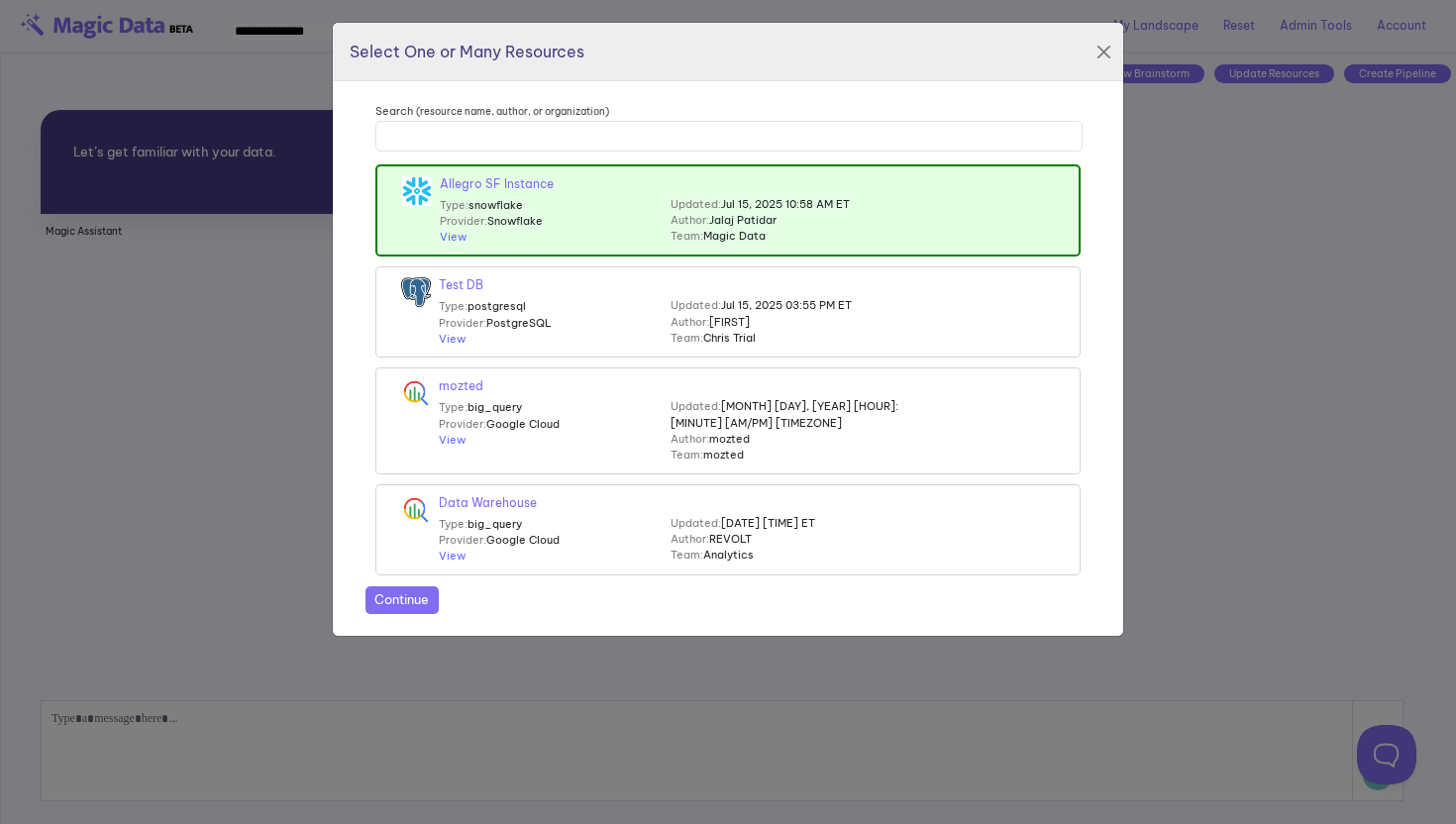 click on "Continue" at bounding box center [402, 600] 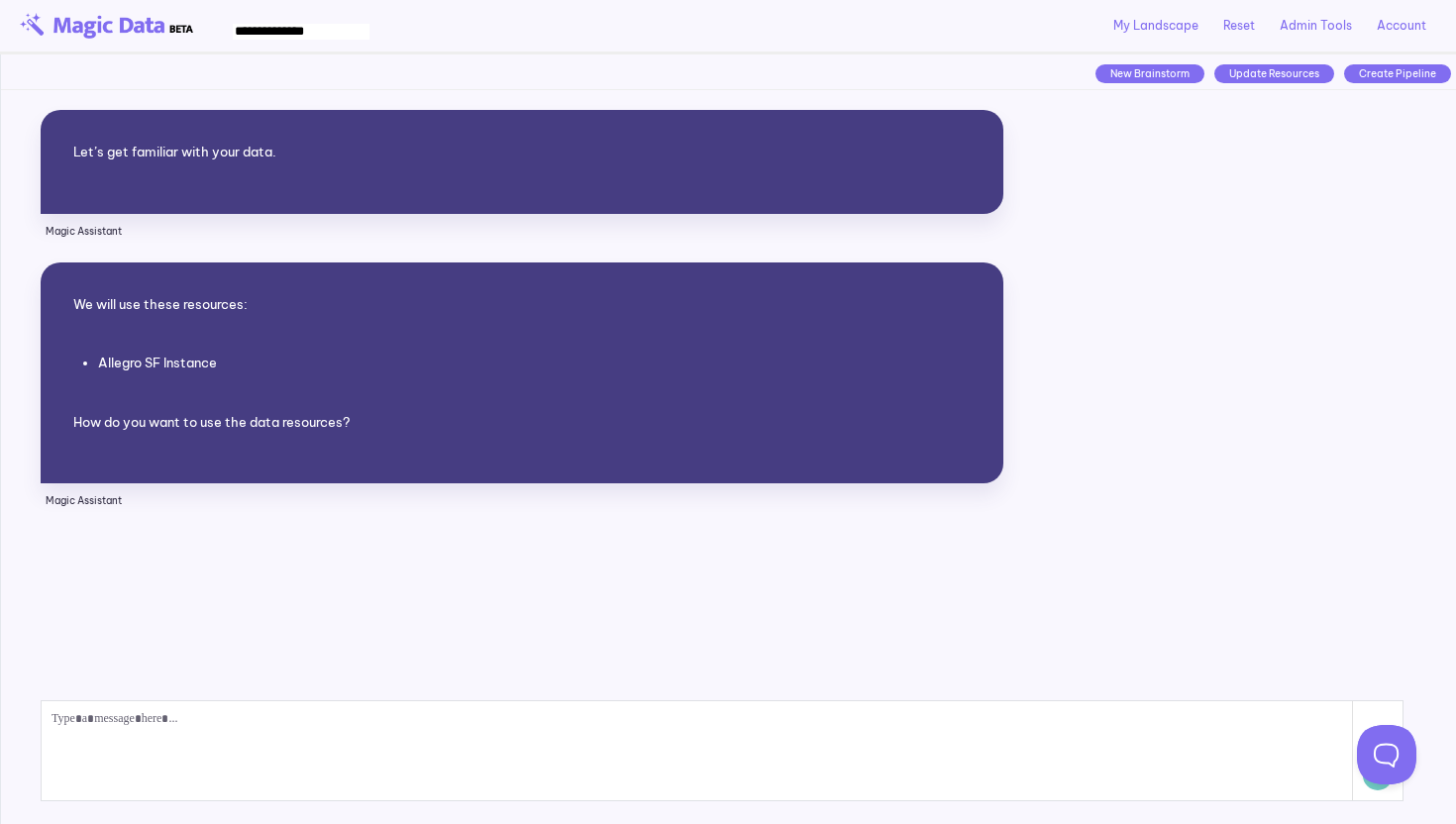 click at bounding box center (697, 751) 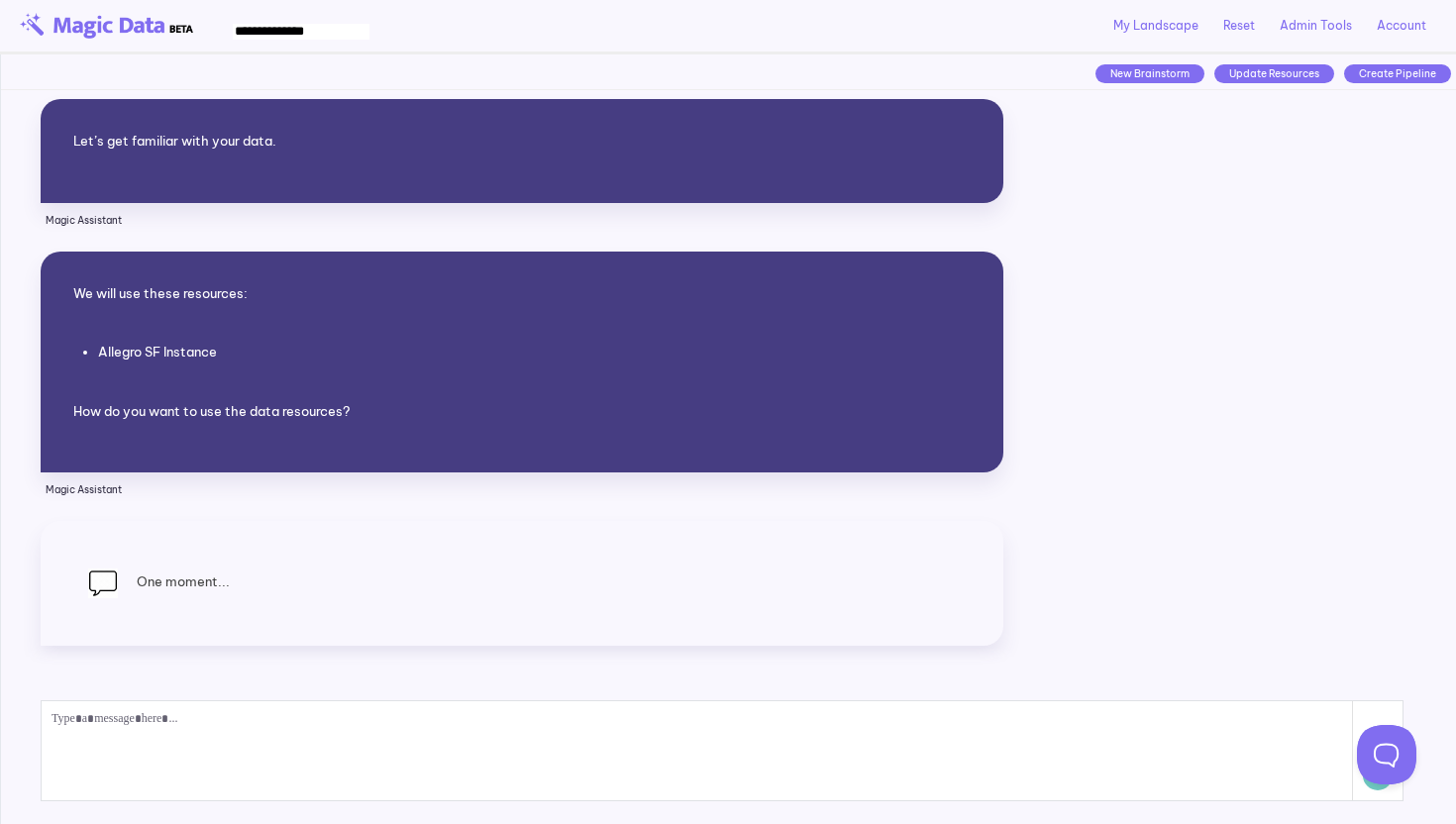 scroll, scrollTop: 109, scrollLeft: 0, axis: vertical 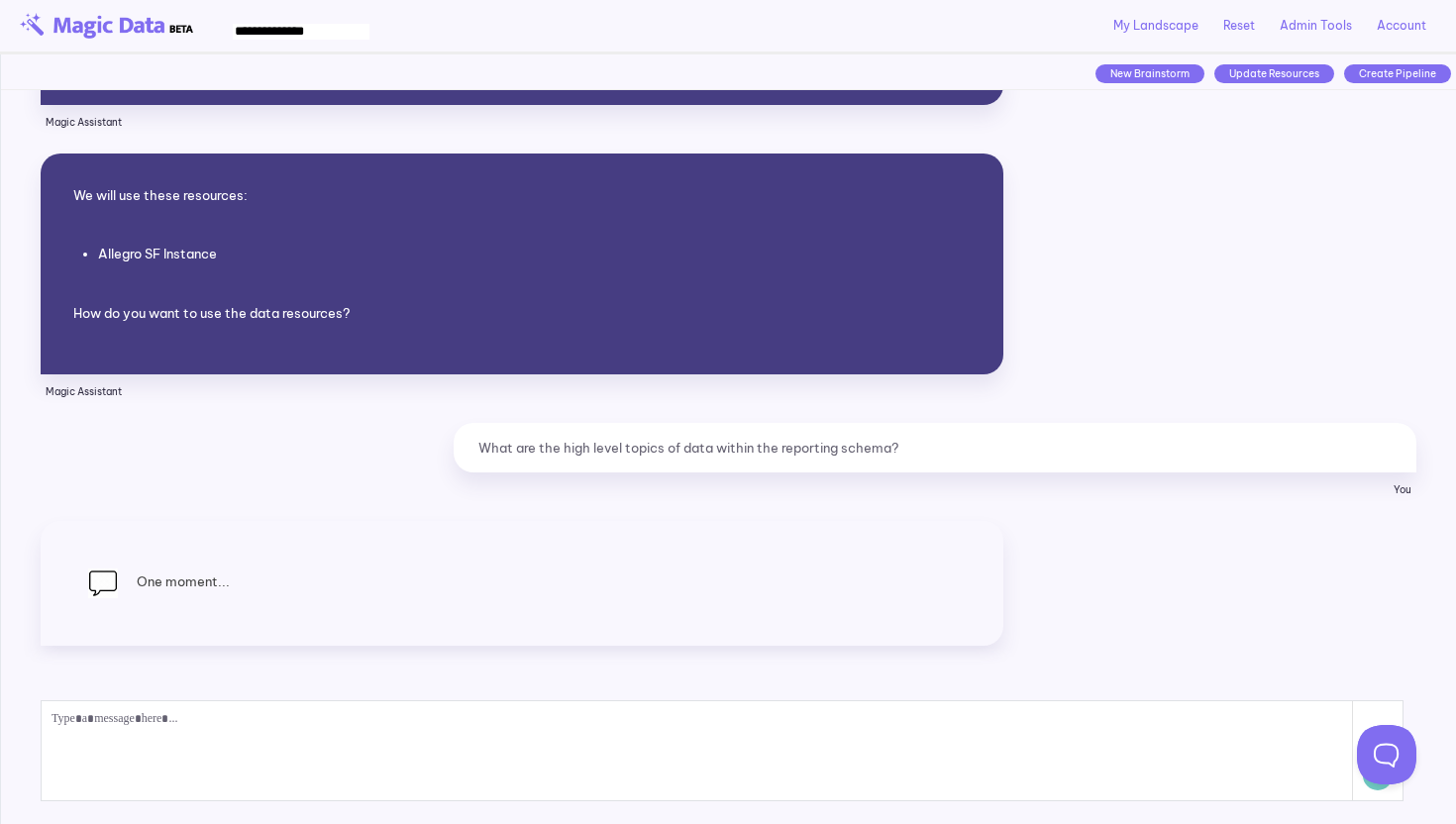 click at bounding box center [697, 751] 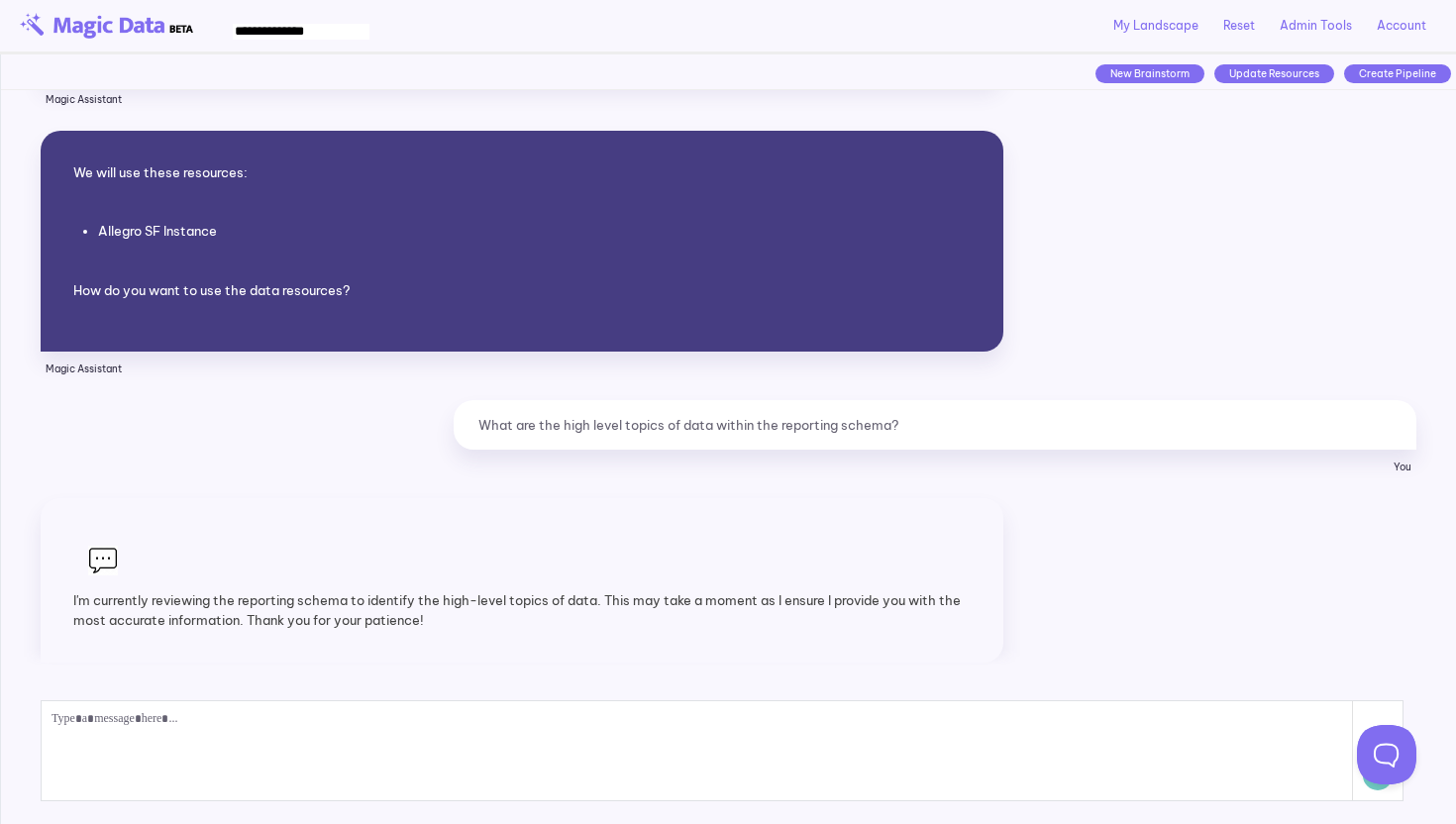 scroll, scrollTop: 149, scrollLeft: 0, axis: vertical 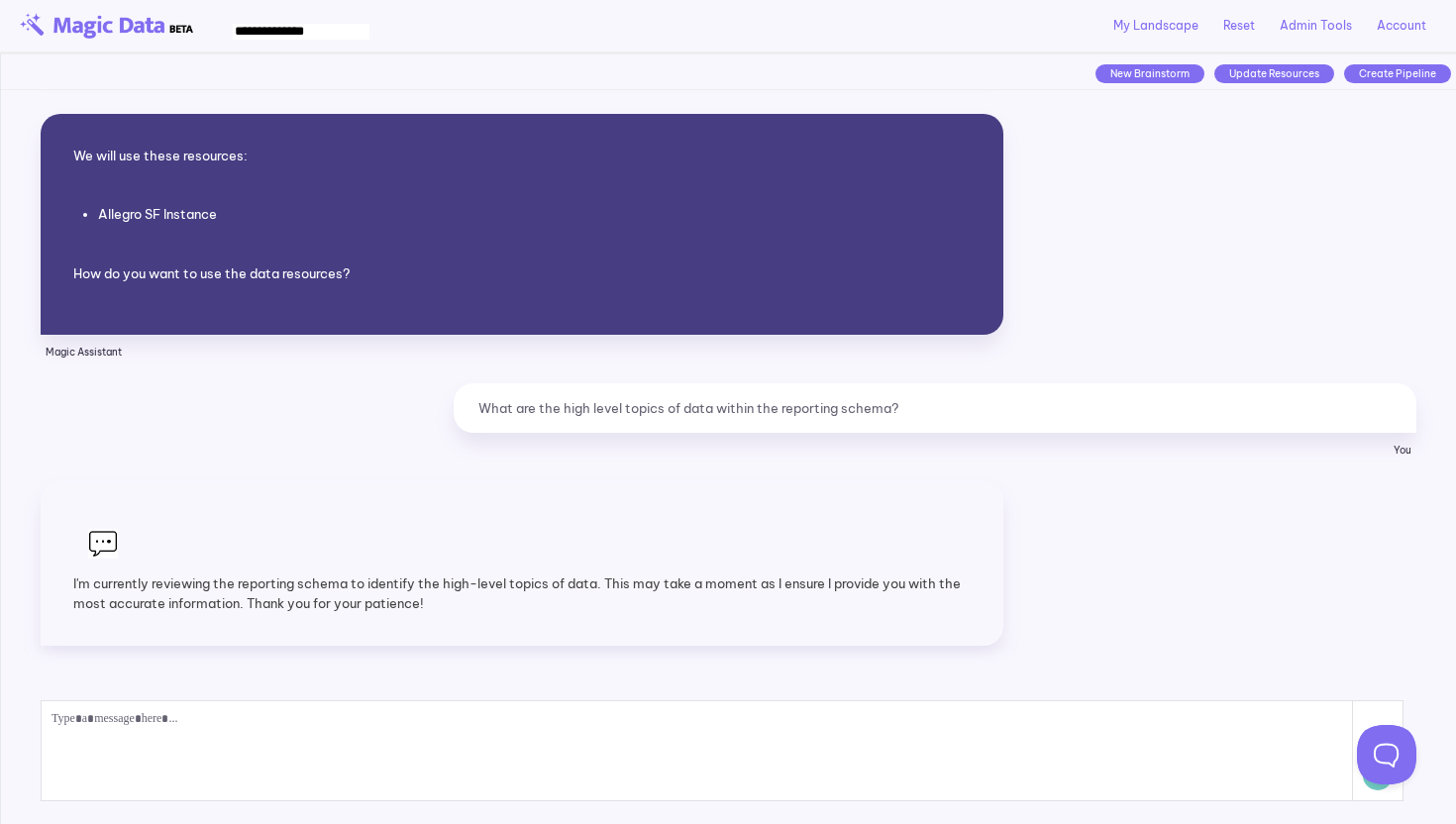 click at bounding box center (697, 751) 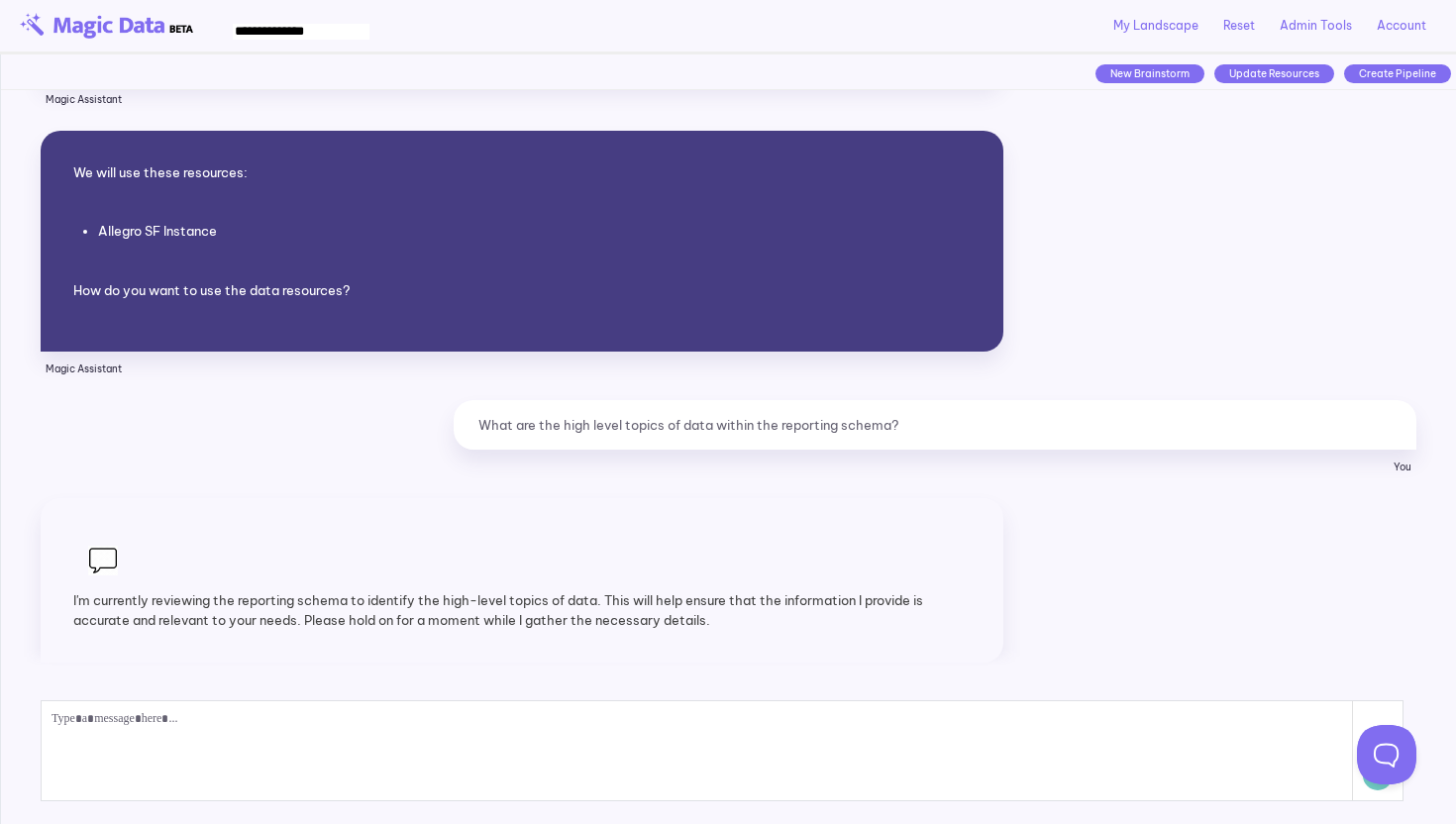 scroll, scrollTop: 149, scrollLeft: 0, axis: vertical 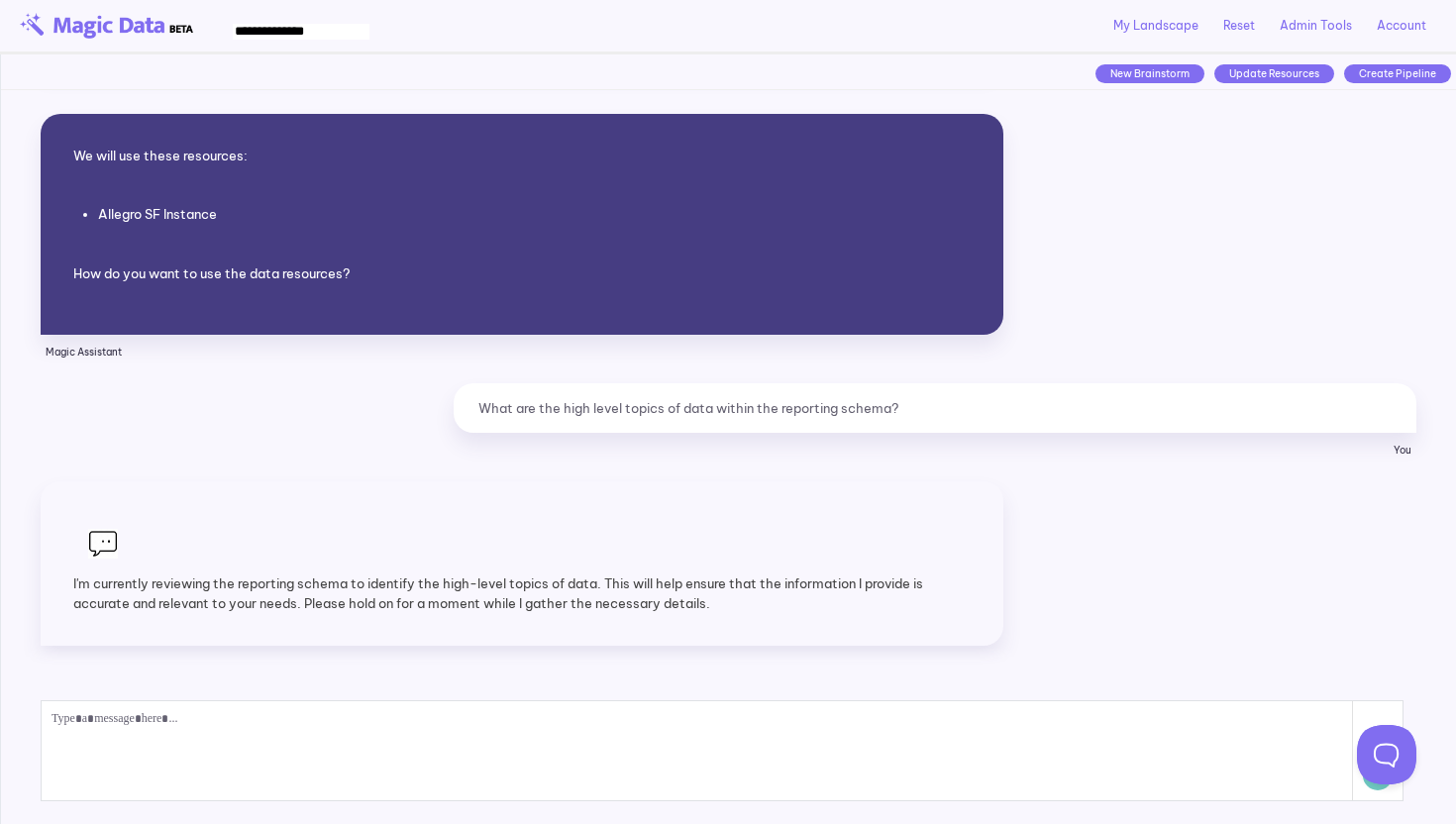 click at bounding box center [697, 751] 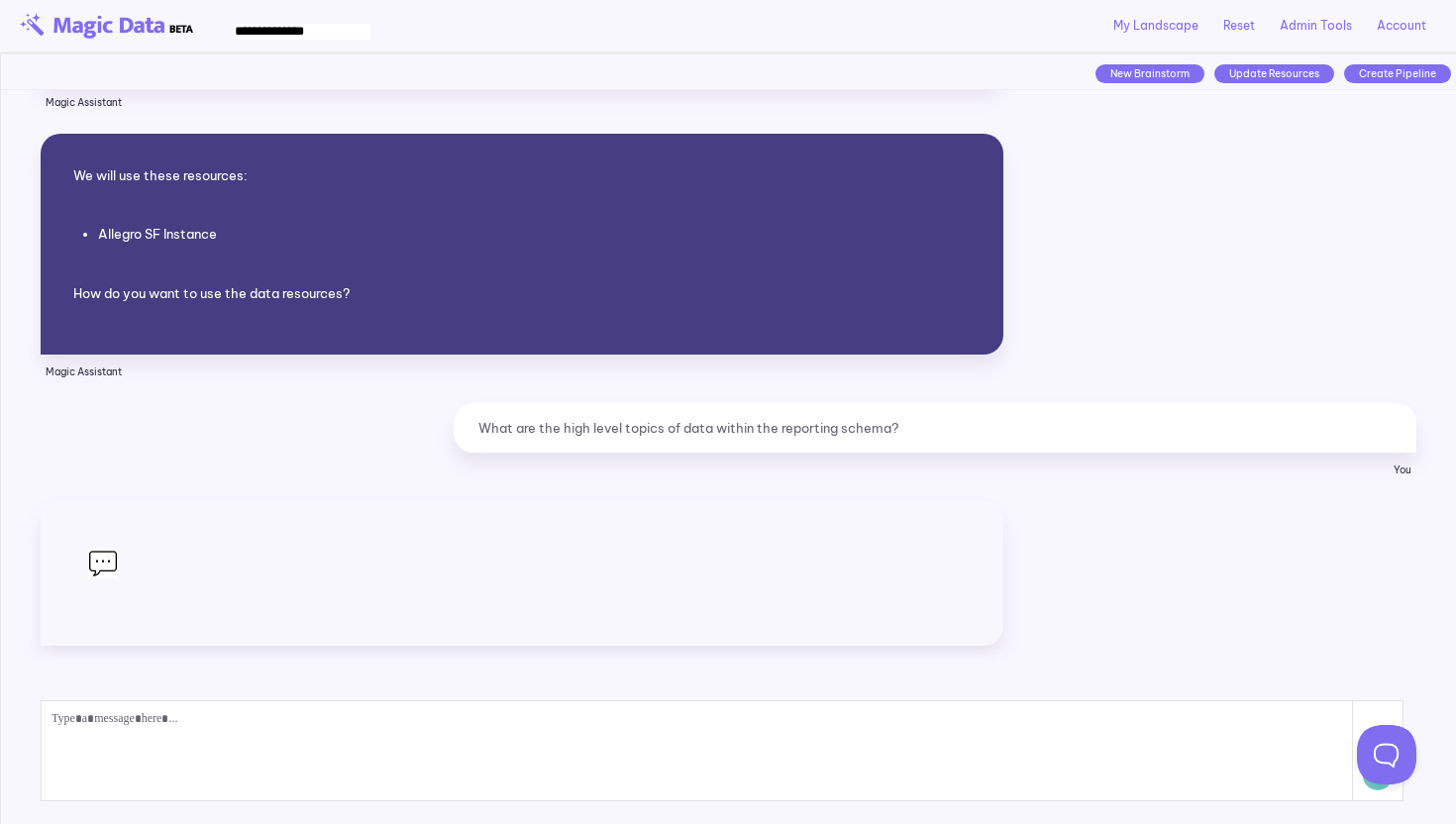 scroll, scrollTop: 129, scrollLeft: 0, axis: vertical 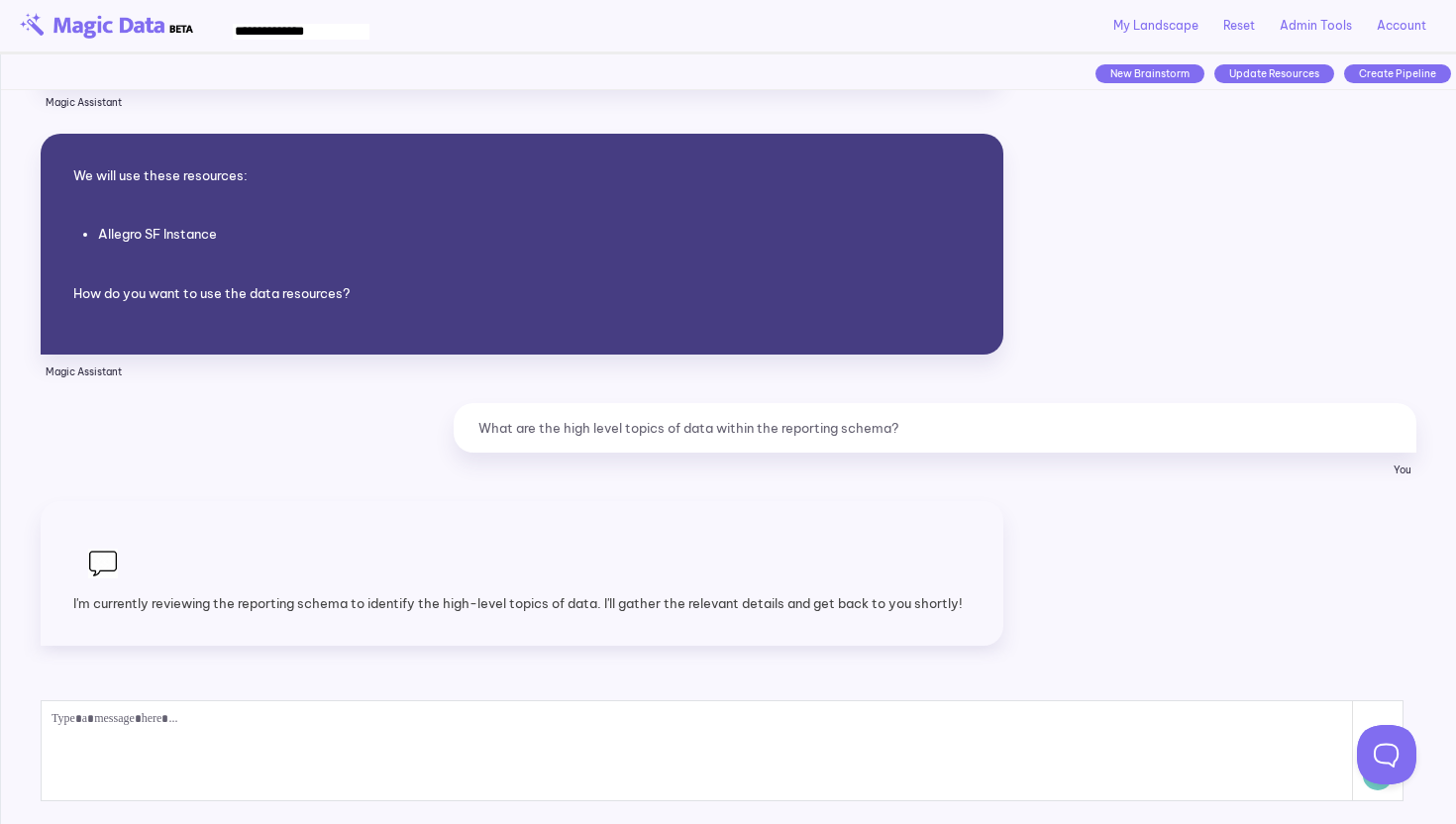 click on "**********" at bounding box center (301, 32) 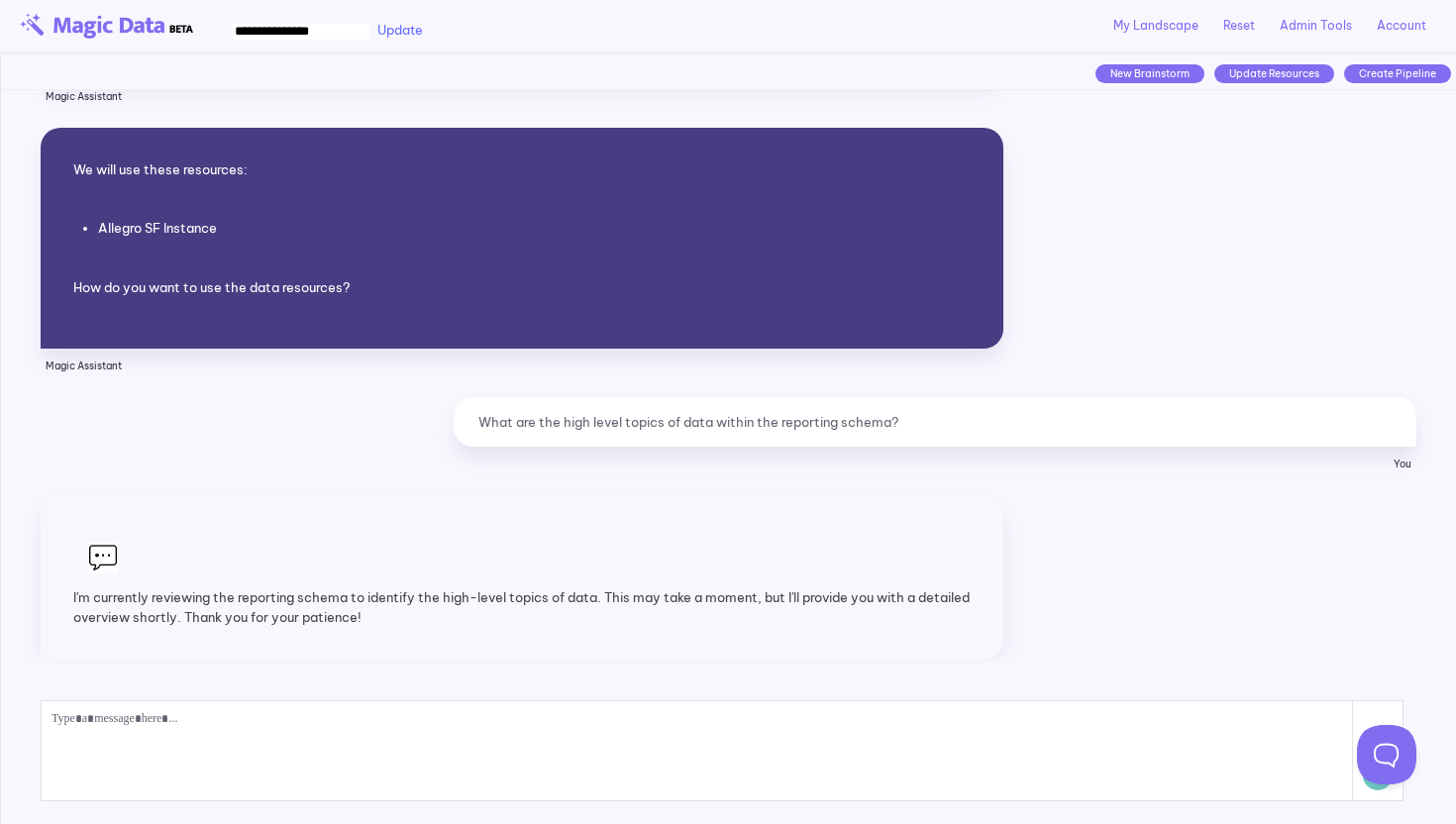 scroll, scrollTop: 149, scrollLeft: 0, axis: vertical 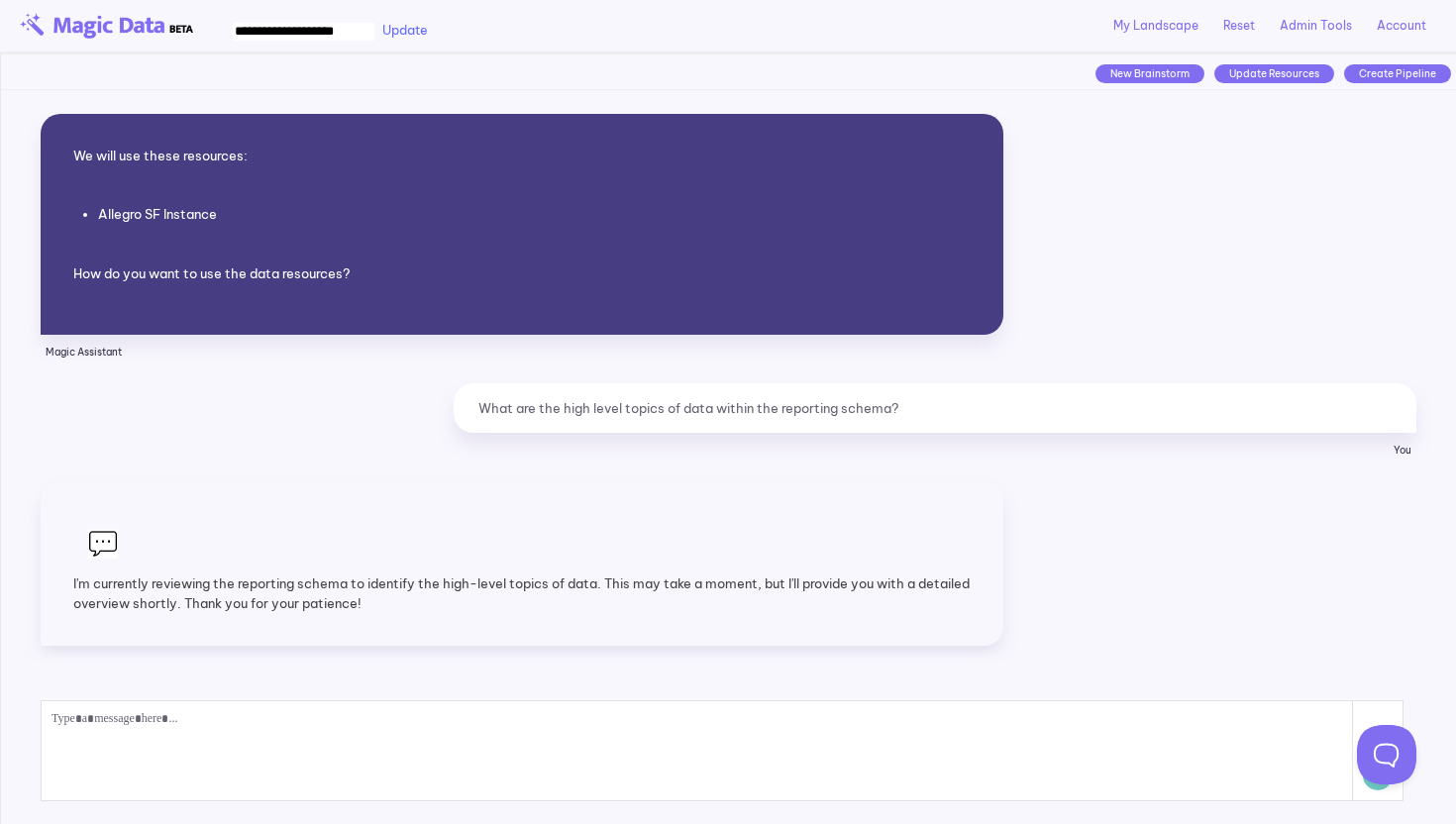 type on "**********" 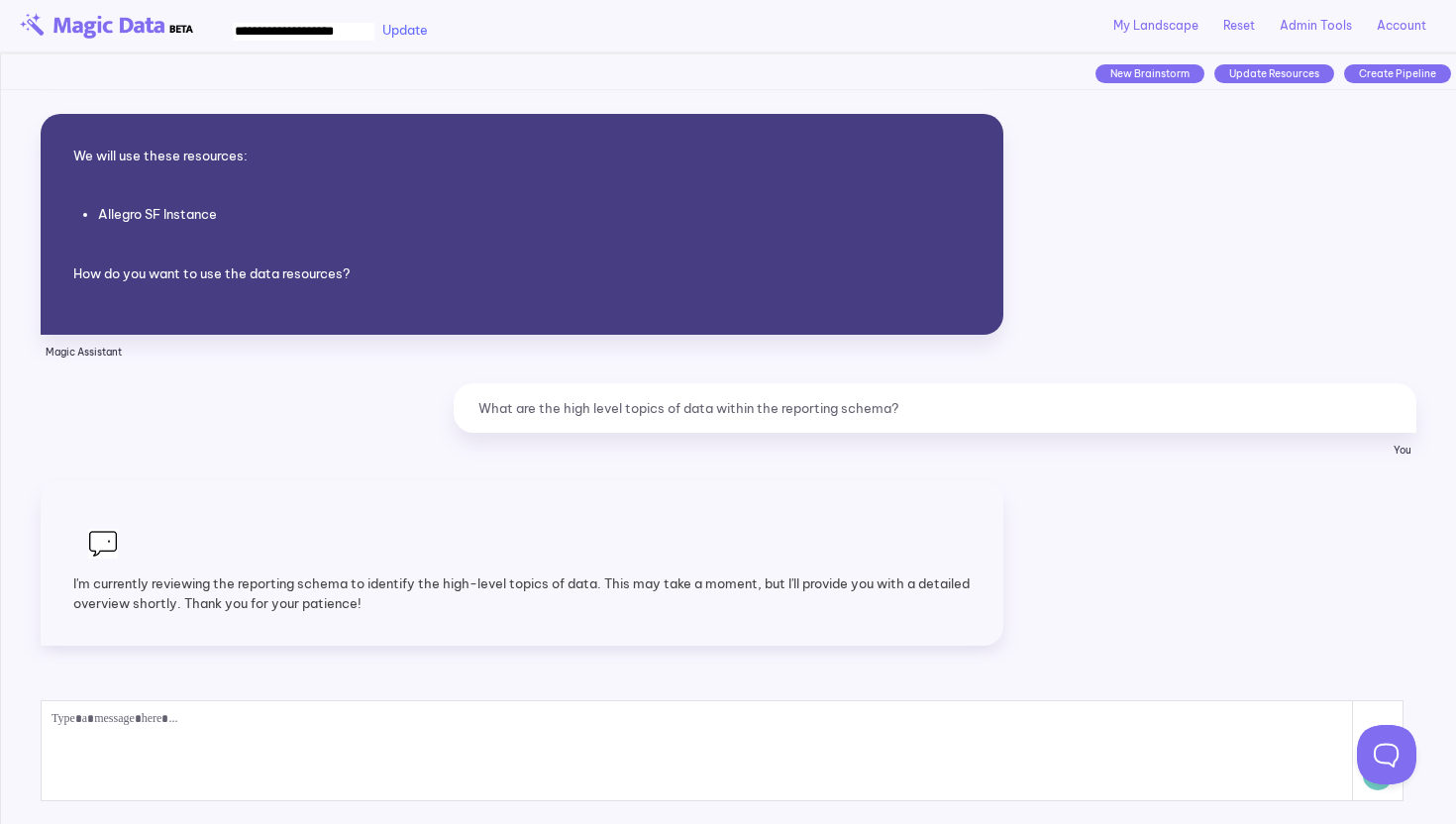 click on "Update" at bounding box center (405, 30) 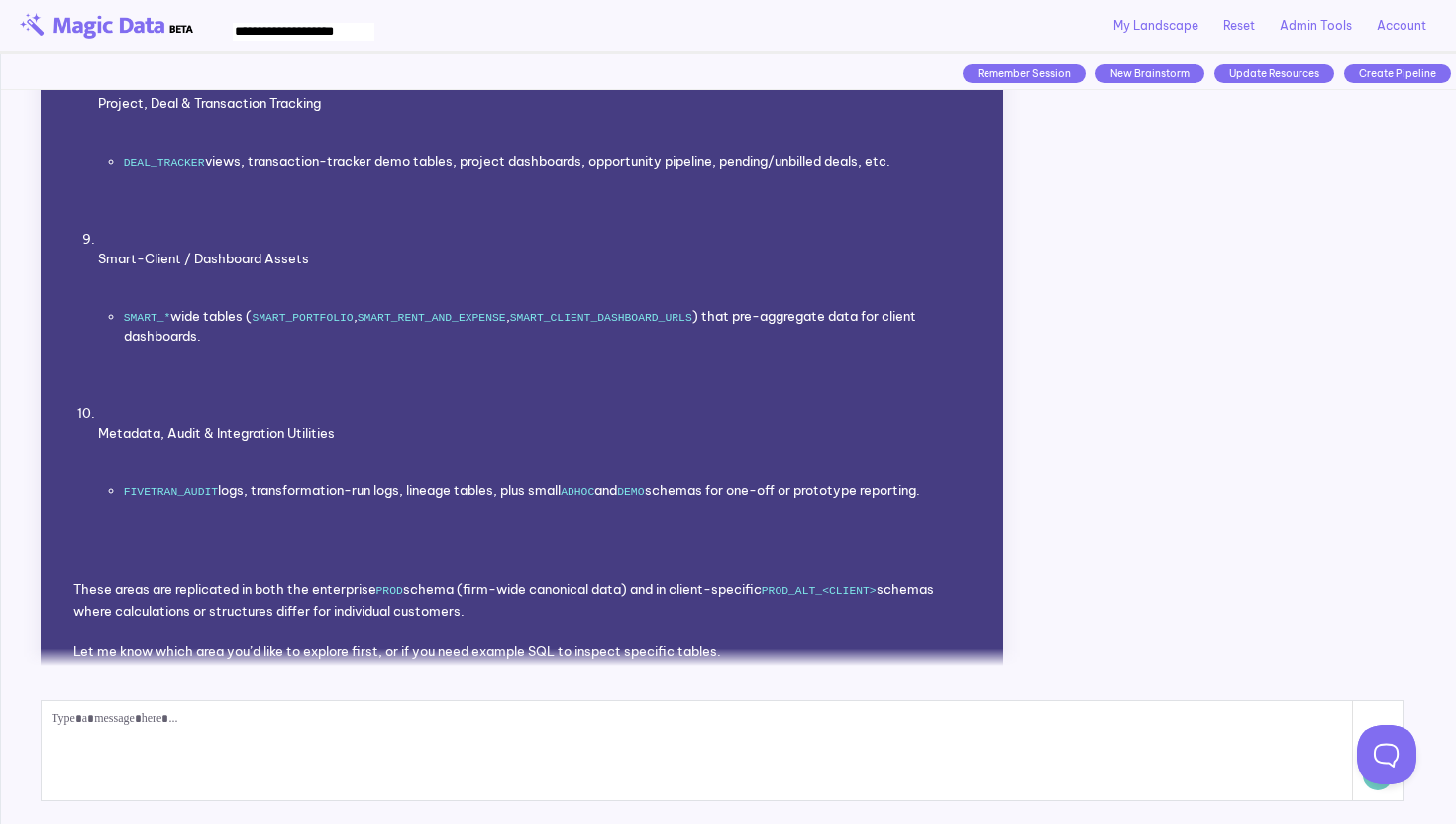 scroll, scrollTop: 1898, scrollLeft: 0, axis: vertical 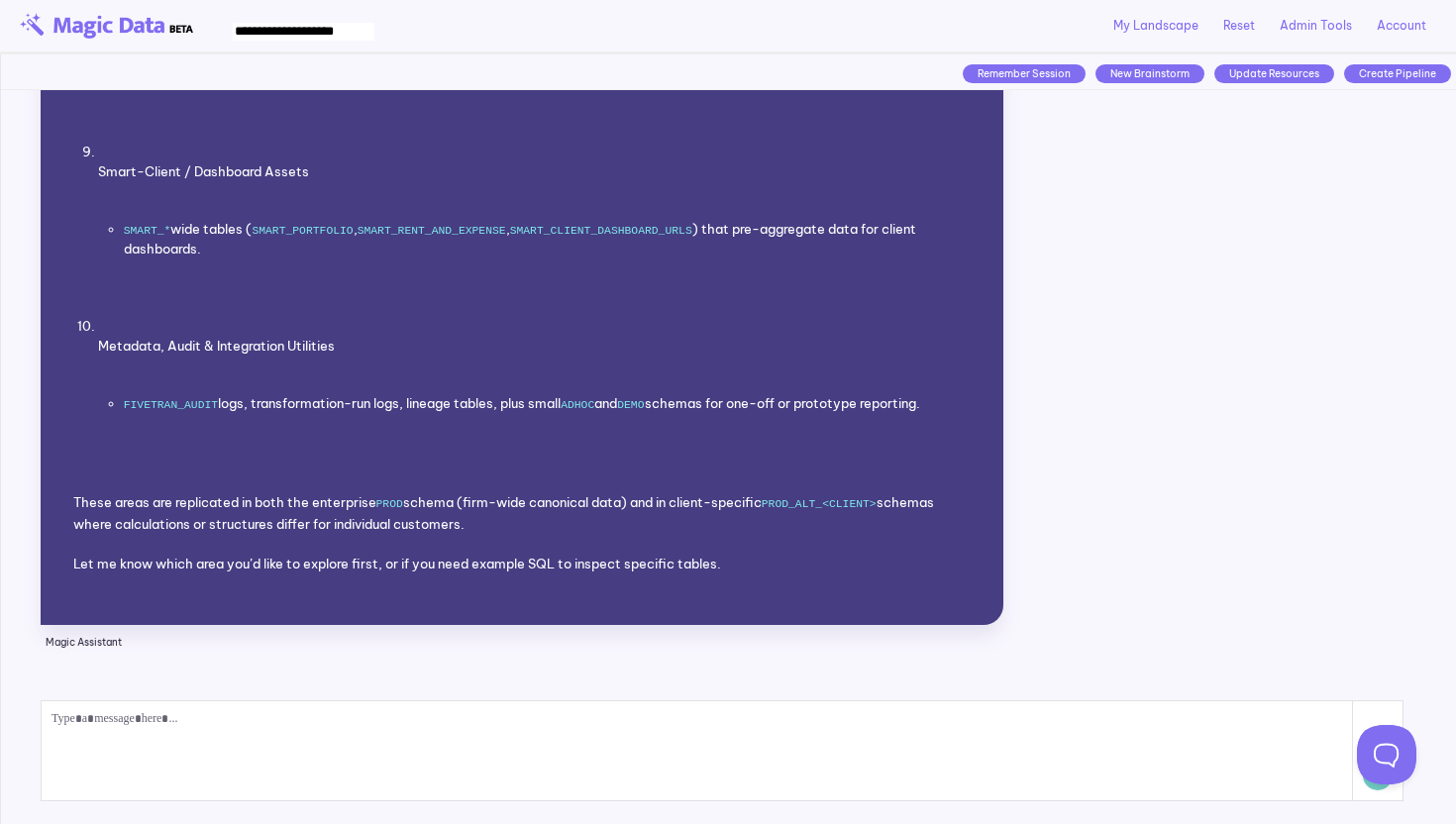 click at bounding box center [697, 751] 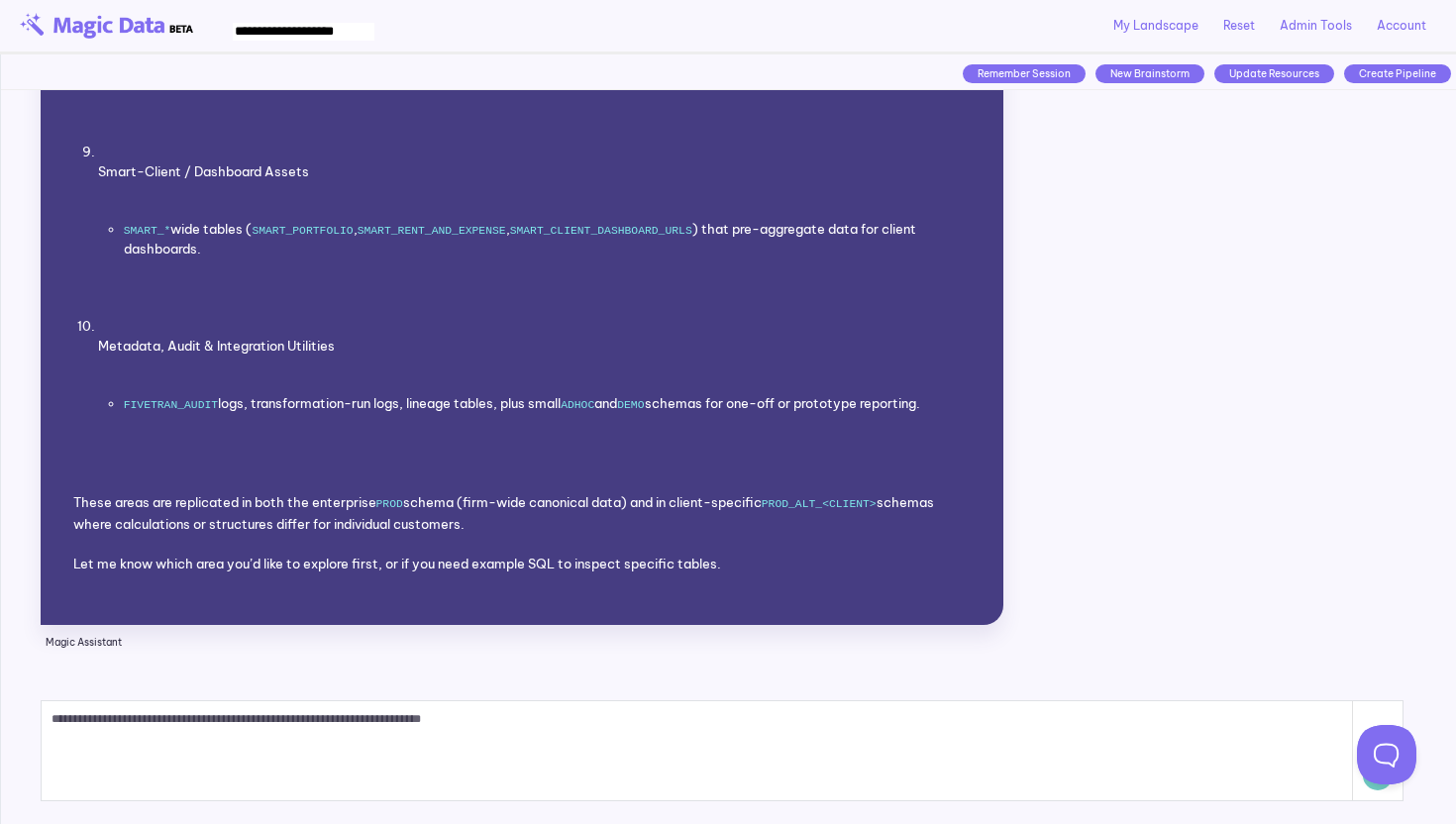 click on "**********" at bounding box center [697, 751] 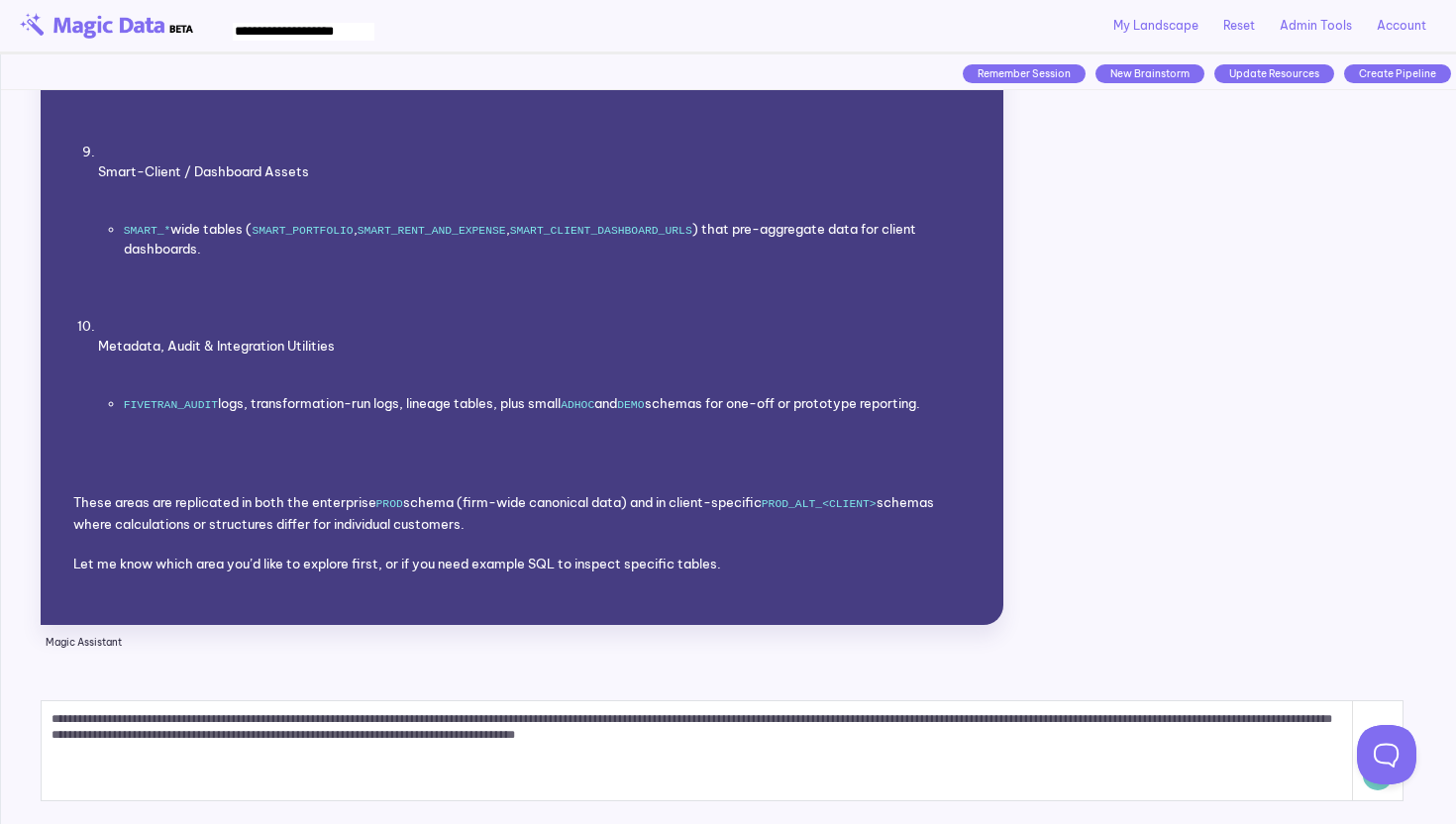 click on "**********" at bounding box center (697, 751) 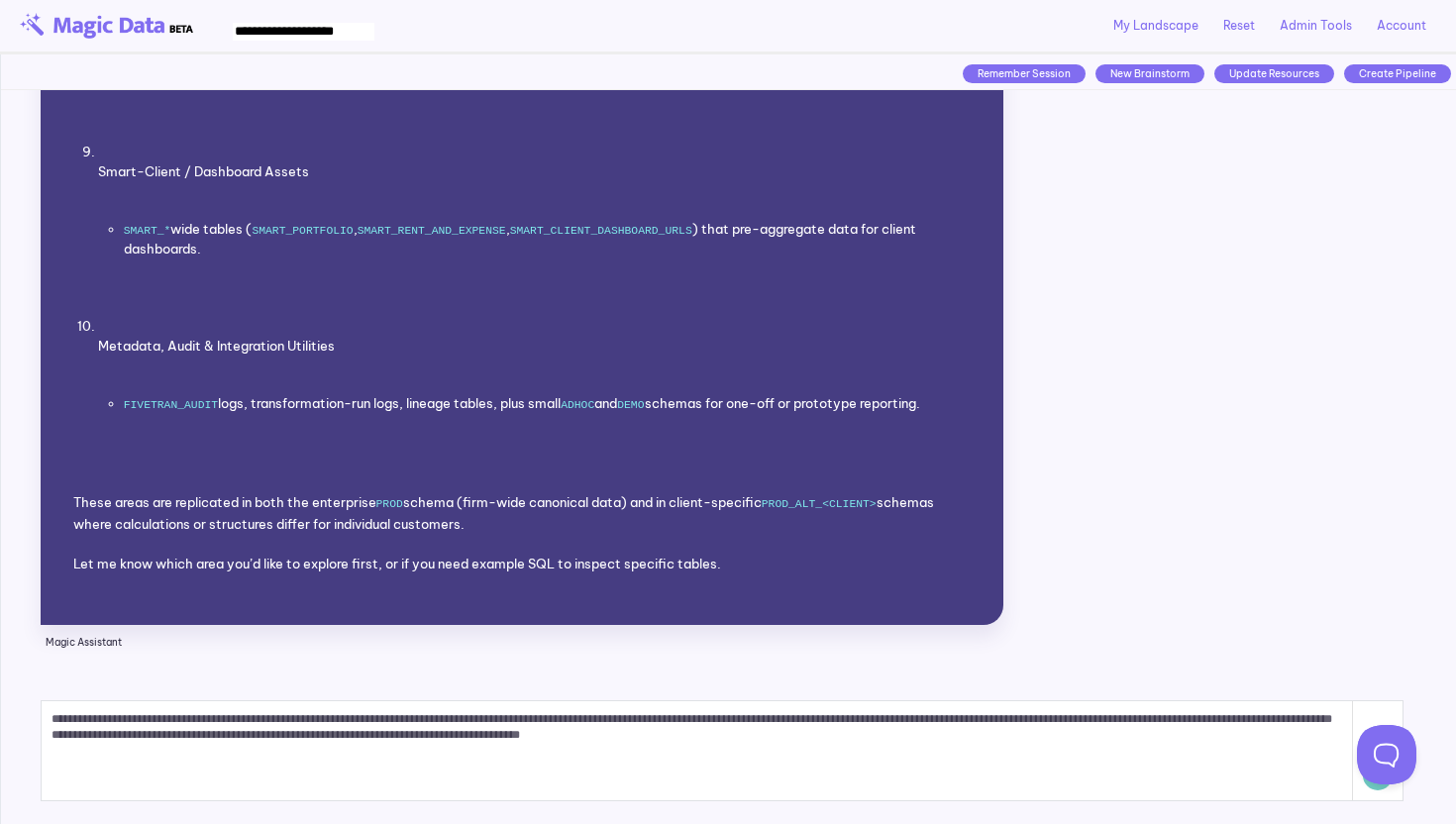 click on "**********" at bounding box center (697, 751) 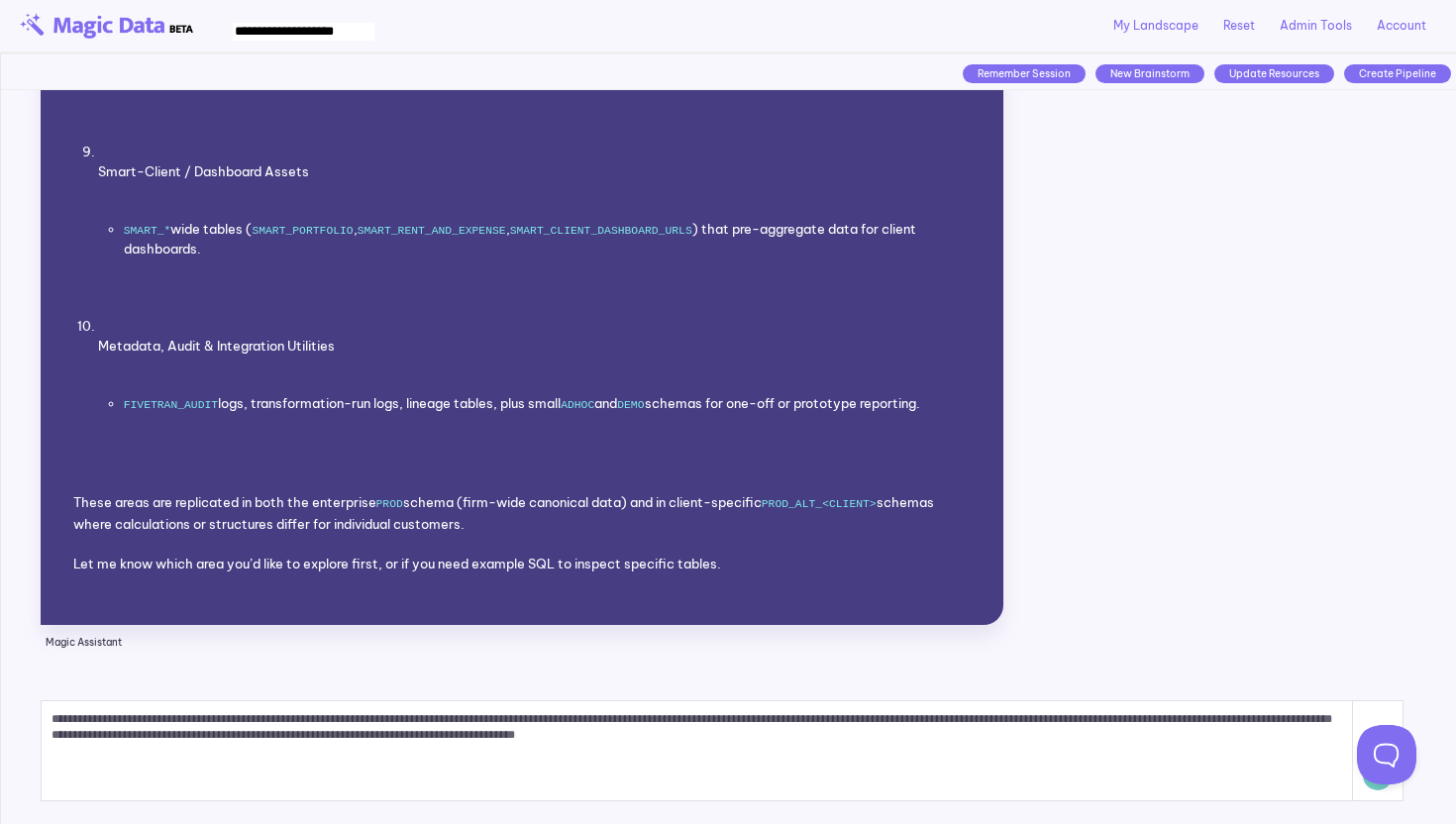 click on "**********" at bounding box center [697, 751] 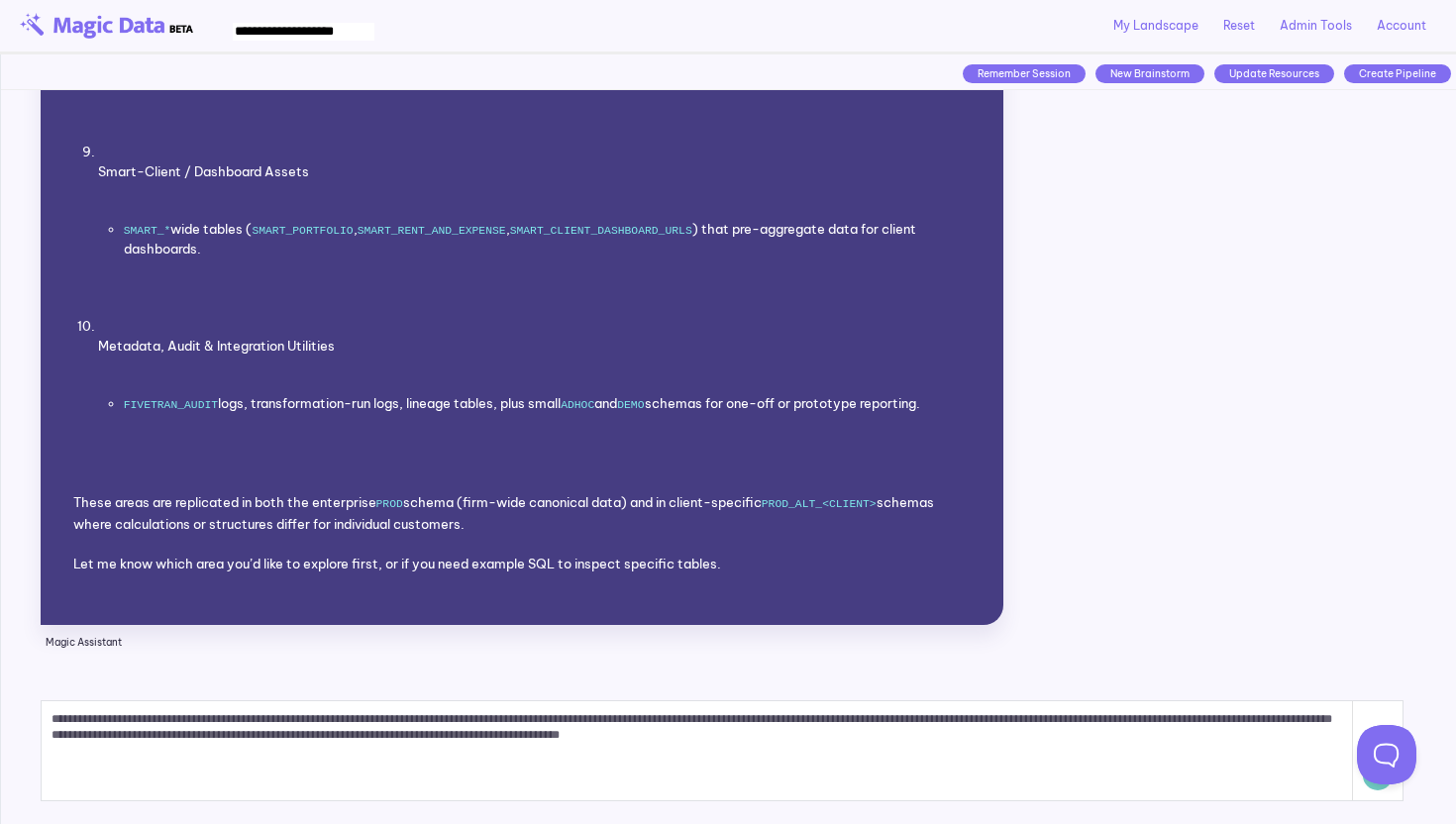 click on "**********" at bounding box center (697, 751) 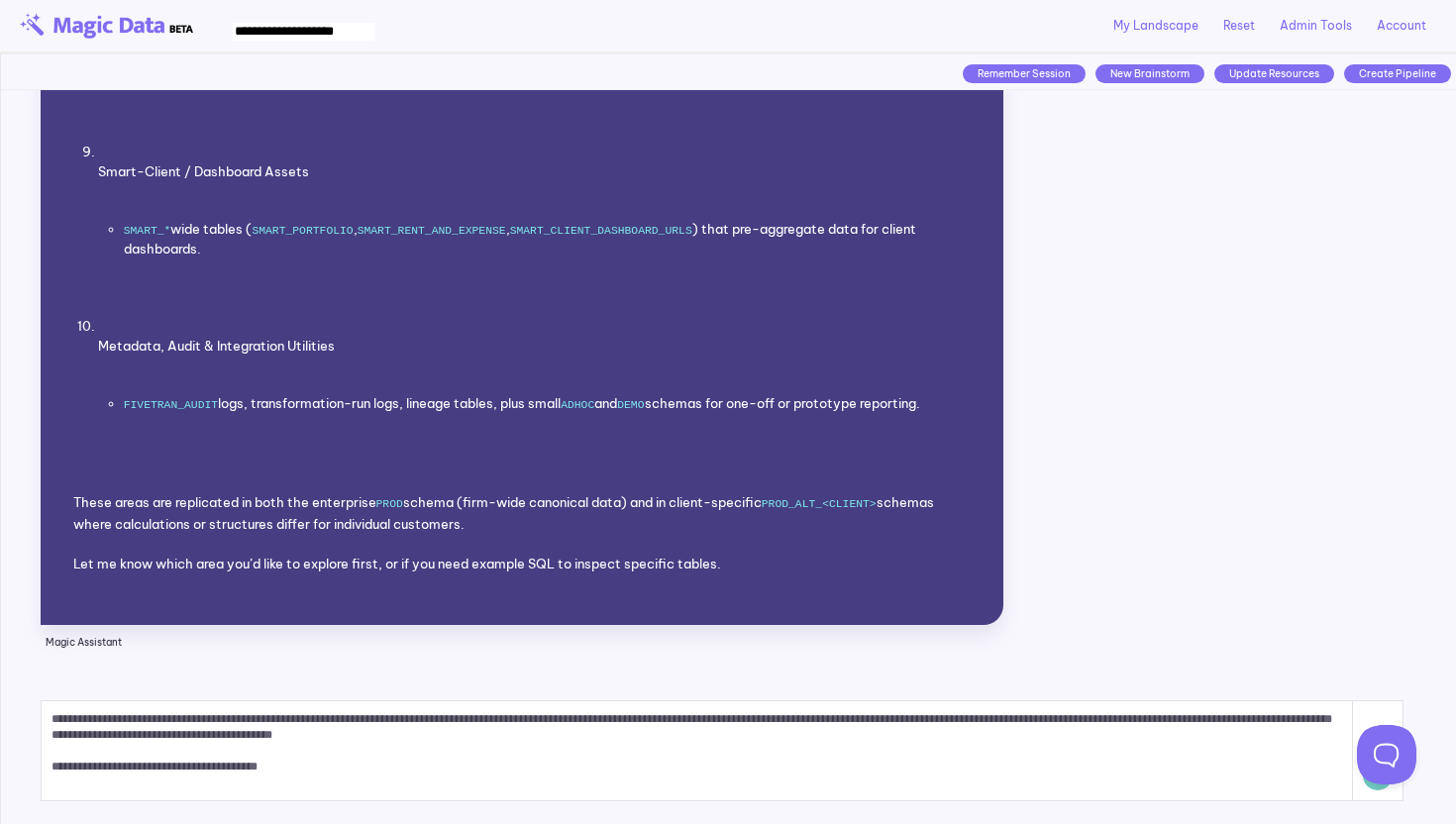 click on "**********" at bounding box center (697, 751) 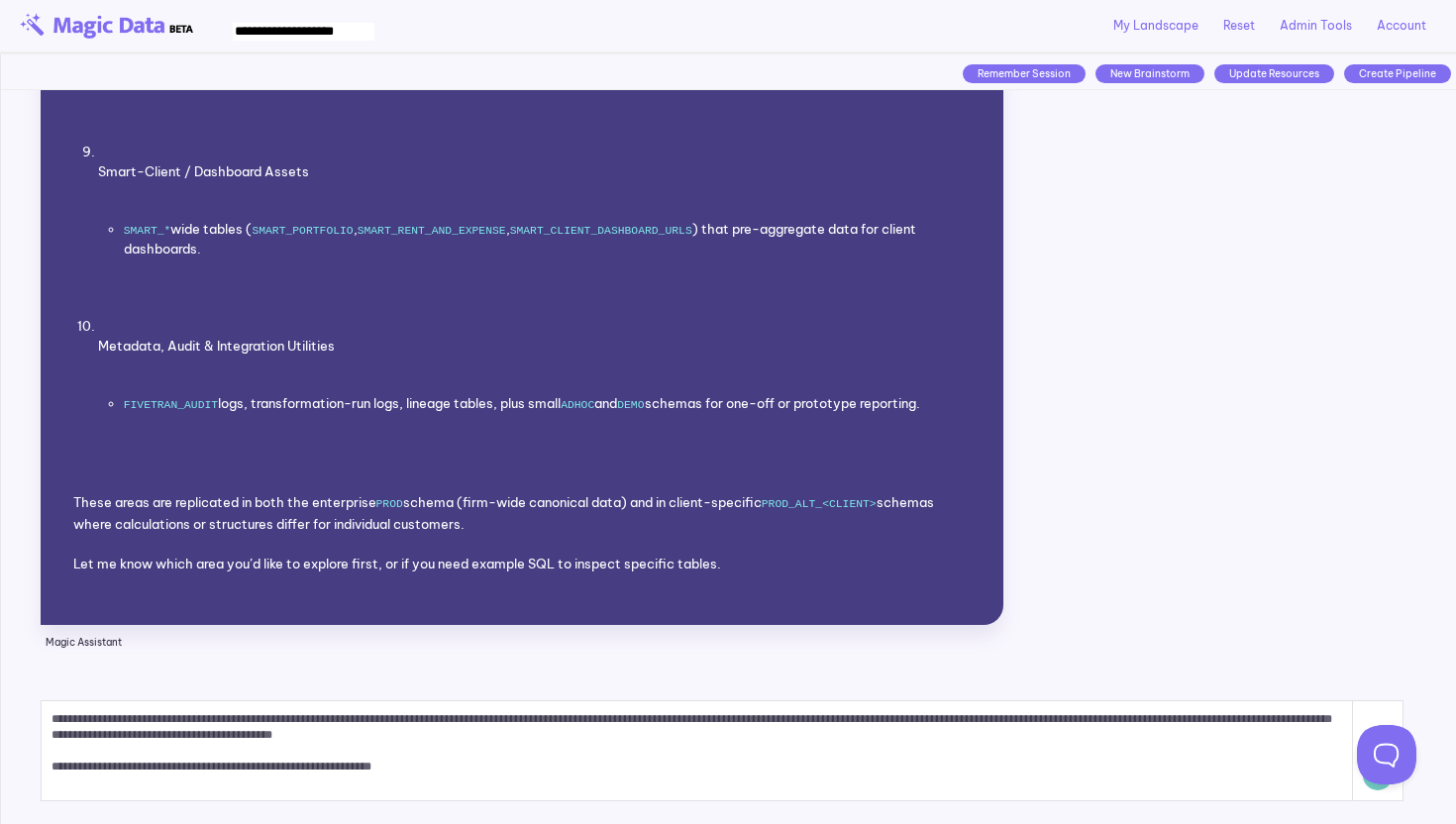 click on "**********" at bounding box center (697, 751) 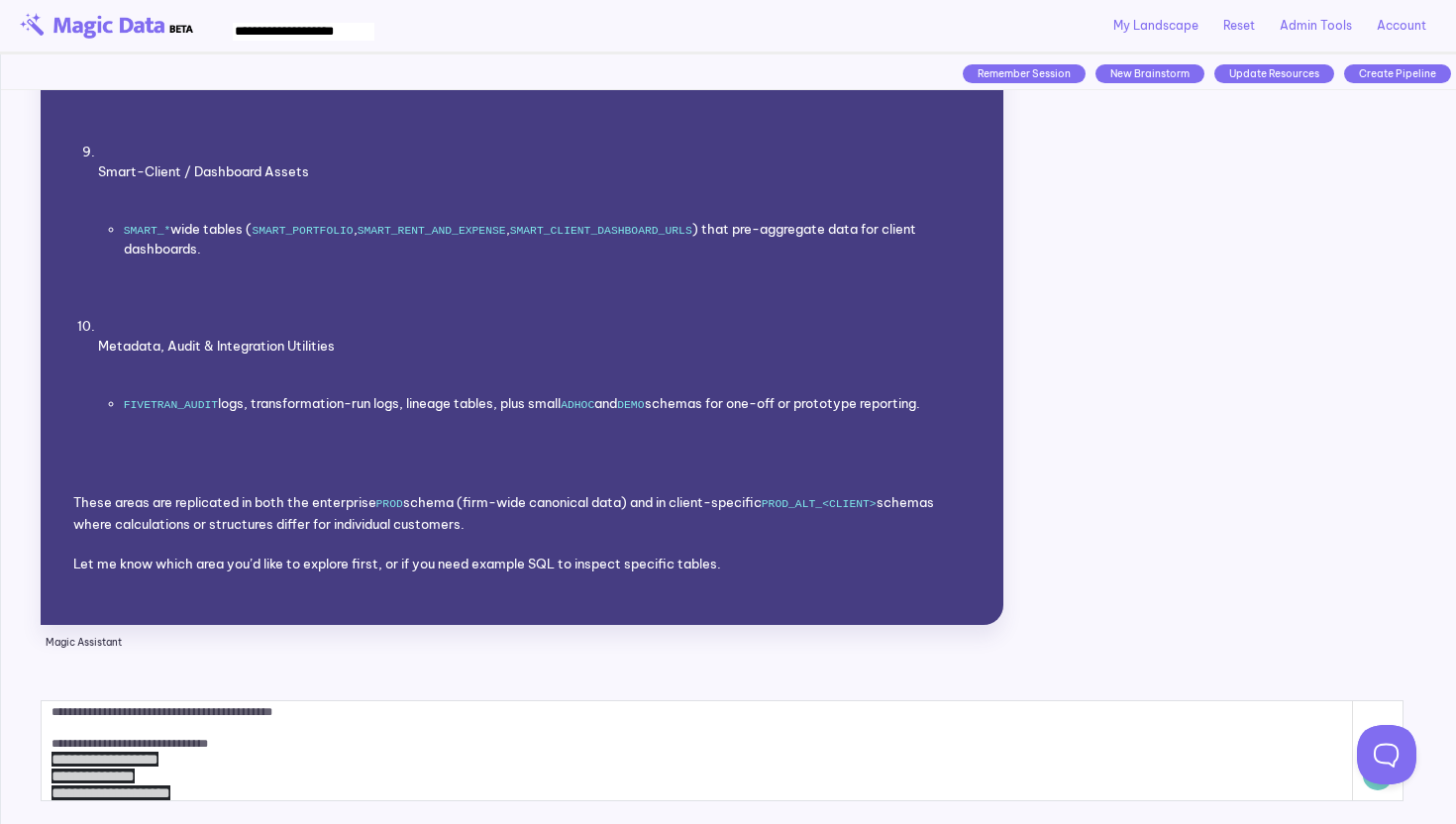 scroll, scrollTop: 64, scrollLeft: 0, axis: vertical 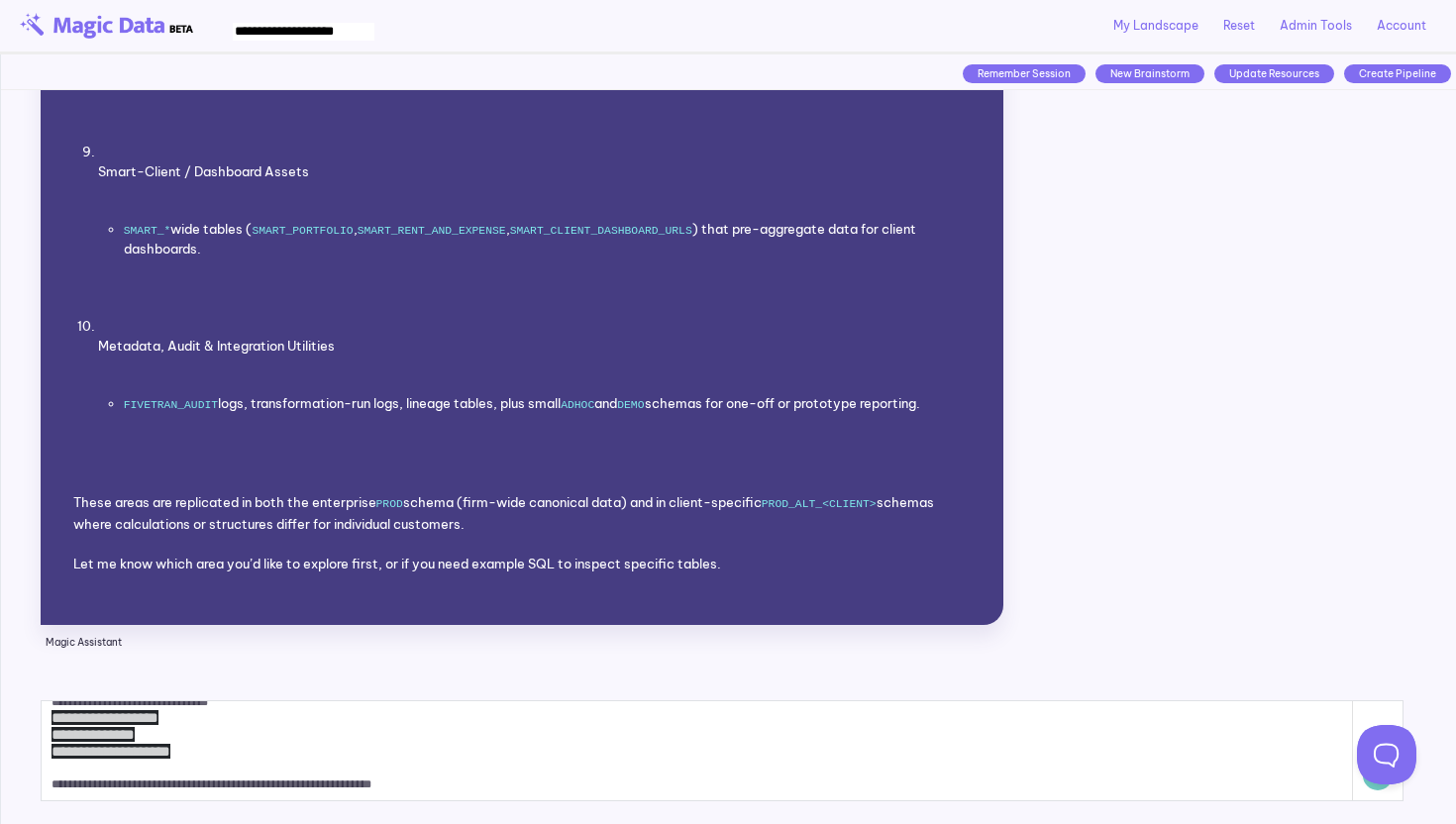 click on "**********" at bounding box center [697, 751] 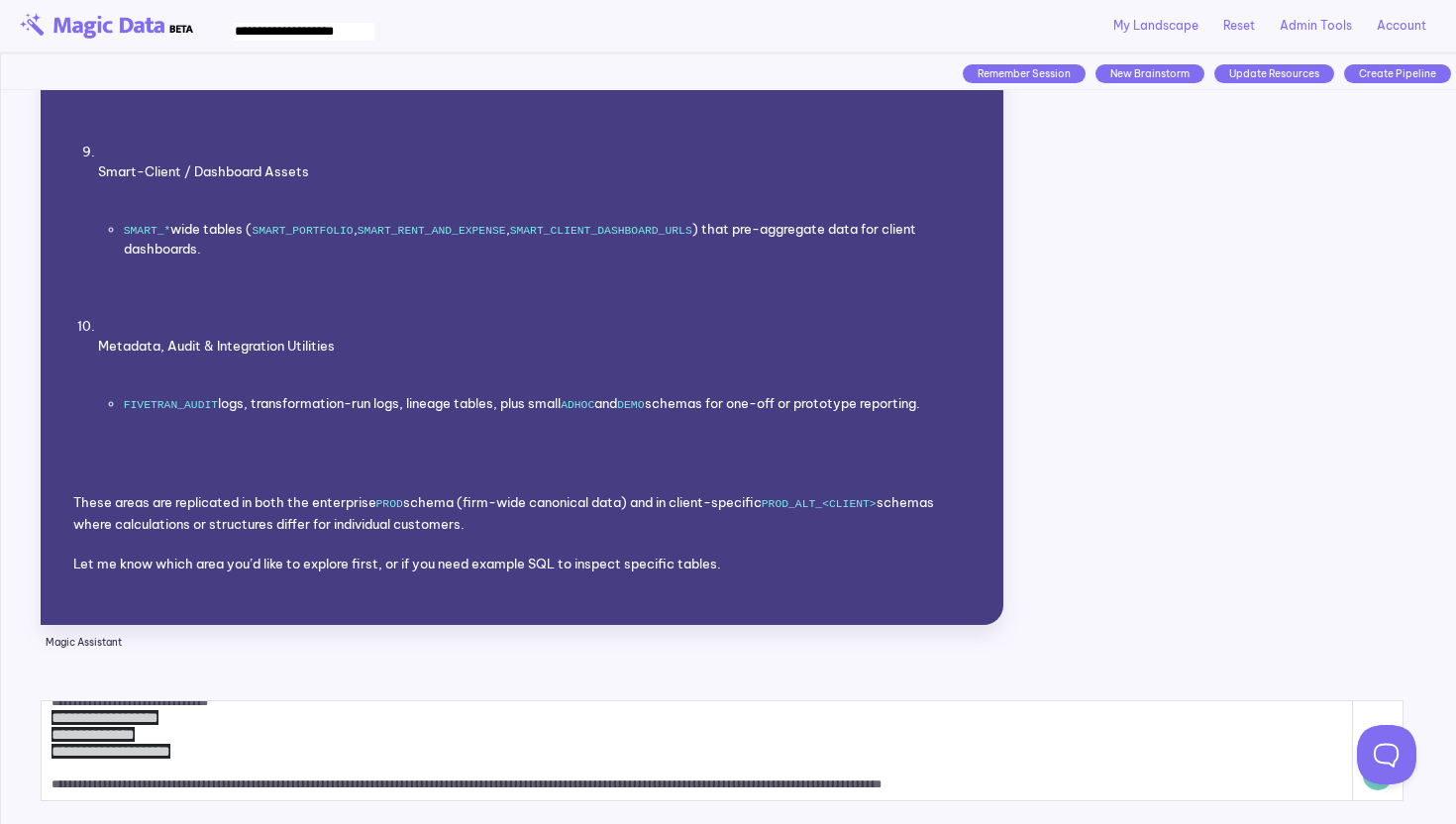 scroll, scrollTop: 0, scrollLeft: 0, axis: both 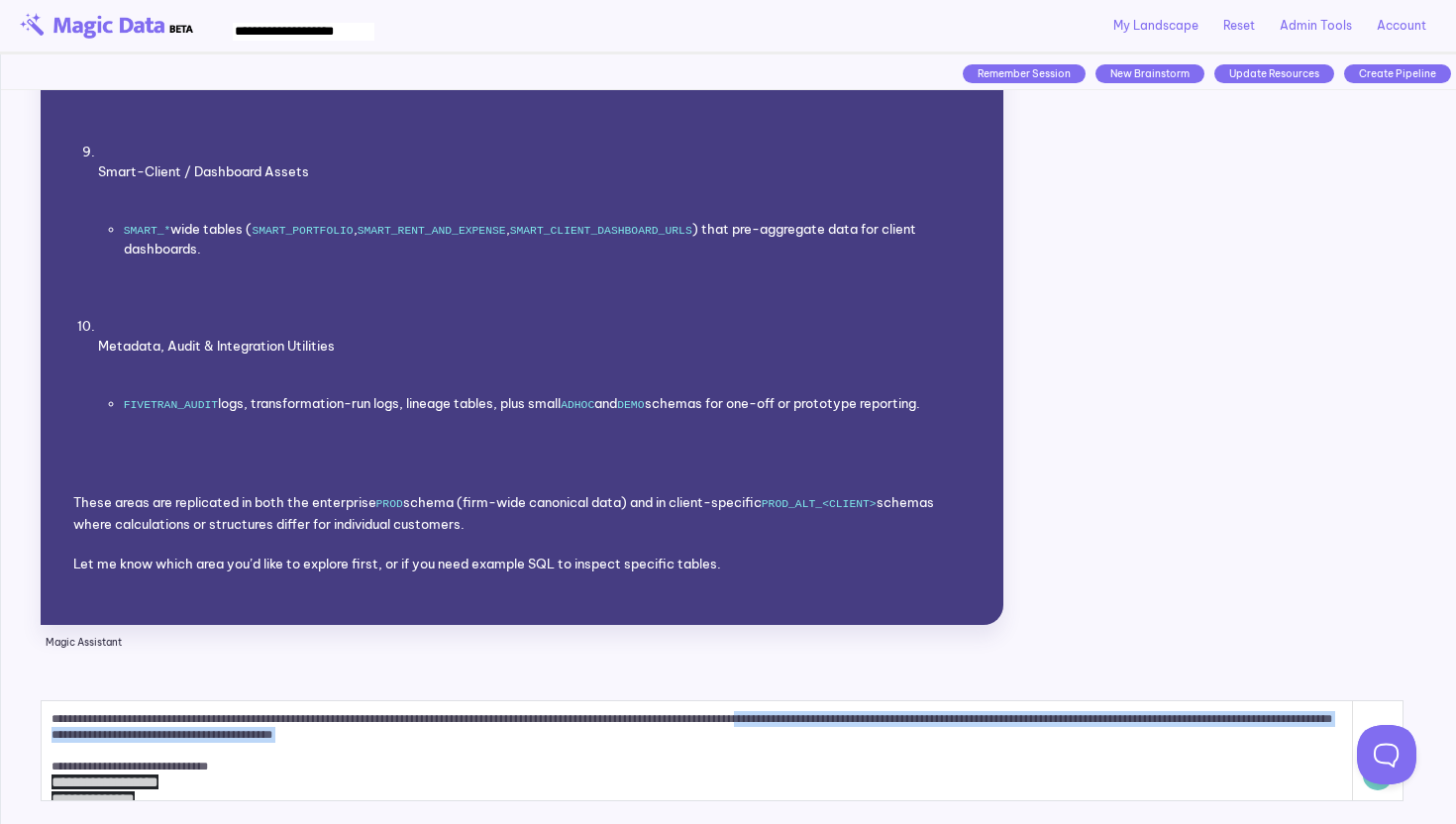 drag, startPoint x: 873, startPoint y: 715, endPoint x: 875, endPoint y: 748, distance: 33.06055 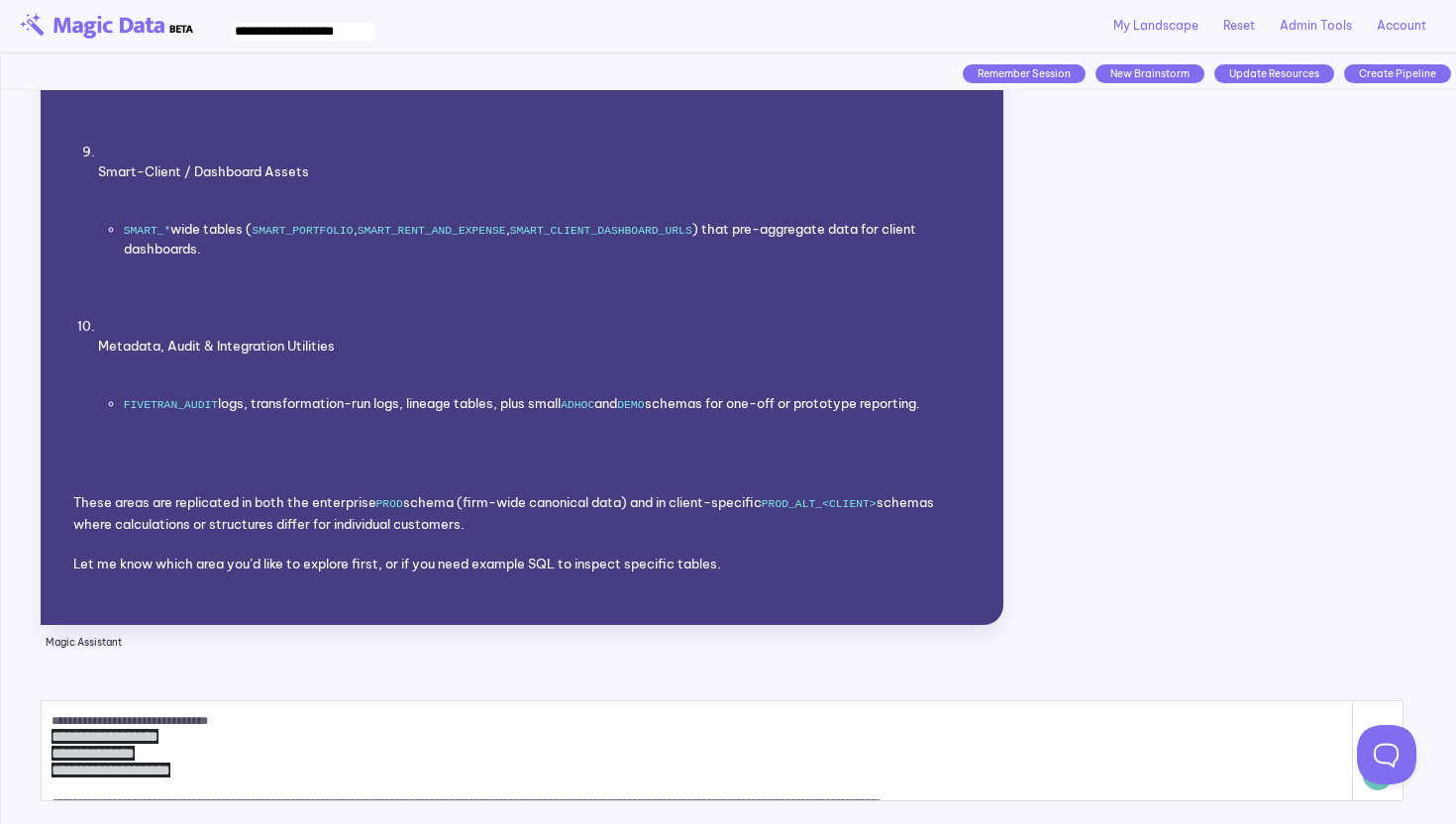scroll, scrollTop: 64, scrollLeft: 0, axis: vertical 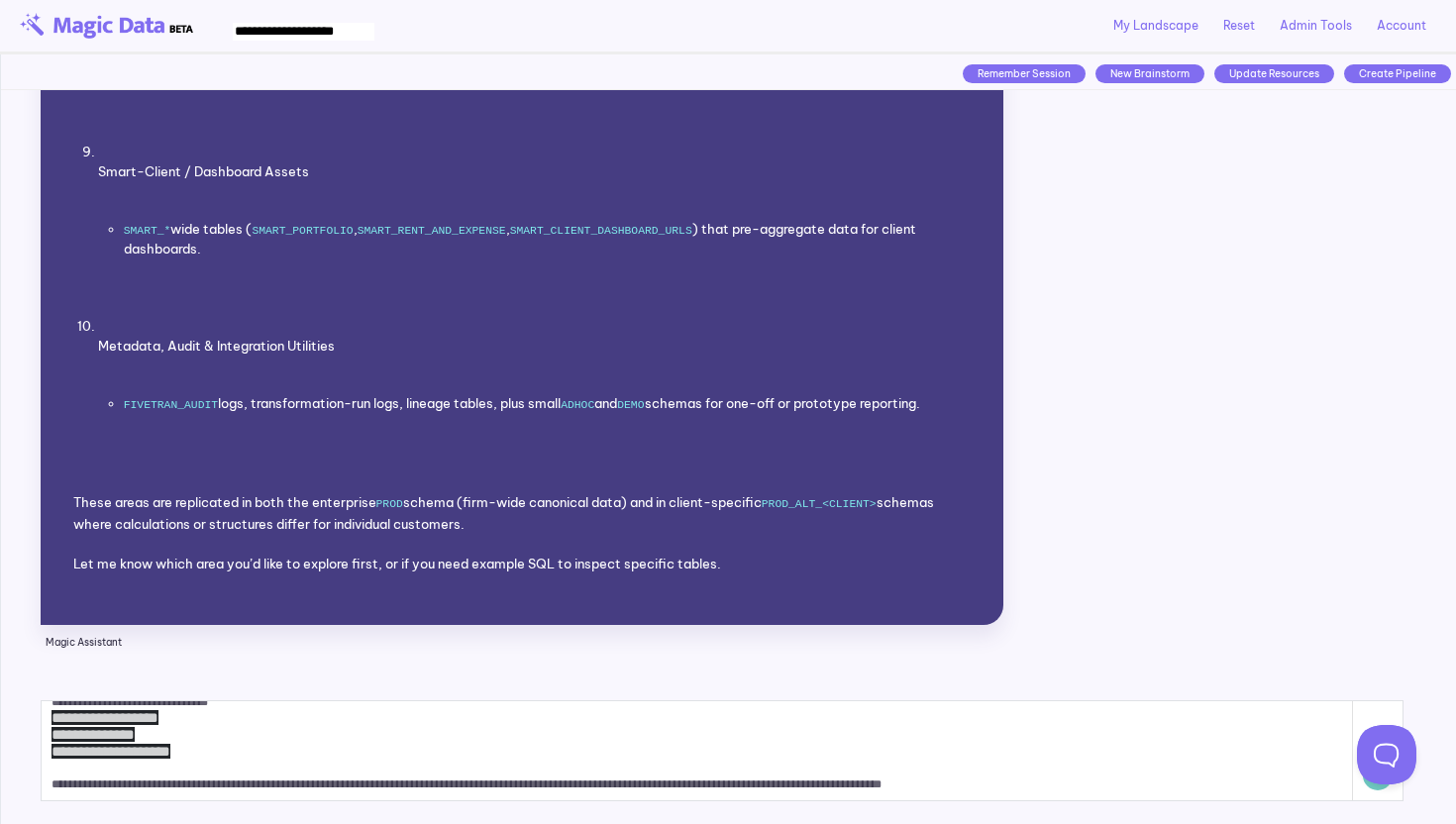 click on "**********" at bounding box center [697, 751] 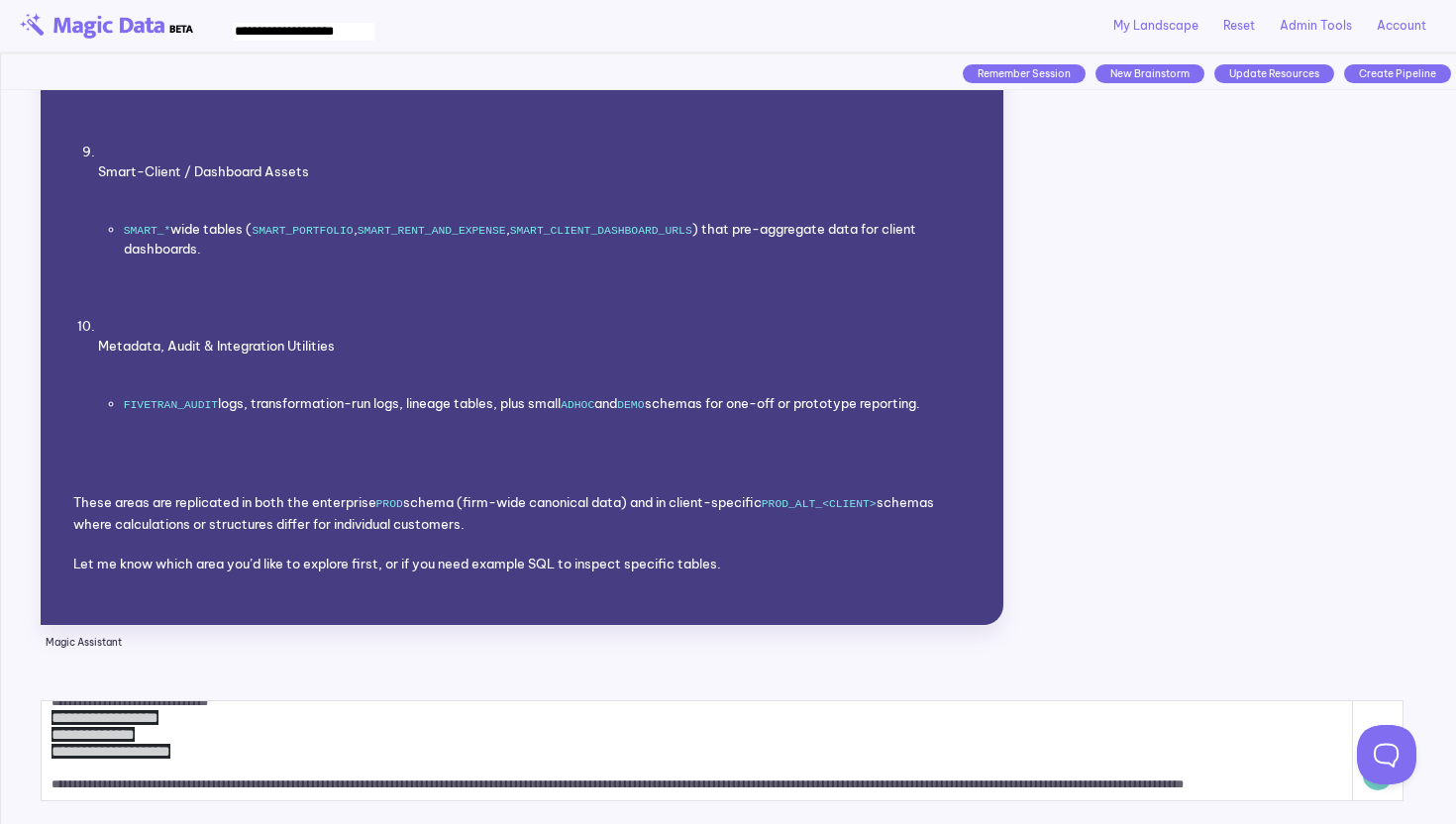 scroll, scrollTop: 70, scrollLeft: 0, axis: vertical 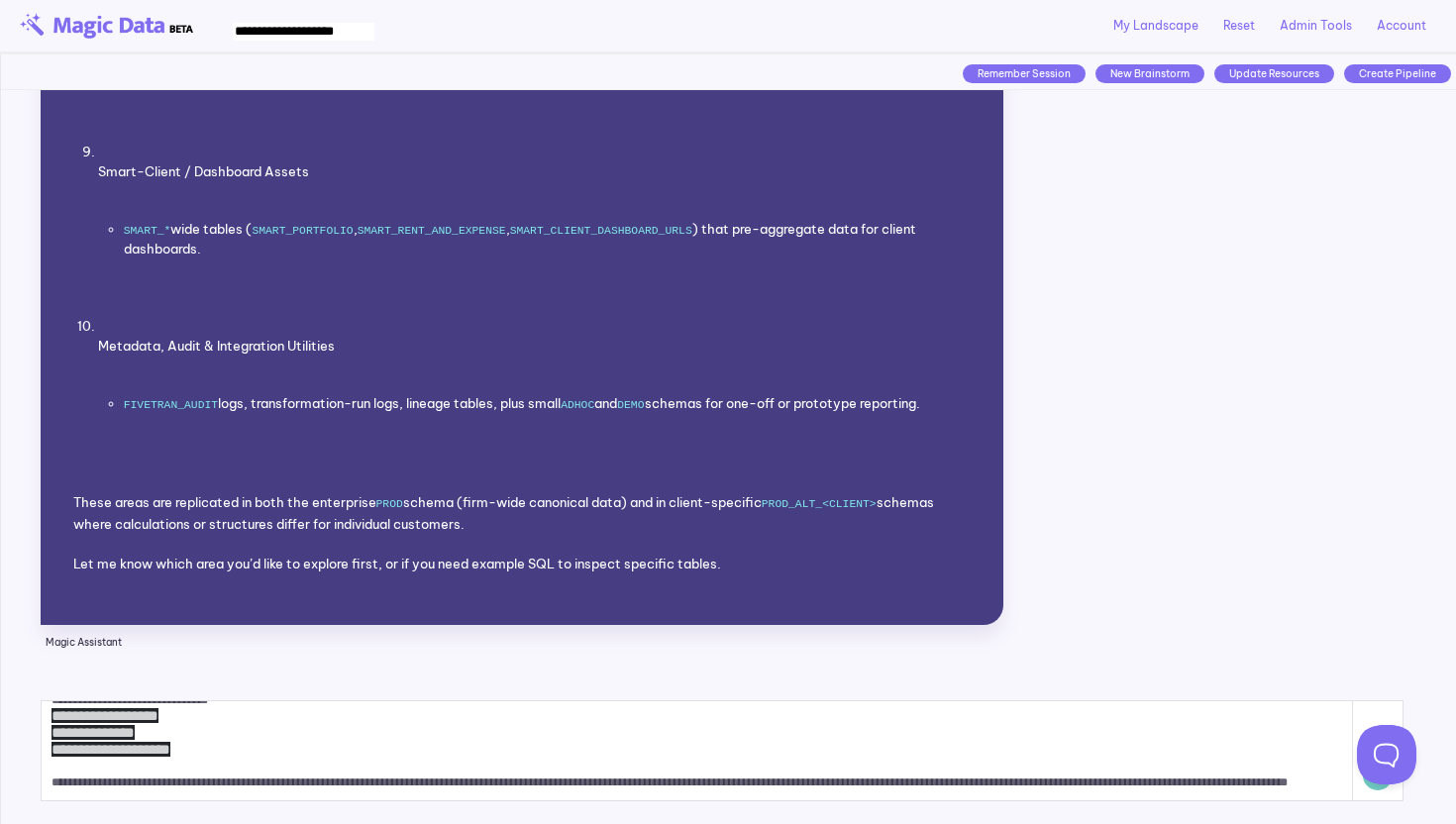 click on "**********" at bounding box center (697, 751) 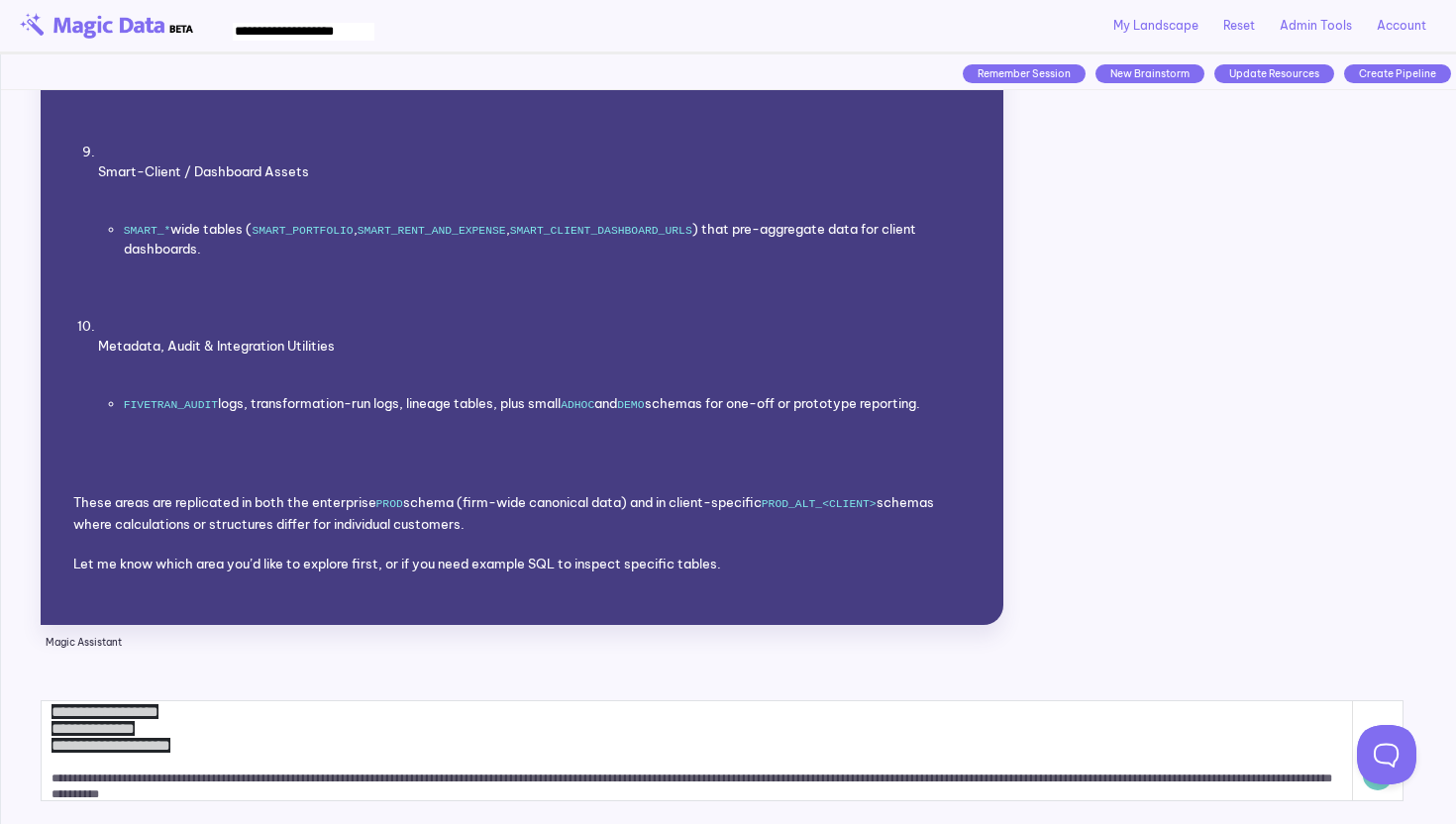 click on "**********" at bounding box center (697, 751) 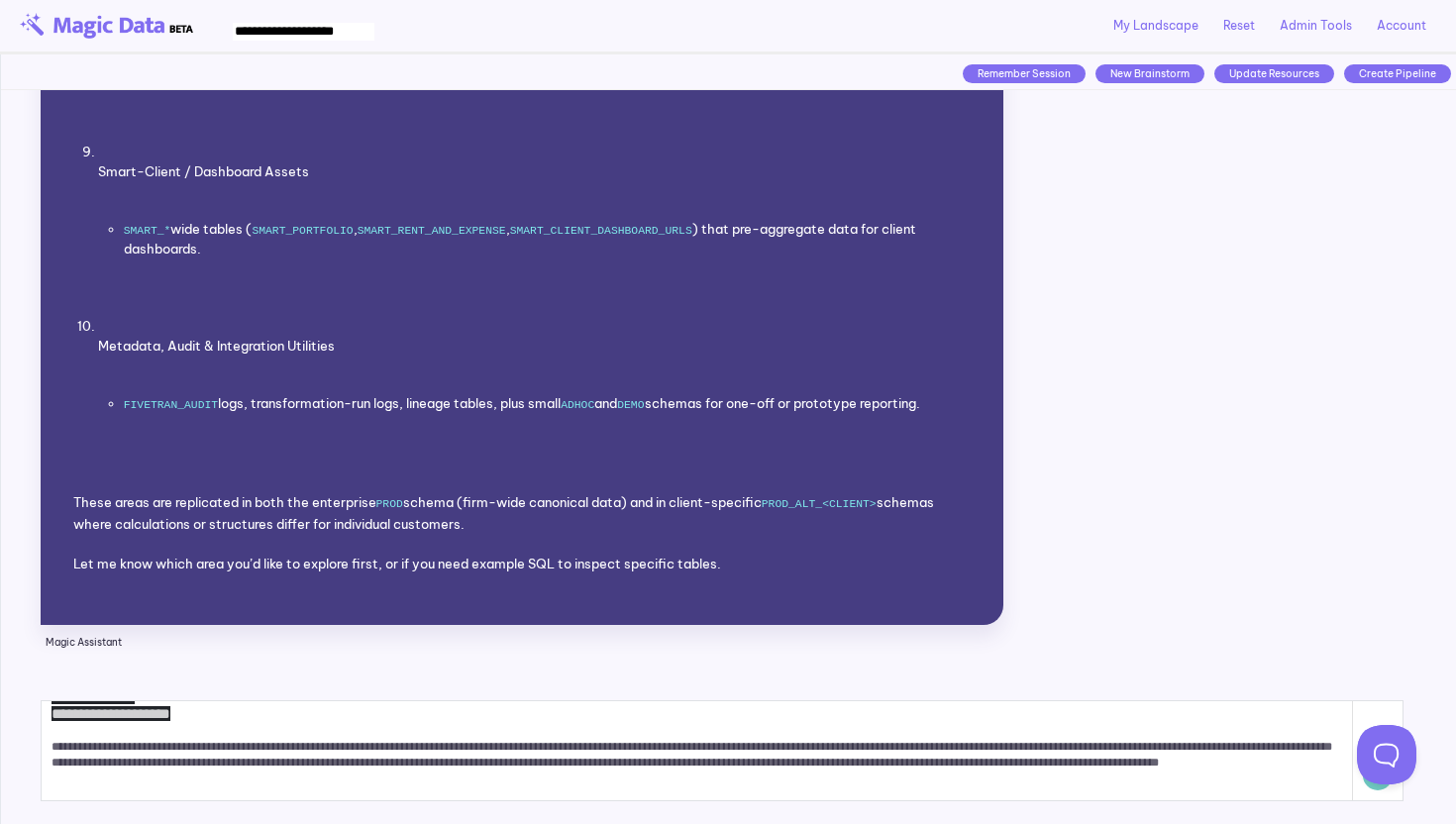 scroll, scrollTop: 118, scrollLeft: 0, axis: vertical 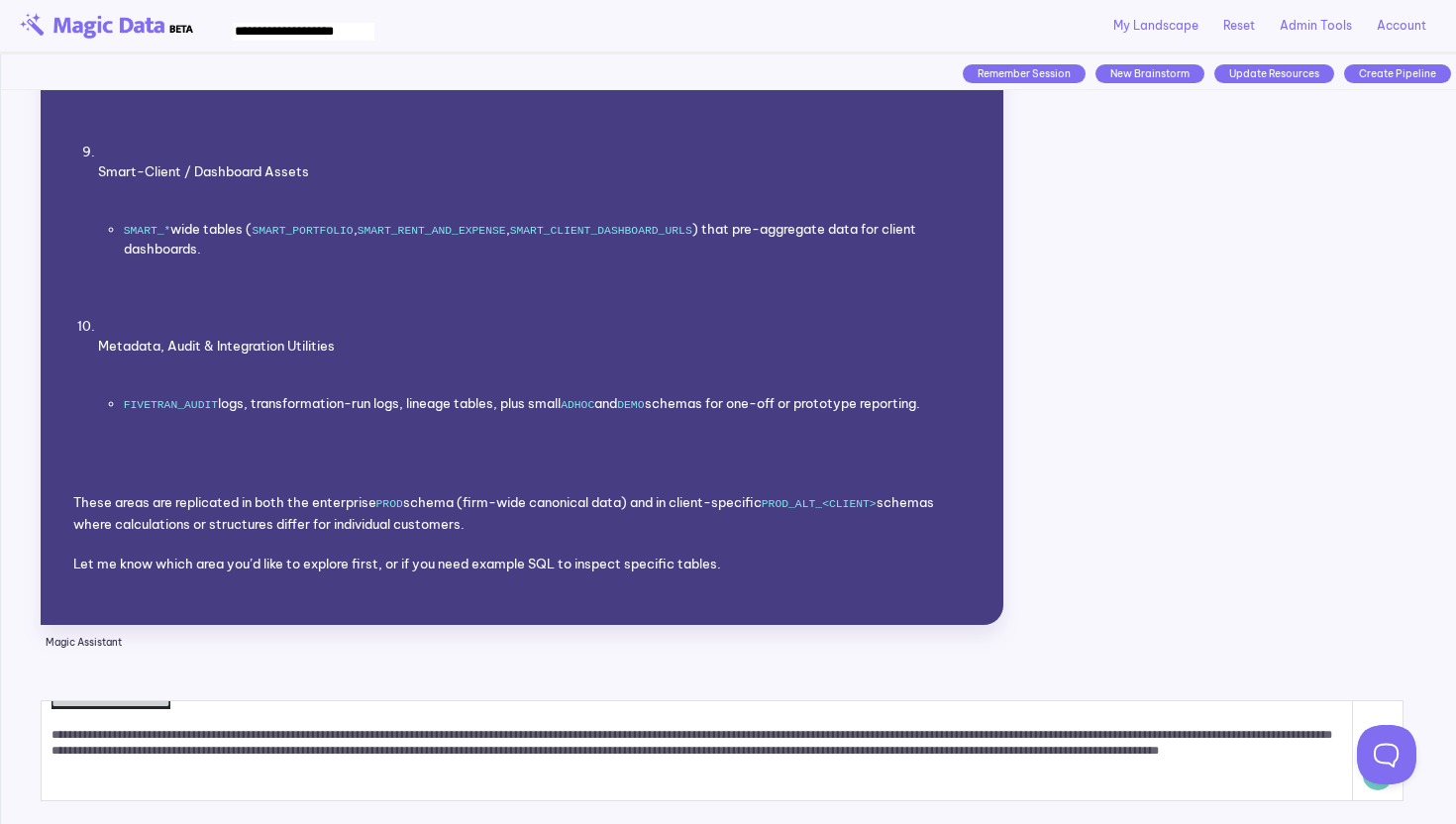 click on "**********" at bounding box center (697, 751) 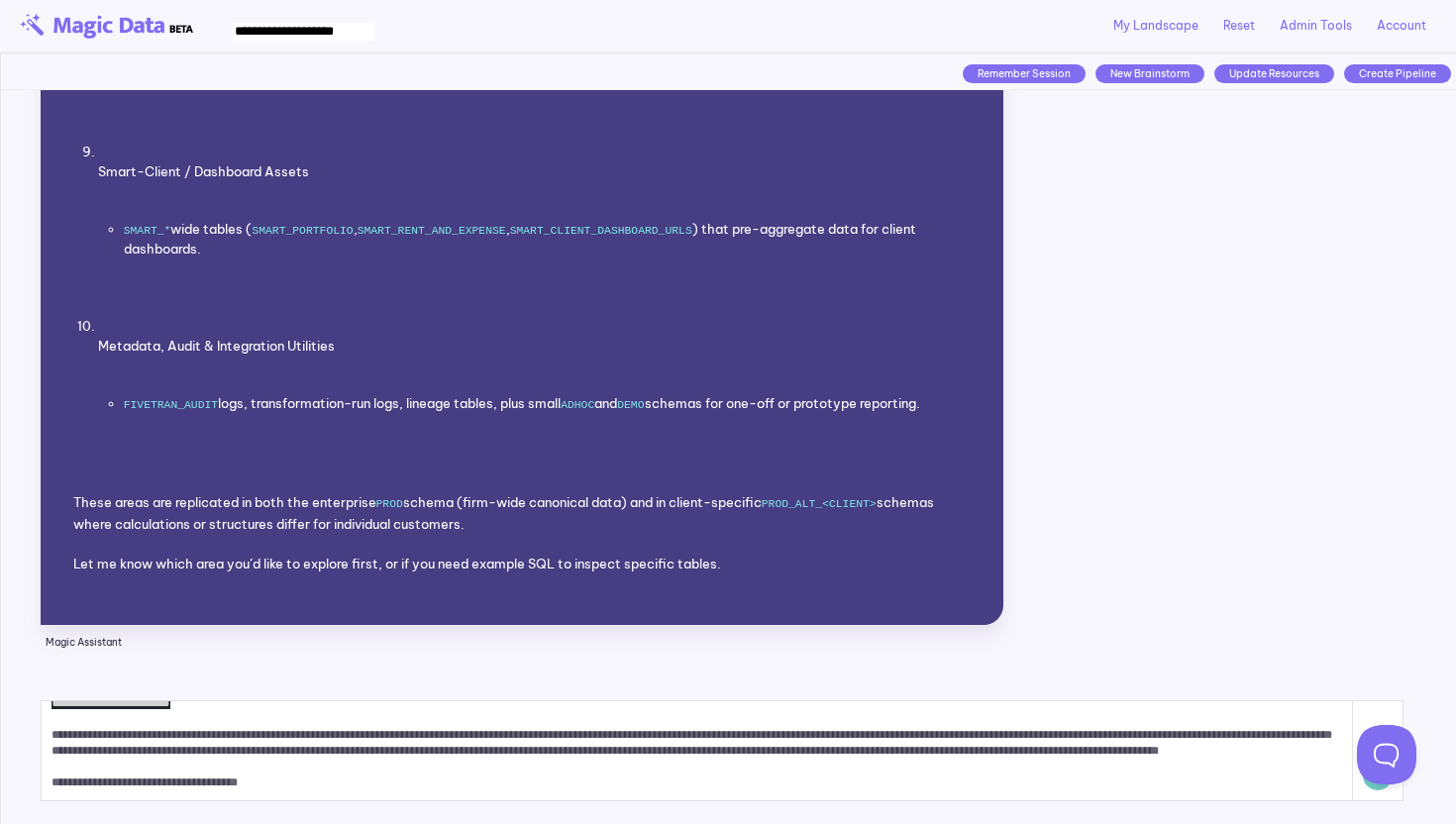 click on "**********" at bounding box center (697, 751) 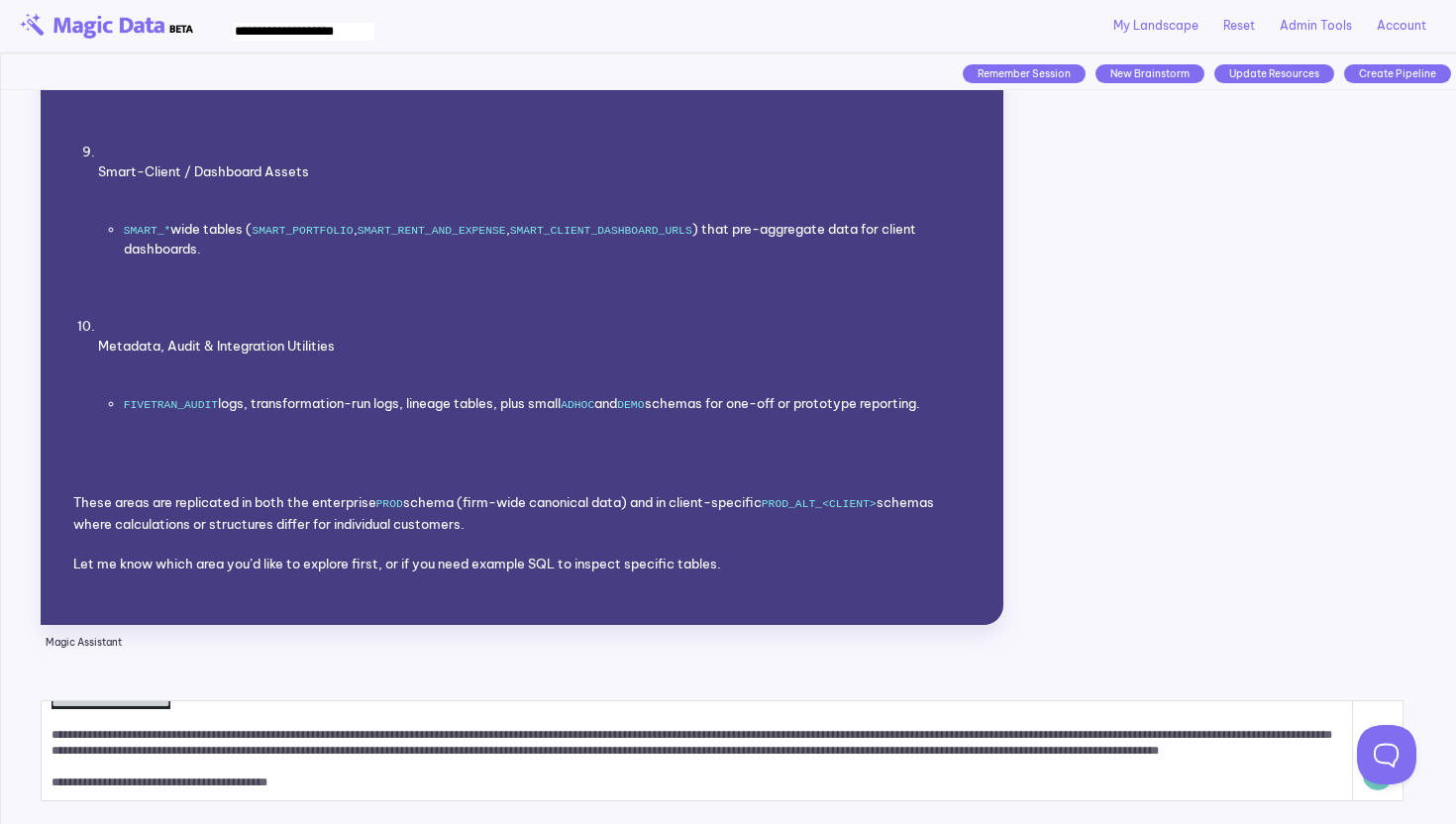 click on "**********" at bounding box center [697, 751] 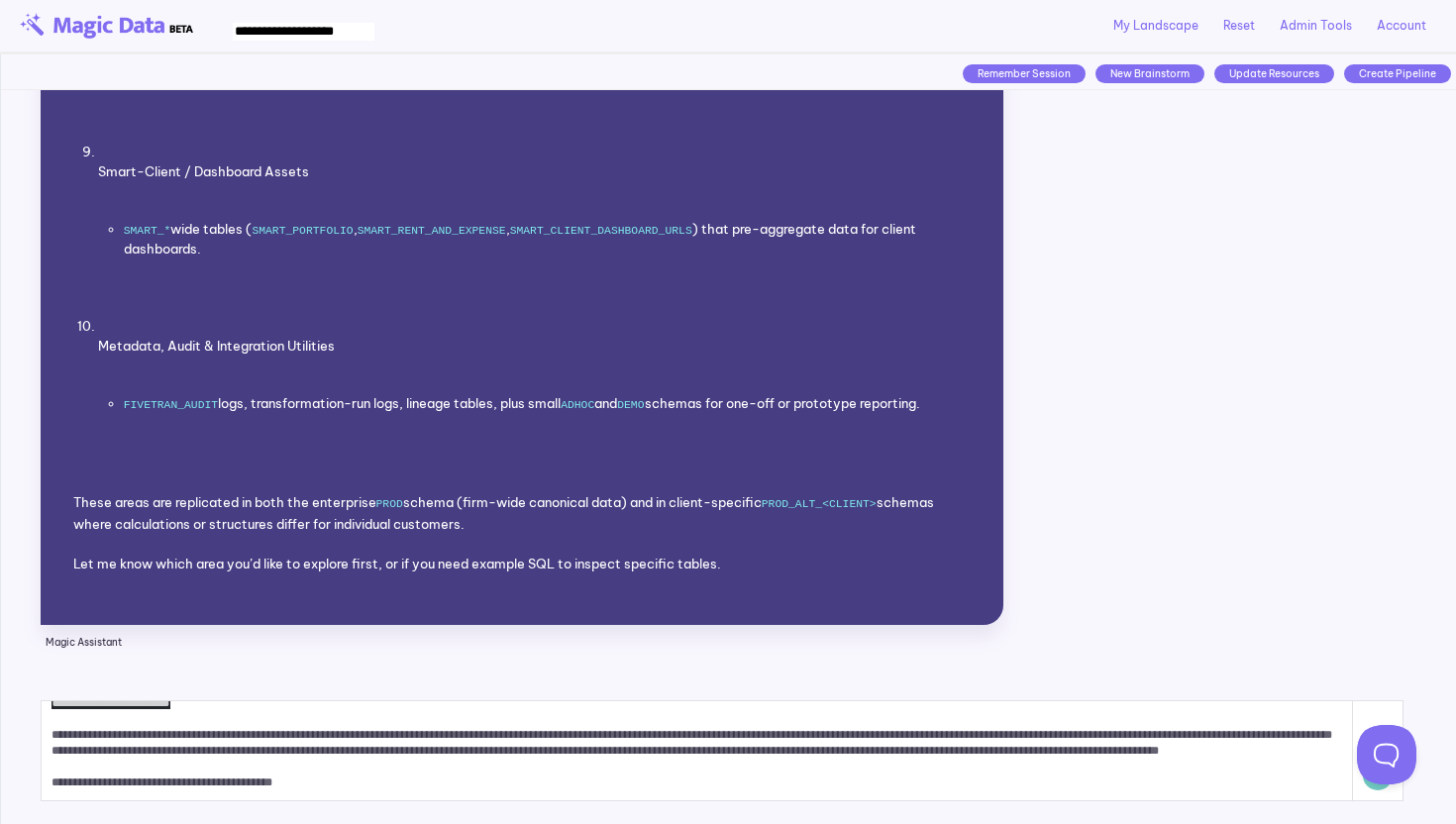 click on "**********" at bounding box center (697, 751) 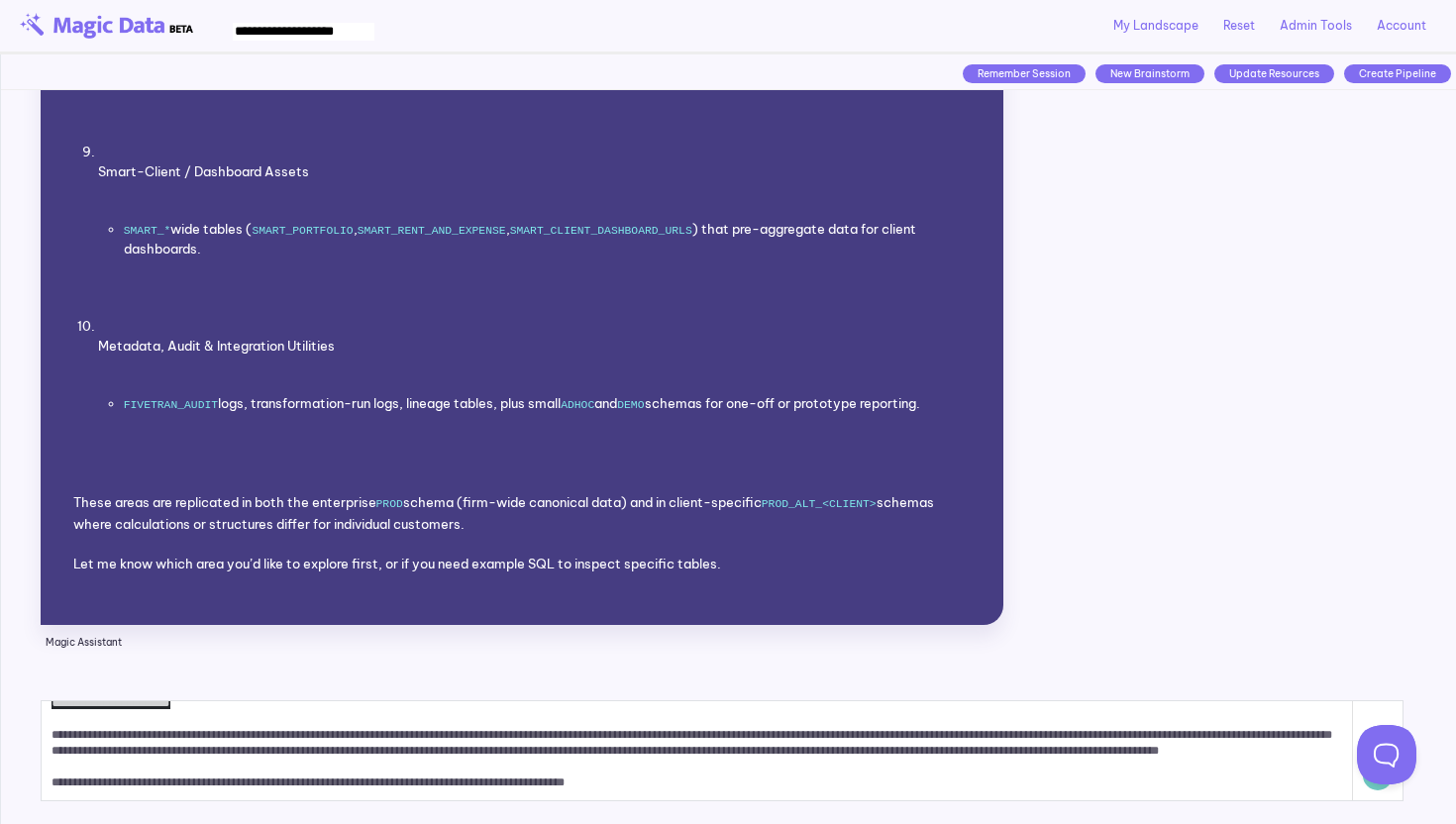 scroll, scrollTop: 114, scrollLeft: 0, axis: vertical 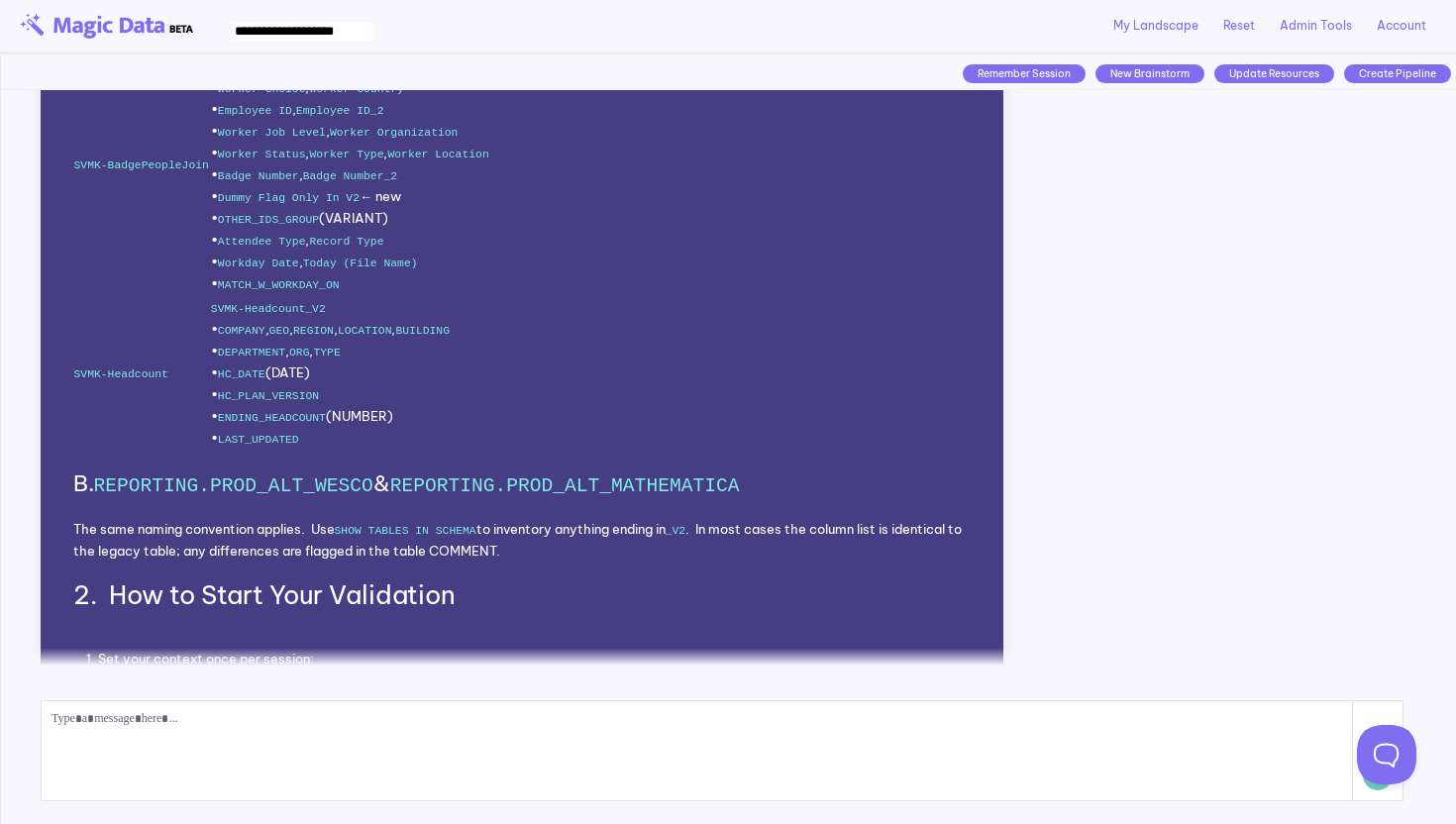 click on "REPORTING.PROD_ALT_WESCO" at bounding box center [234, 486] 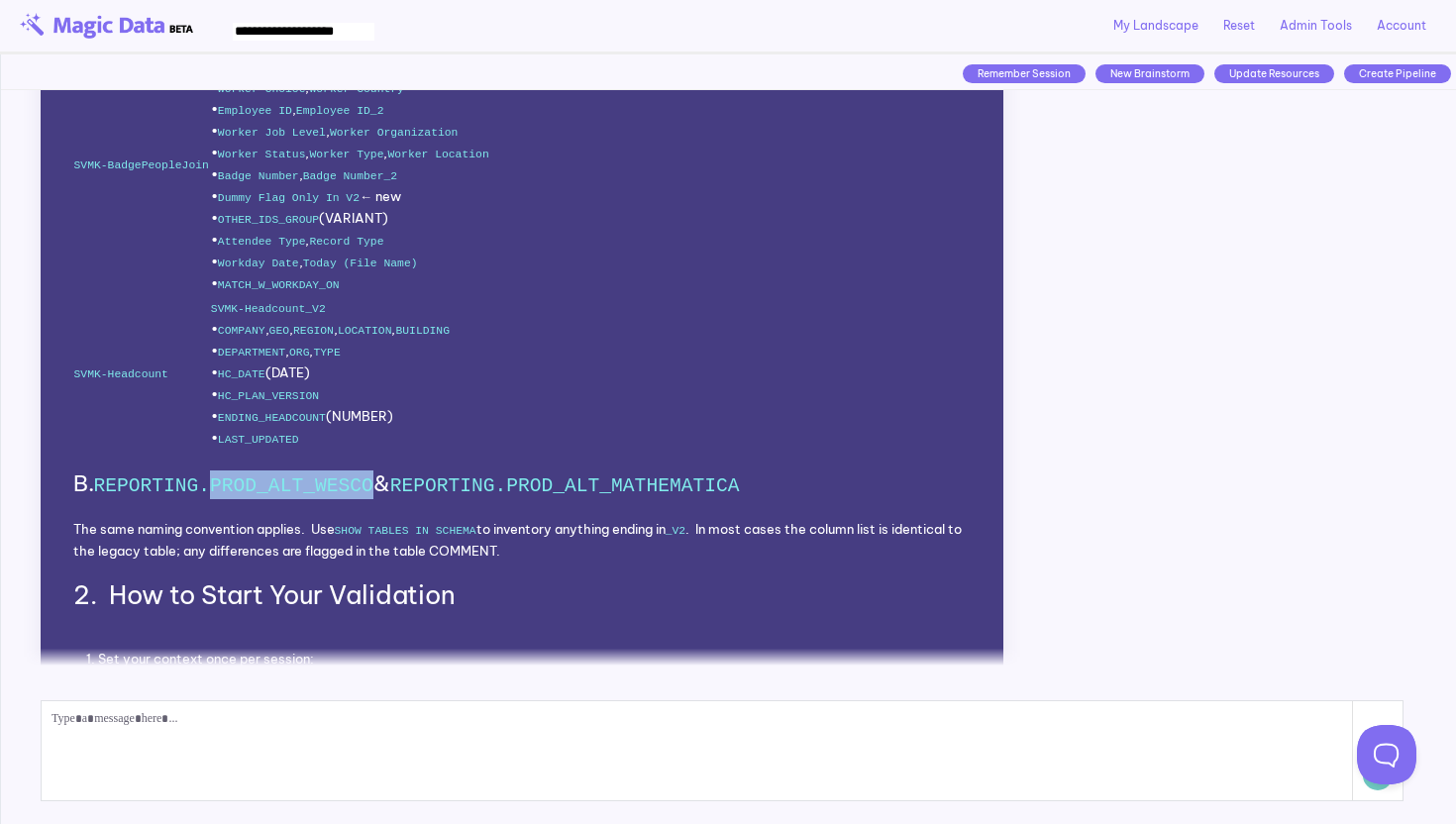 click on "REPORTING.PROD_ALT_WESCO" at bounding box center [234, 486] 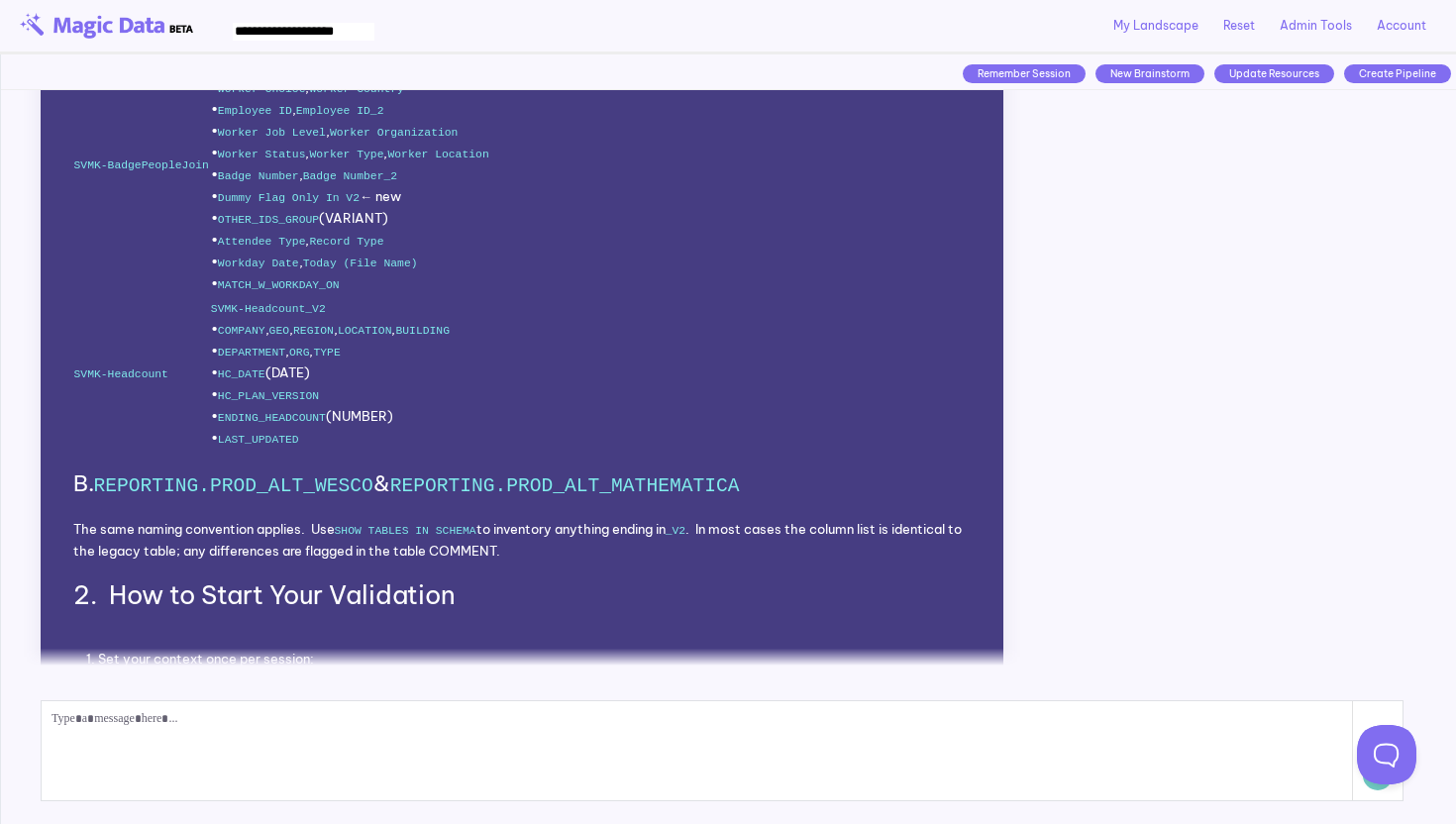 click on "REPORTING.PROD_ALT_MATHEMATICA" at bounding box center (565, 486) 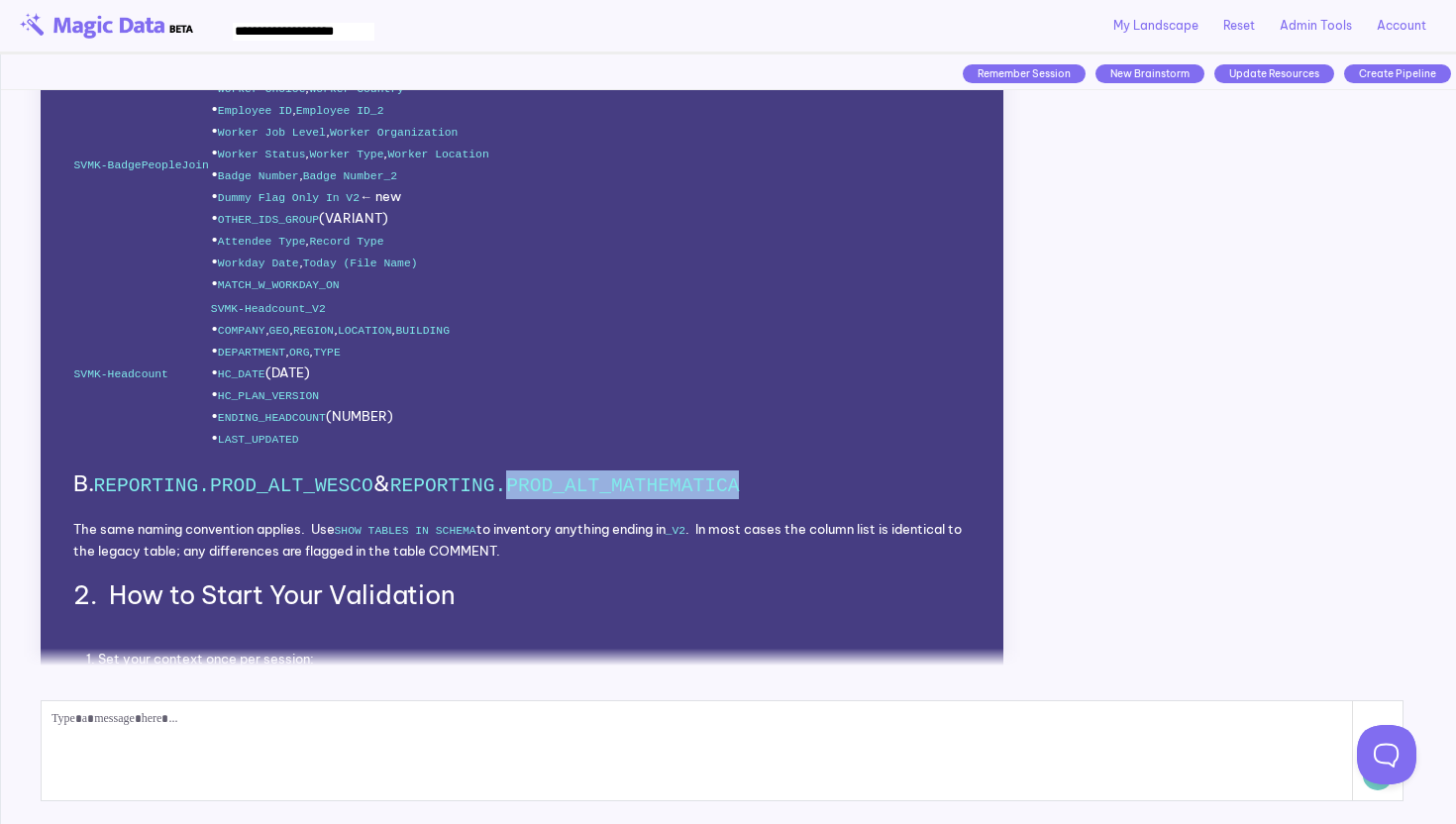 click on "REPORTING.PROD_ALT_MATHEMATICA" at bounding box center [565, 486] 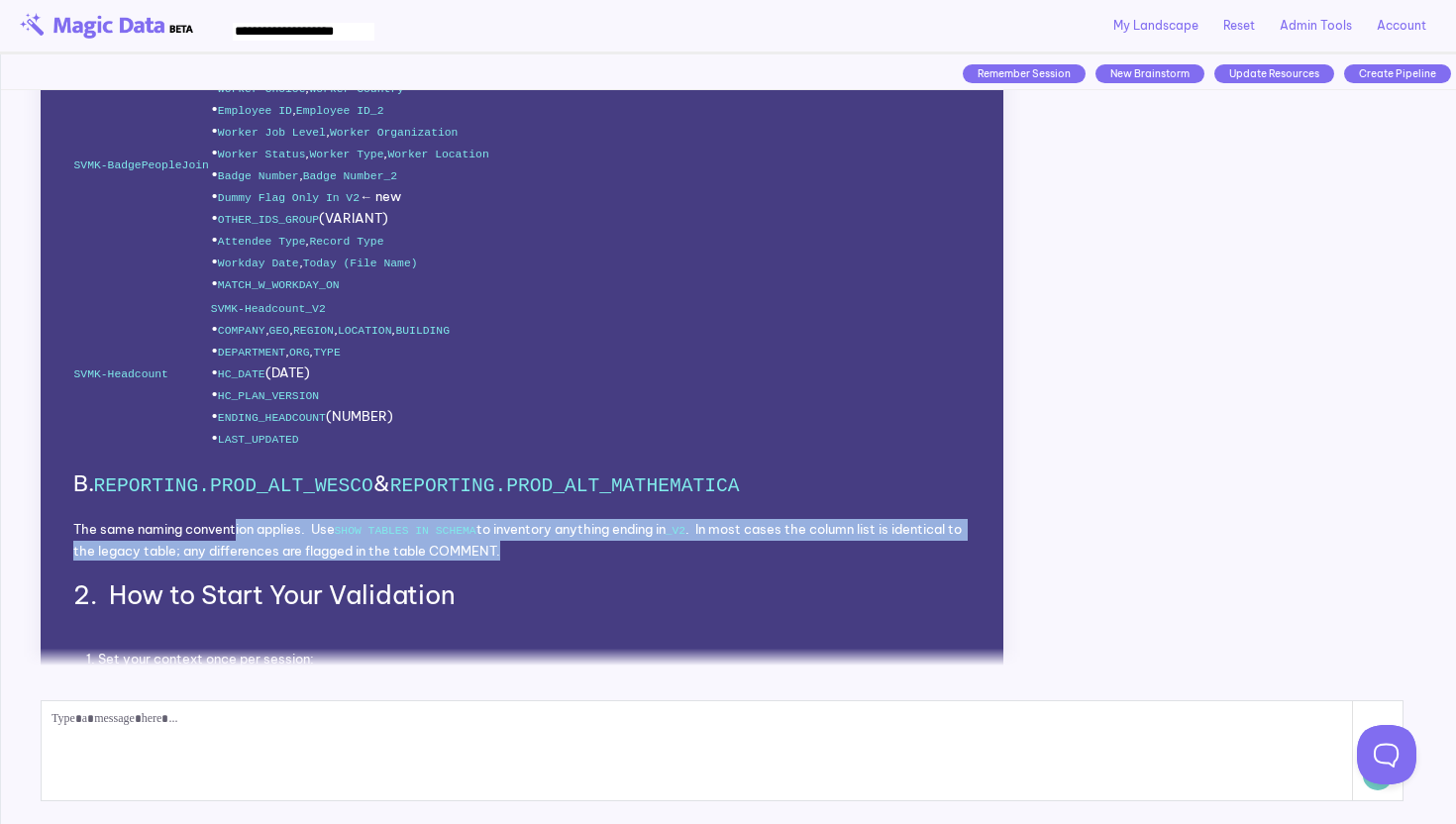 drag, startPoint x: 237, startPoint y: 474, endPoint x: 638, endPoint y: 487, distance: 401.2107 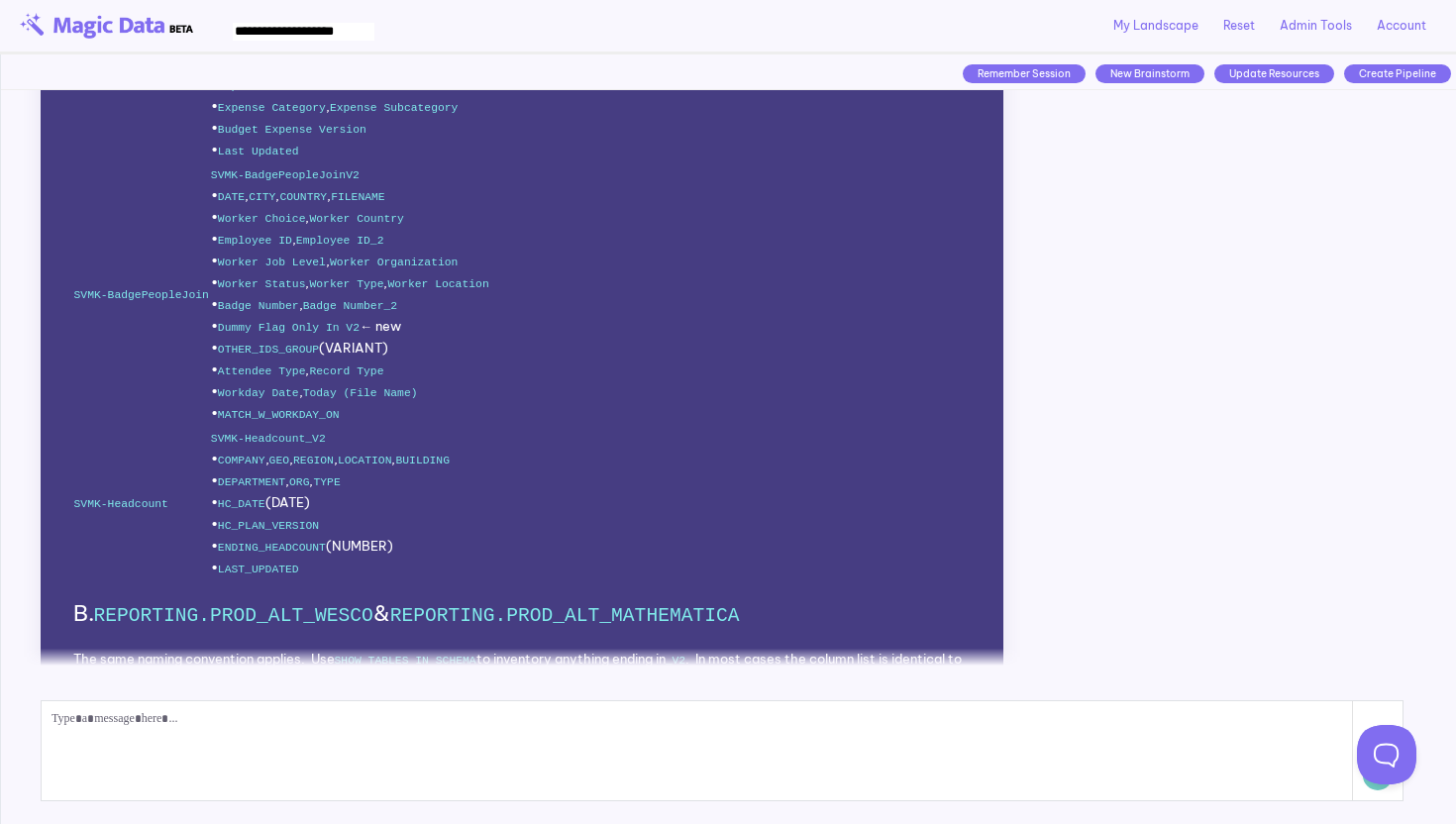 scroll, scrollTop: 3651, scrollLeft: 0, axis: vertical 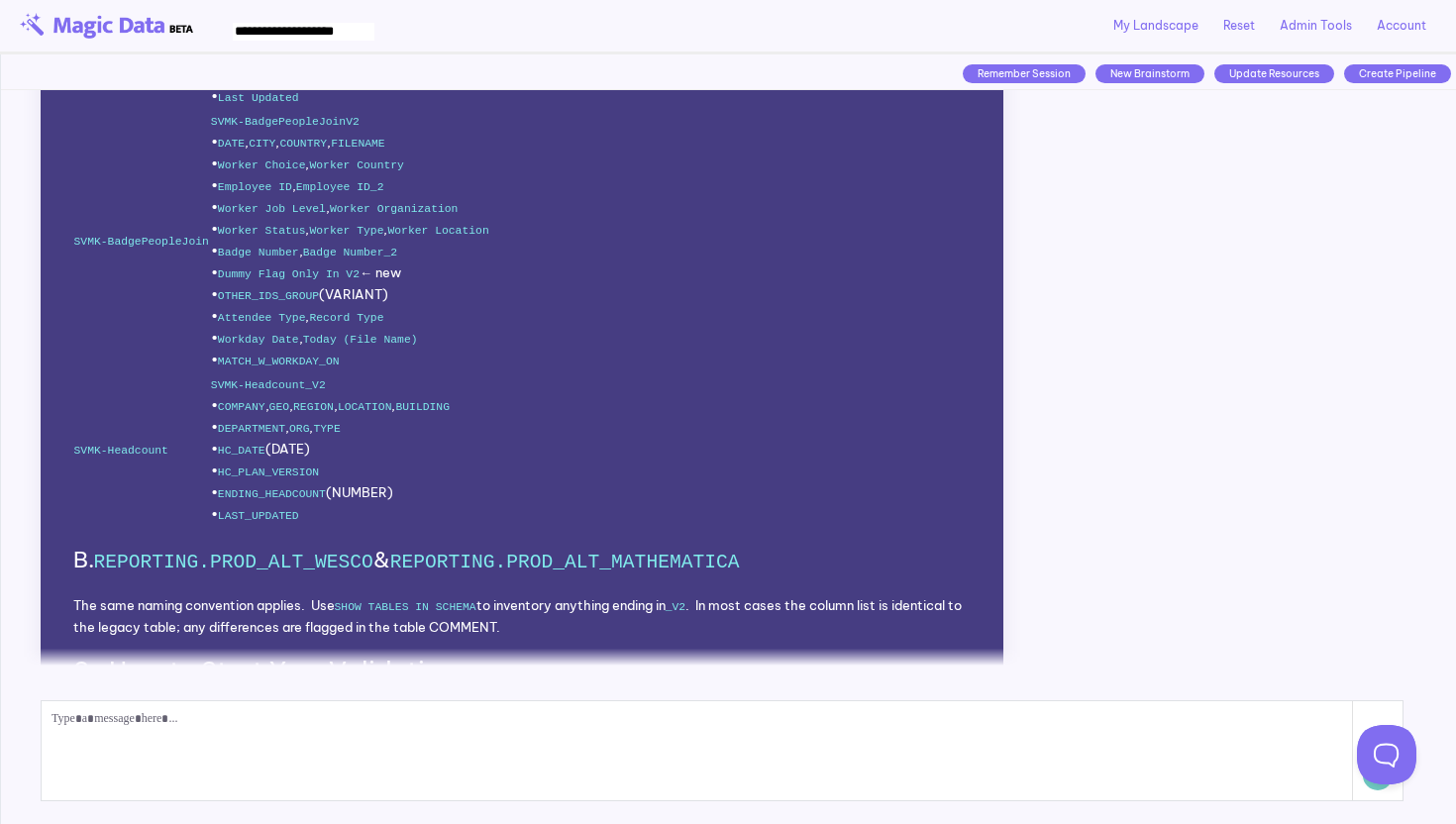 click on "REPORTING.PROD_ALT_WESCO" at bounding box center (234, 563) 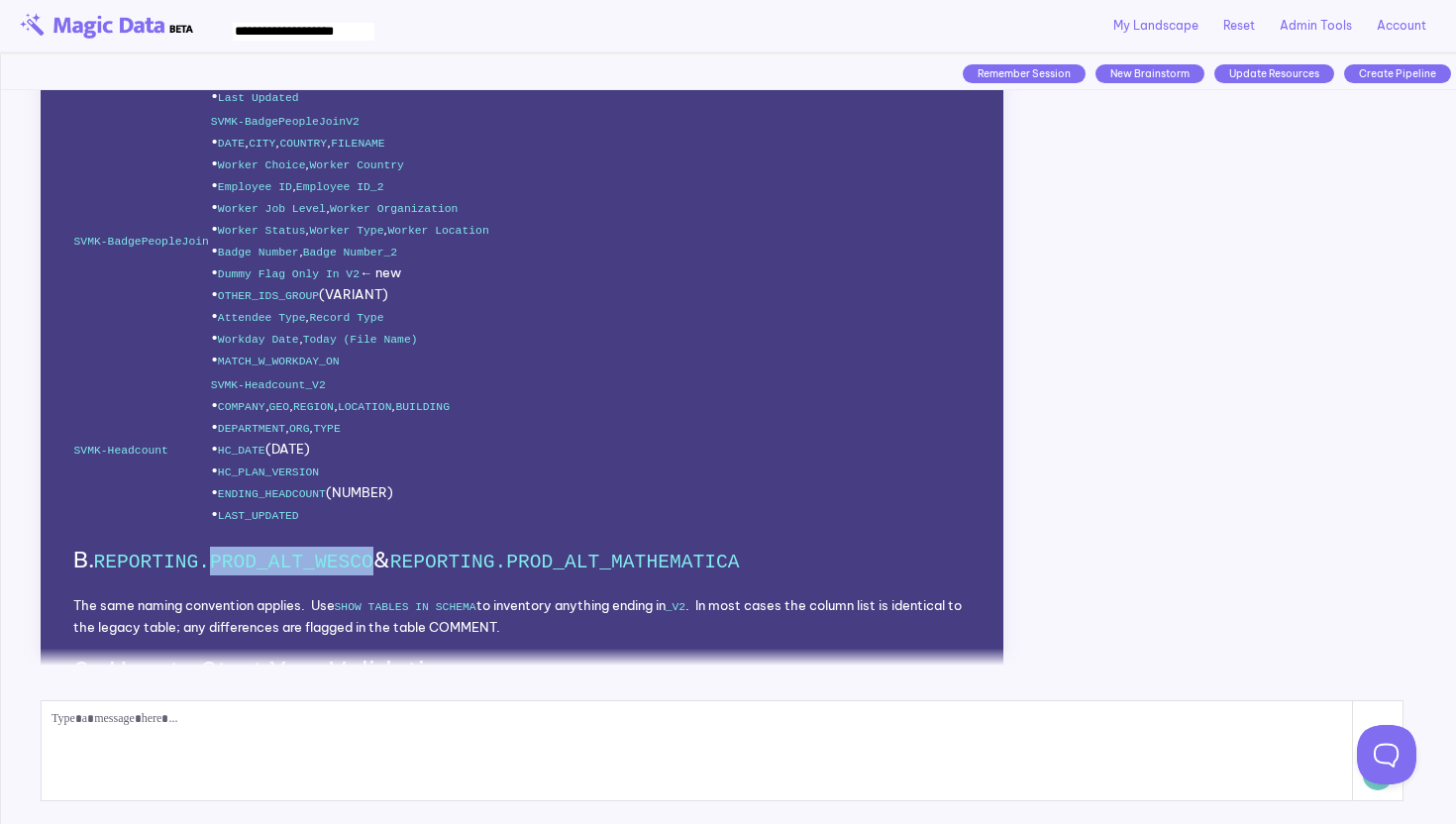 click on "REPORTING.PROD_ALT_WESCO" at bounding box center (234, 563) 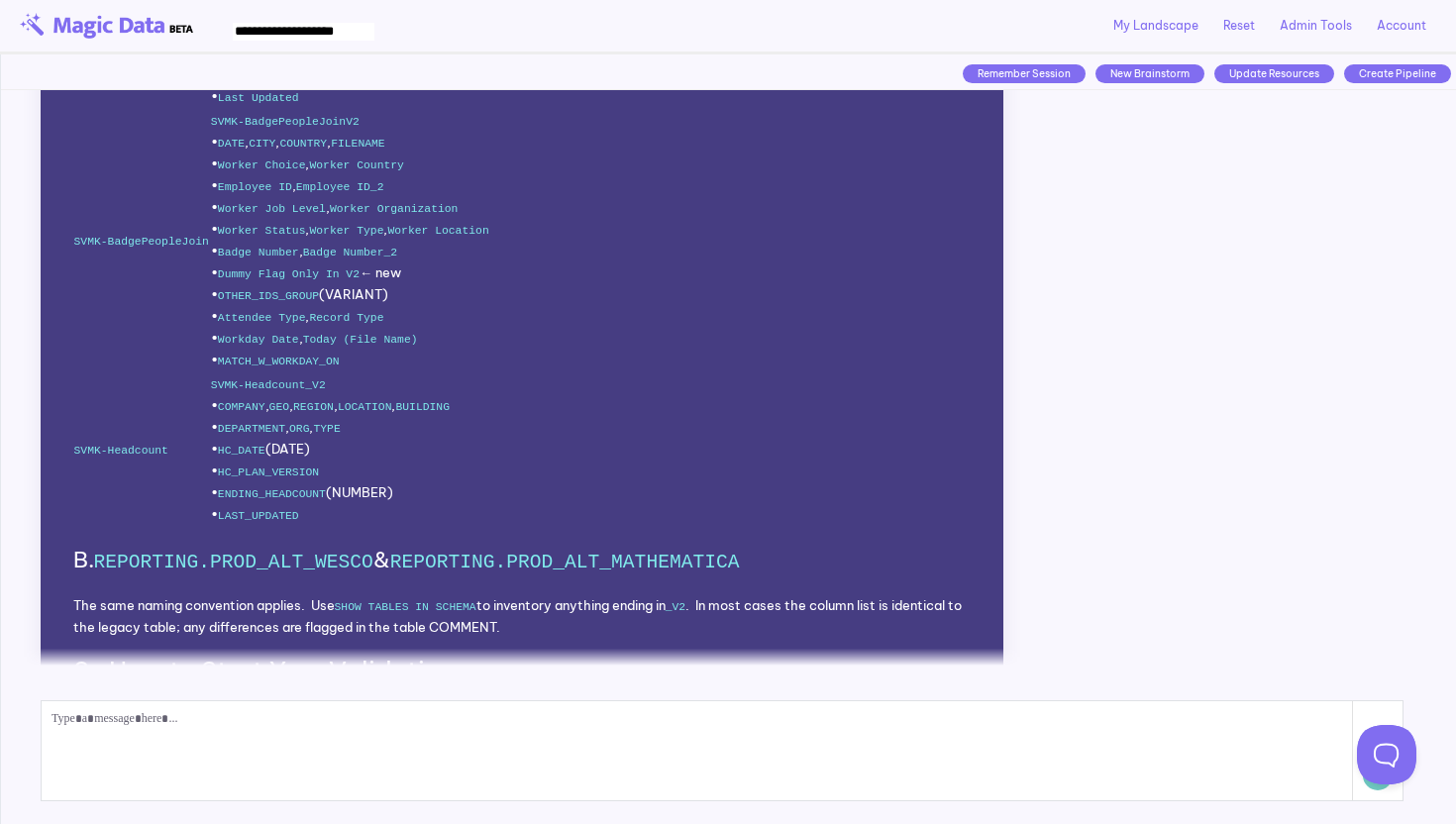 click on "On-Boarding Guide – Validating the new “V2” tables ([PERSON])
Scope & Objectives
You will be concentrating on three client-specific schemas inside the REPORTING database:
REPORTING.PROD_ALT_MOMENTIVE
REPORTING.PROD_ALT_WESCO
REPORTING.PROD_ALT_MATHEMATICA
Within each of these schemas we recently rebuilt many tables and suffixed them with _V2. Your first assignment is to prove that every V2 table faithfully reproduces the contents of its original counterpart (same business logic, no row loss, no erroneous duplication). The comparison must be period-bounded – only compare rows that exist in V2 and restrict the legacy table to the same date range.
1. Tables & Structures
Below are the V2 tables that already exist and the columns you will rely on for validation. When columns differ between the legacy and V2 tables, the delta is called-out explicitly.
A. REPORTING.PROD_ALT_MOMENTIVE
Original table
New V2 table & columns
SVMK-Expenses
SVMK-Expenses_V2" at bounding box center [522, 1216] 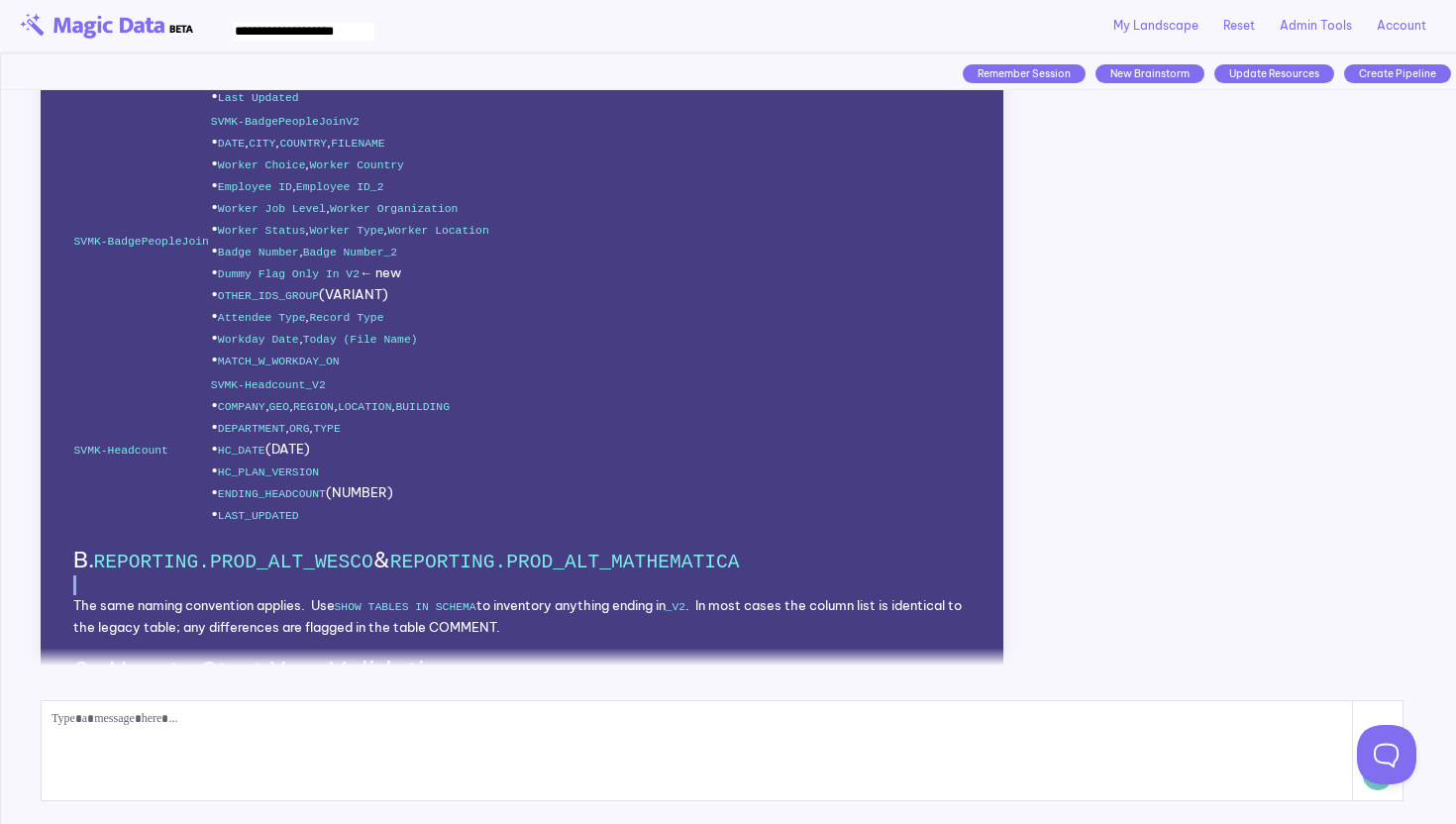 click on "On-Boarding Guide – Validating the new “V2” tables ([PERSON])
Scope & Objectives
You will be concentrating on three client-specific schemas inside the REPORTING database:
REPORTING.PROD_ALT_MOMENTIVE
REPORTING.PROD_ALT_WESCO
REPORTING.PROD_ALT_MATHEMATICA
Within each of these schemas we recently rebuilt many tables and suffixed them with _V2. Your first assignment is to prove that every V2 table faithfully reproduces the contents of its original counterpart (same business logic, no row loss, no erroneous duplication). The comparison must be period-bounded – only compare rows that exist in V2 and restrict the legacy table to the same date range.
1. Tables & Structures
Below are the V2 tables that already exist and the columns you will rely on for validation. When columns differ between the legacy and V2 tables, the delta is called-out explicitly.
A. REPORTING.PROD_ALT_MOMENTIVE
Original table
New V2 table & columns
SVMK-Expenses
SVMK-Expenses_V2" at bounding box center [522, 1216] 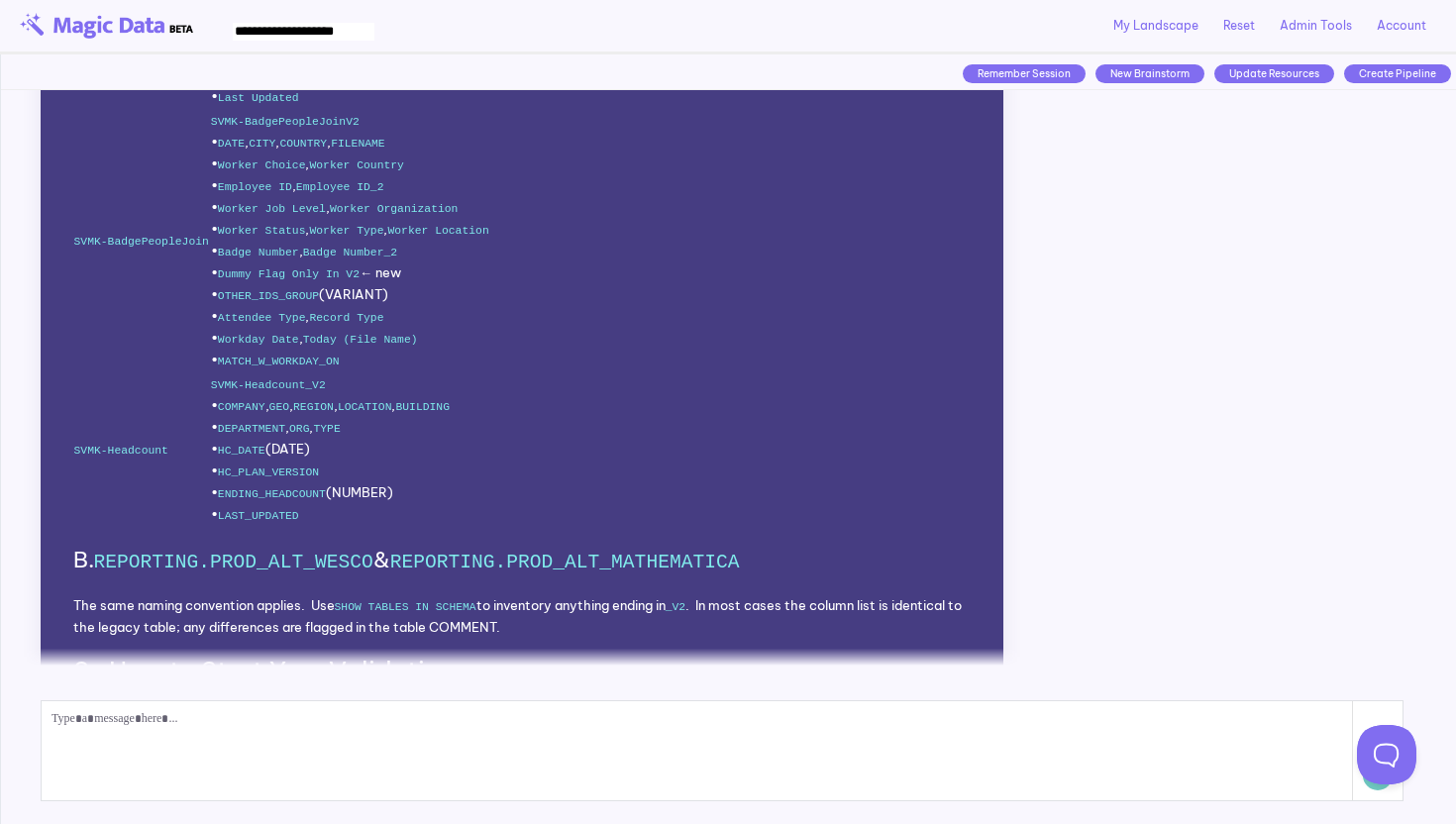 click on "REPORTING.PROD_ALT_MATHEMATICA" at bounding box center (565, 563) 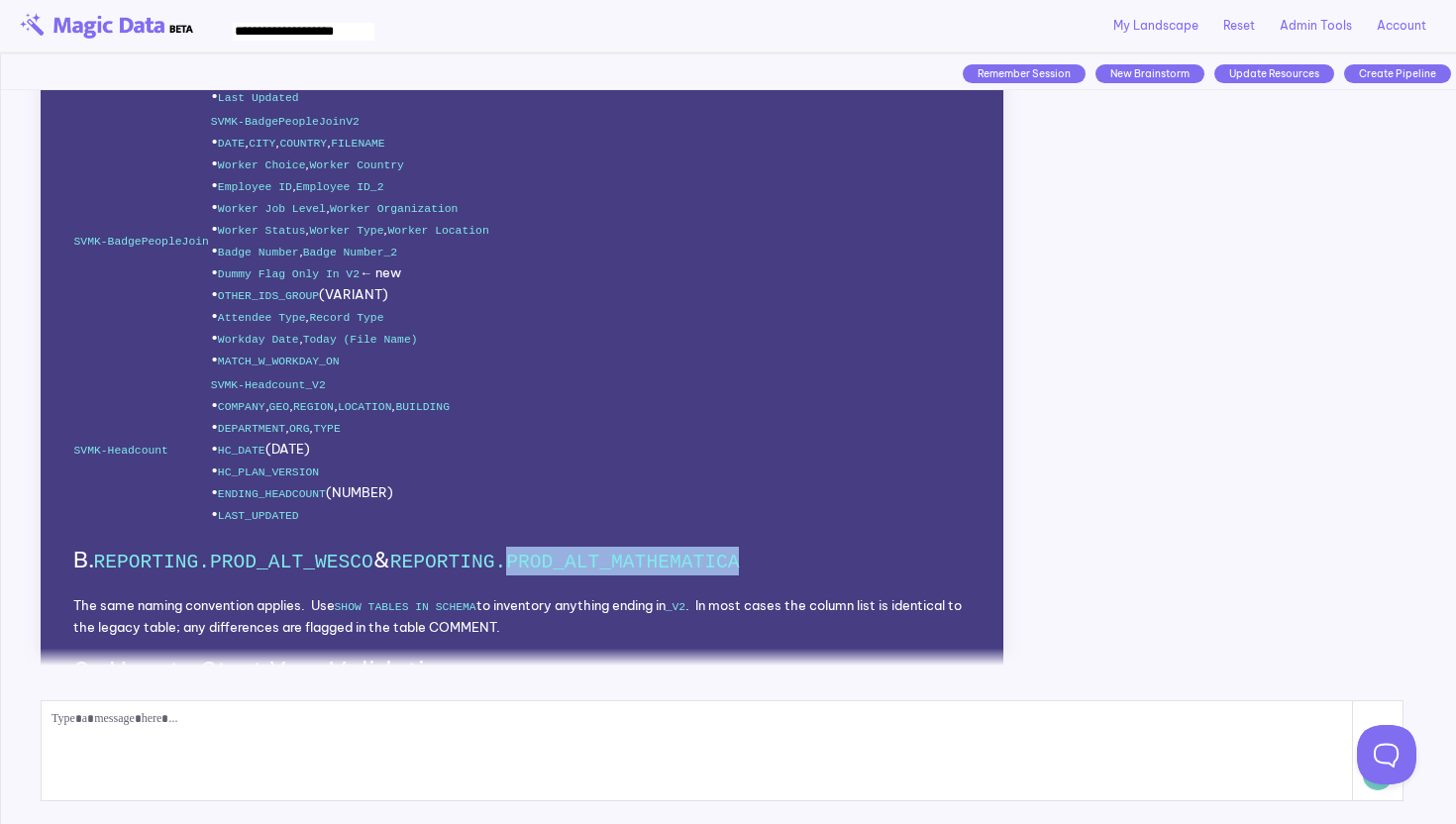 click on "REPORTING.PROD_ALT_MATHEMATICA" at bounding box center [565, 563] 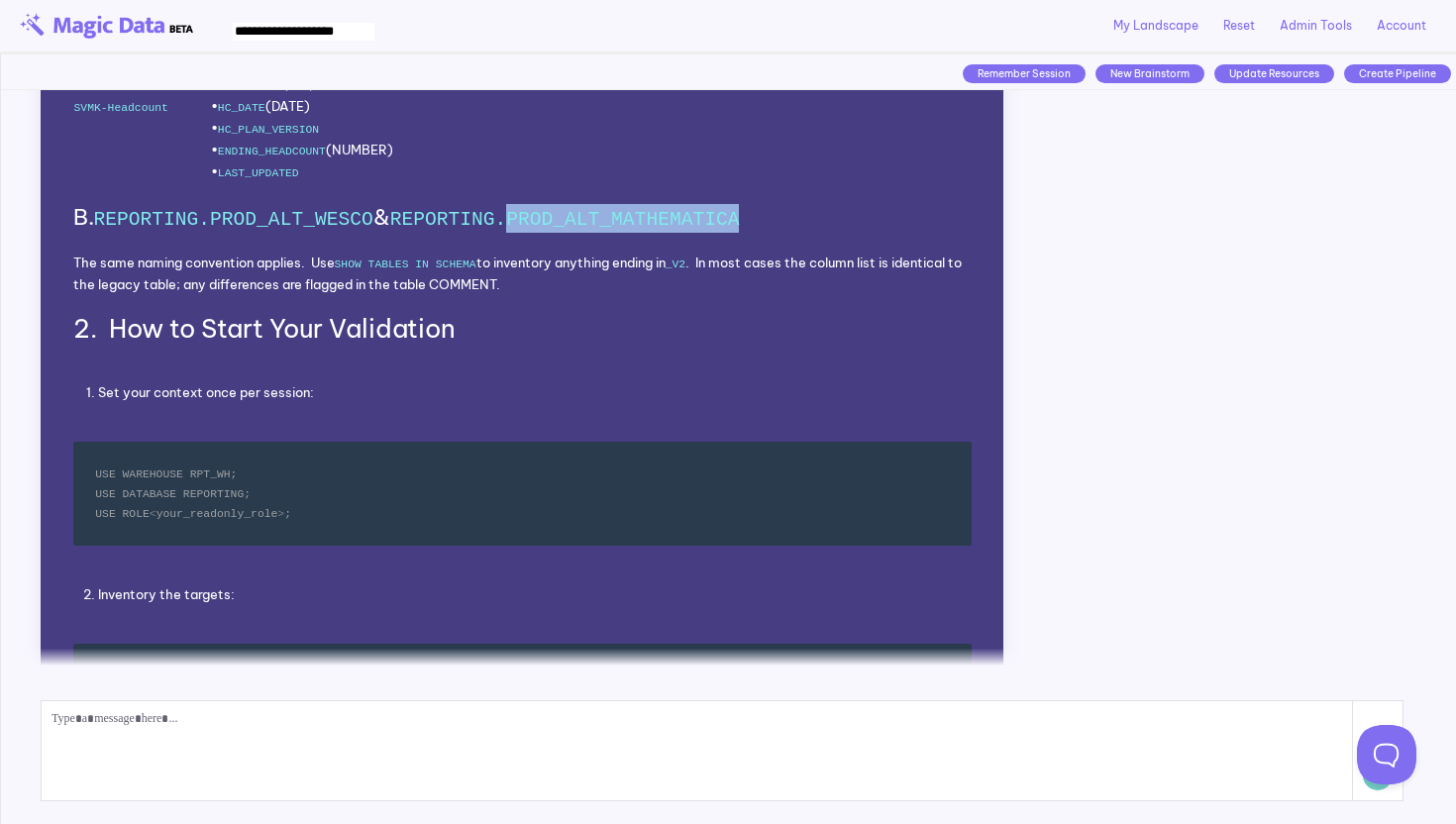 scroll, scrollTop: 3998, scrollLeft: 0, axis: vertical 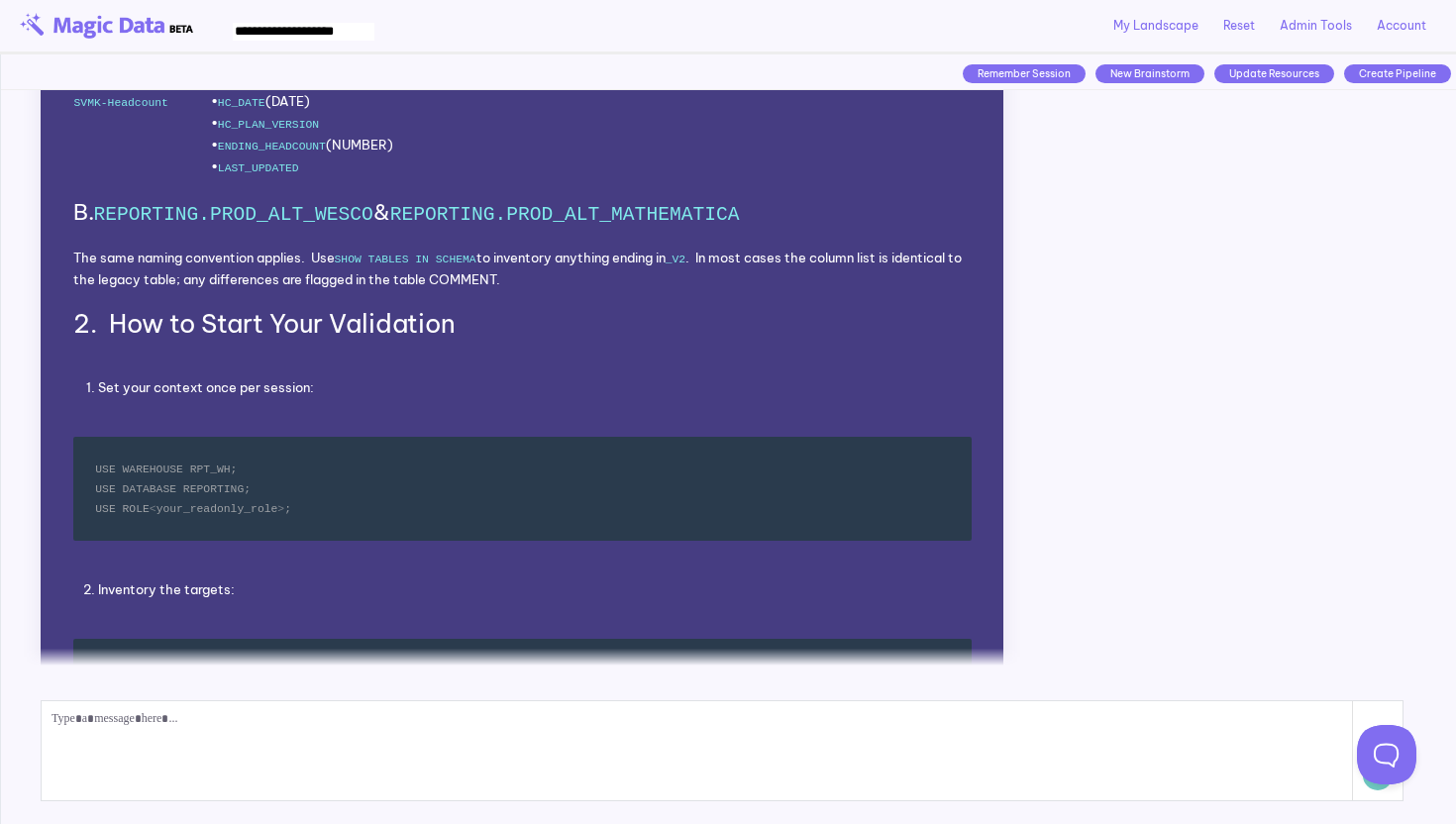 click on "Set your context once per session:" at bounding box center (535, 388) 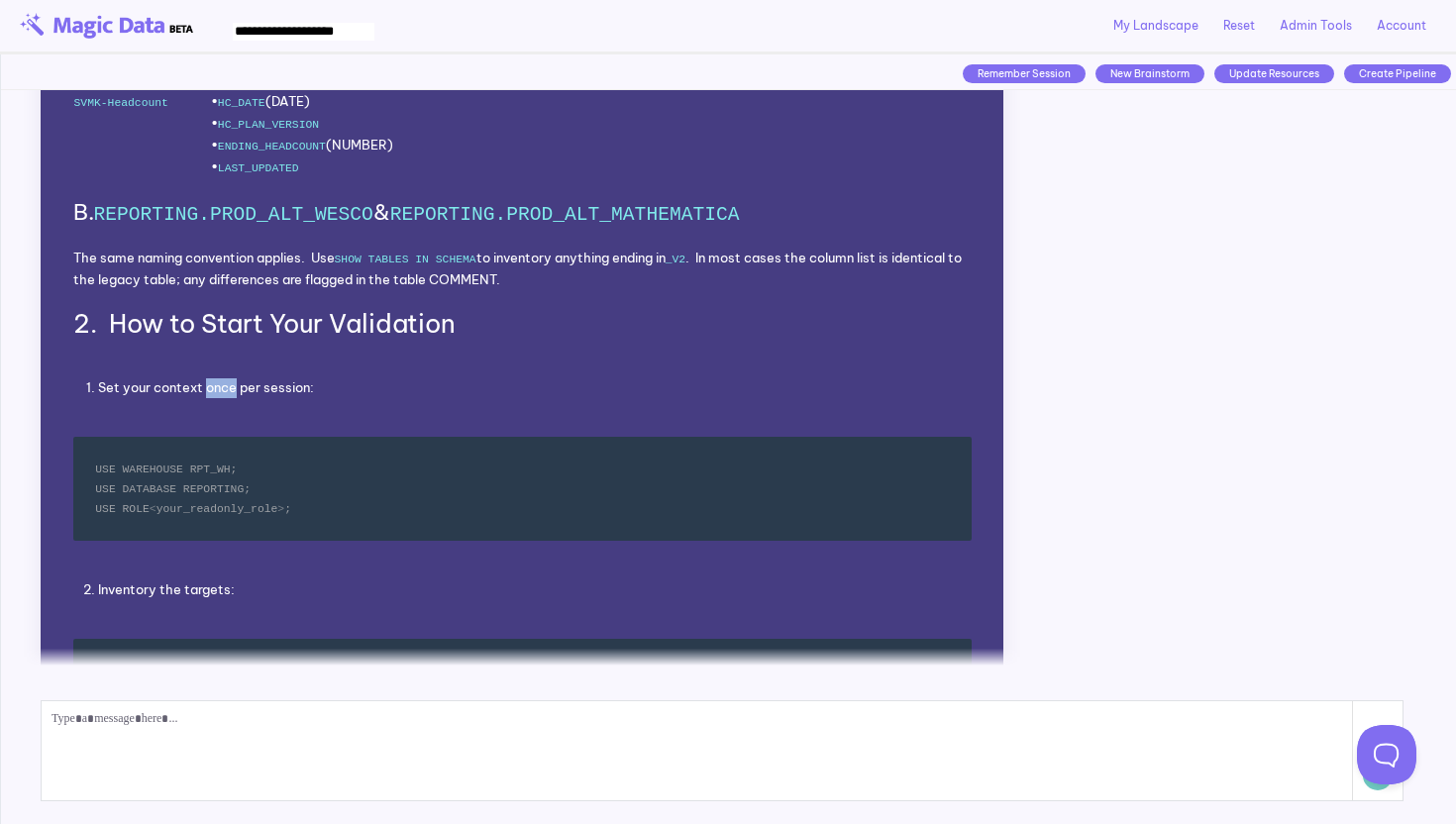 click on "Set your context once per session:" at bounding box center [535, 388] 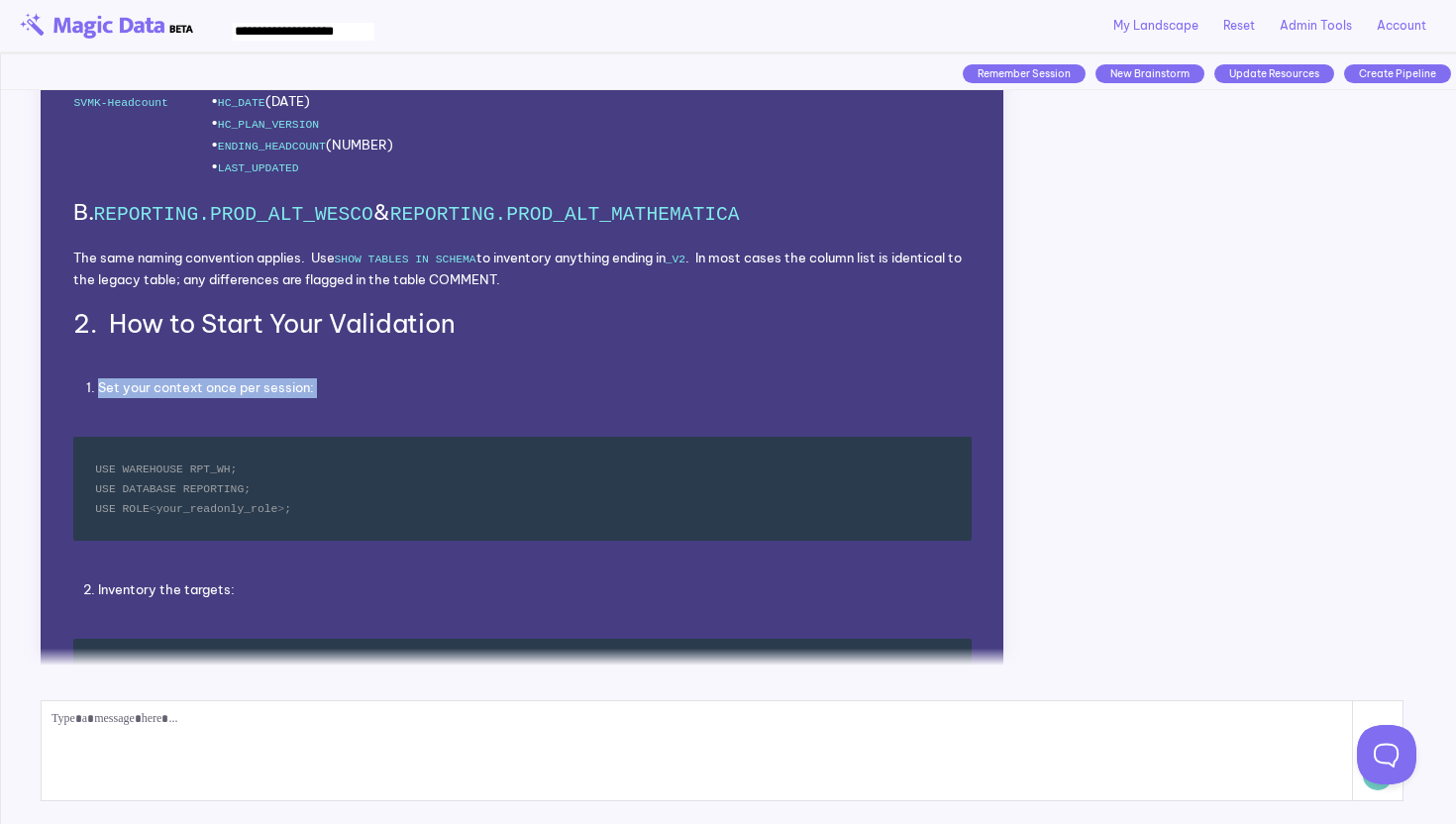 click on "Set your context once per session:" at bounding box center [535, 388] 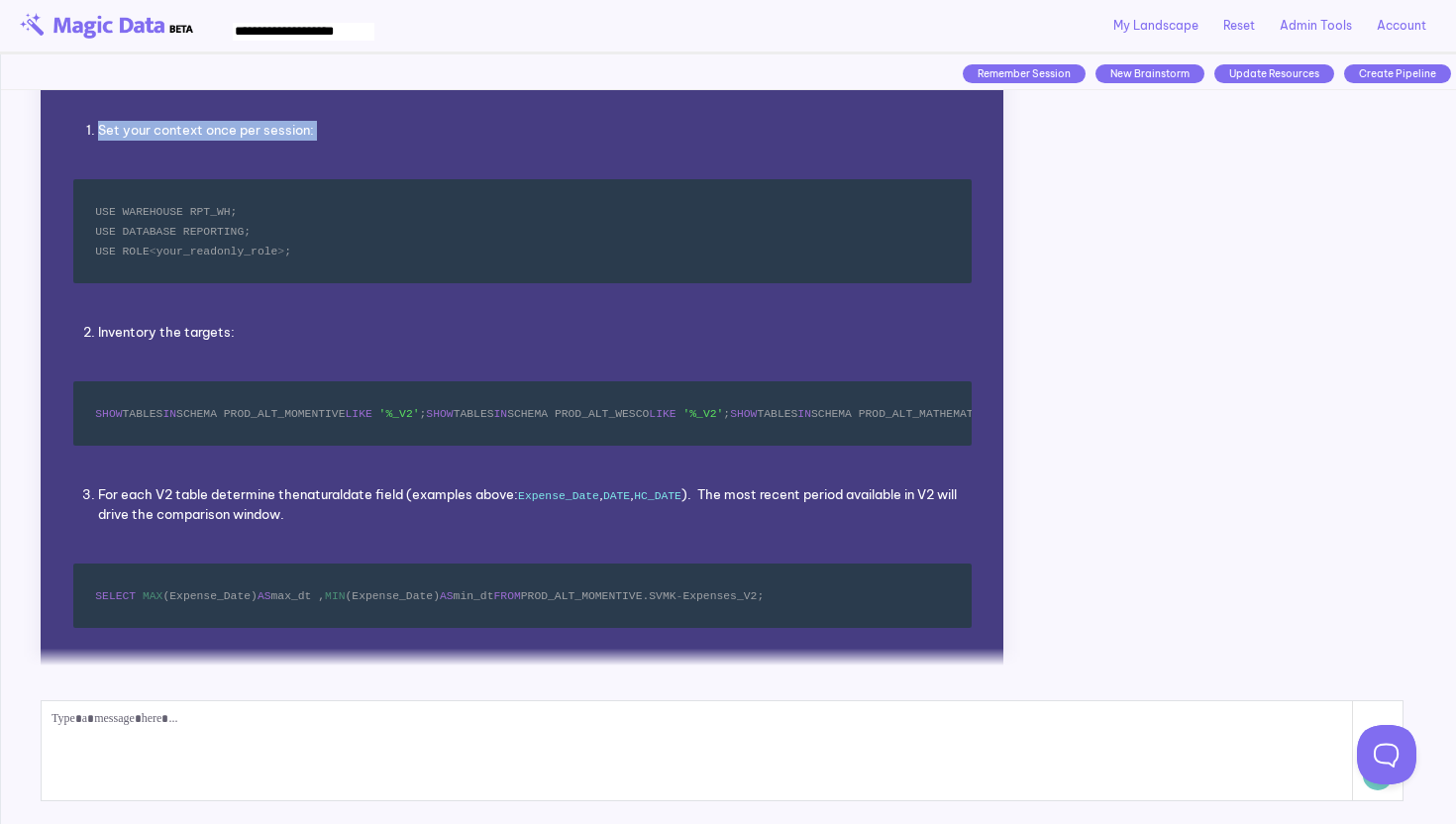 scroll, scrollTop: 4257, scrollLeft: 0, axis: vertical 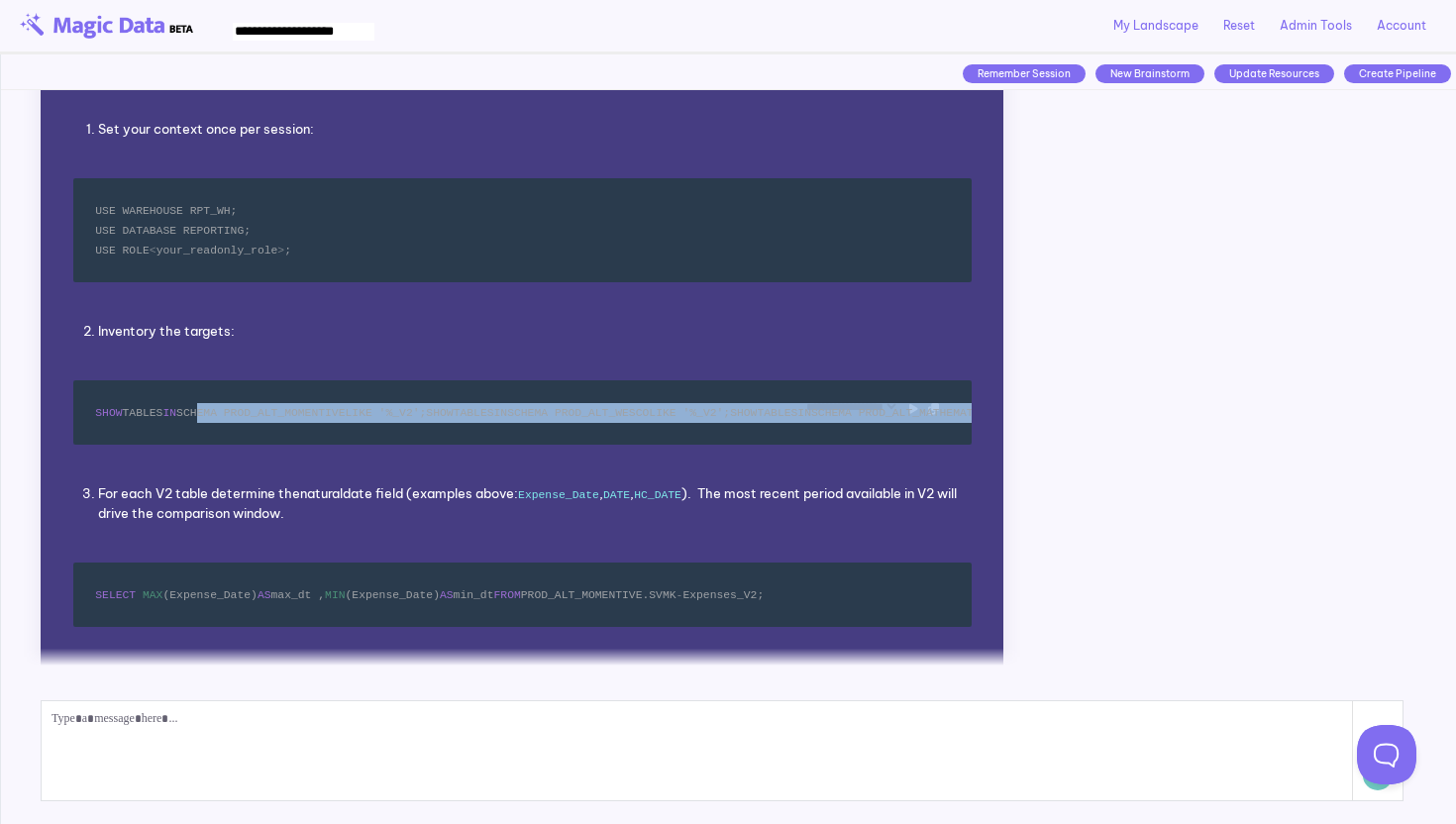 drag, startPoint x: 209, startPoint y: 353, endPoint x: 232, endPoint y: 406, distance: 57.775427 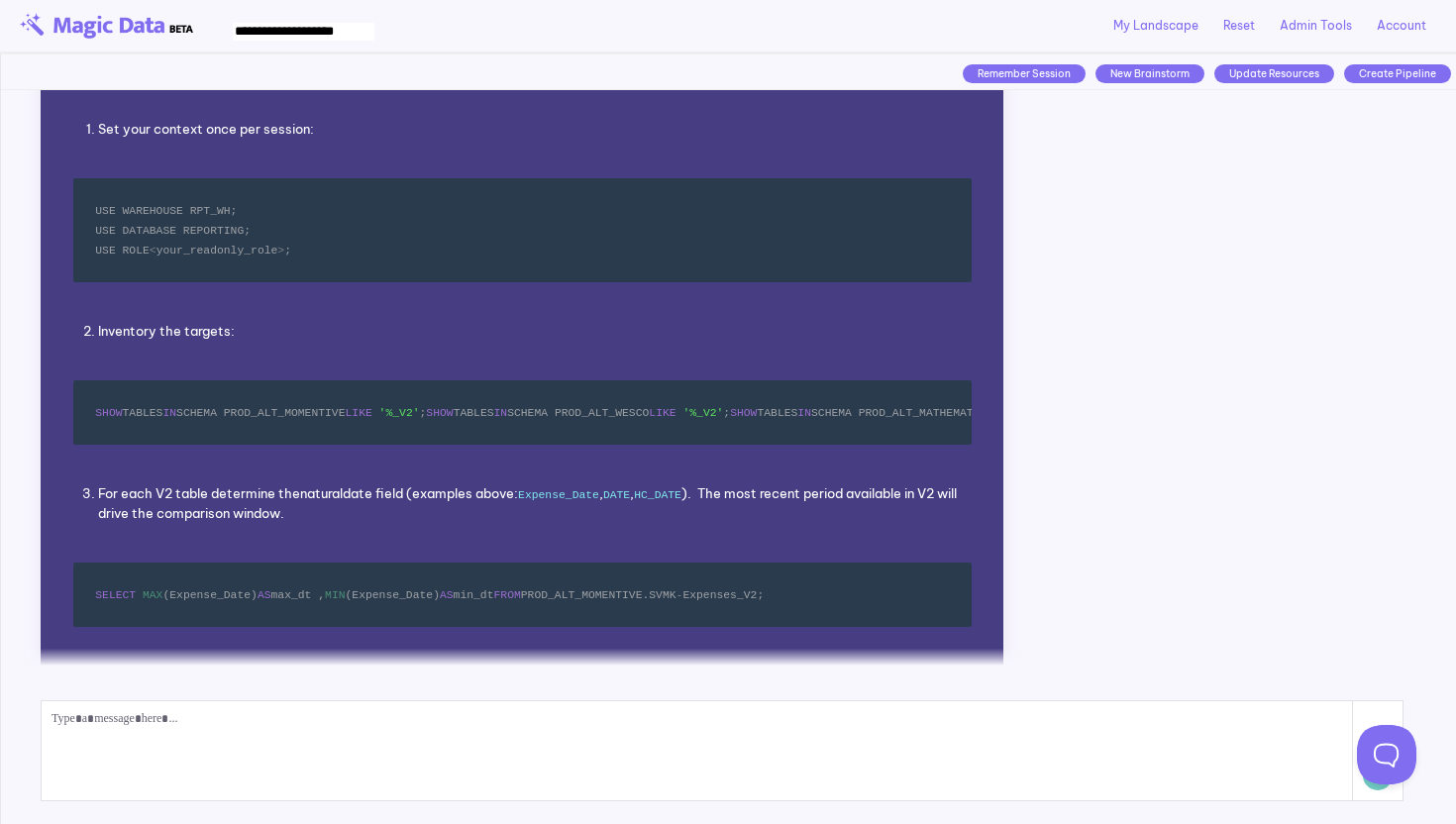 click on "For each V2 table determine the  natural  date field (examples above:  Expense_Date ,  DATE ,  HC_DATE ).  The most recent period available in V2 will drive the comparison window." at bounding box center (535, 504) 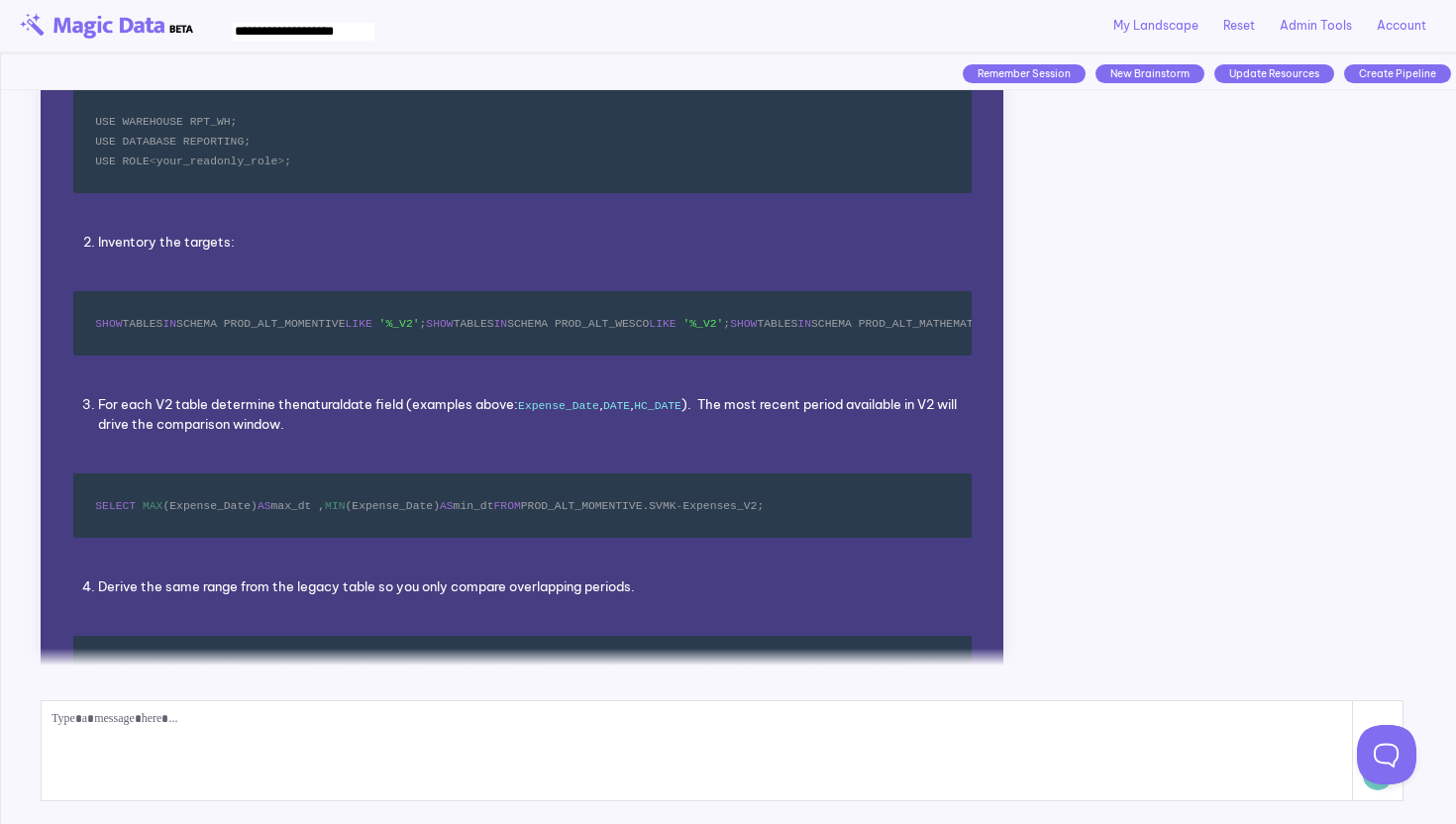 scroll, scrollTop: 4378, scrollLeft: 0, axis: vertical 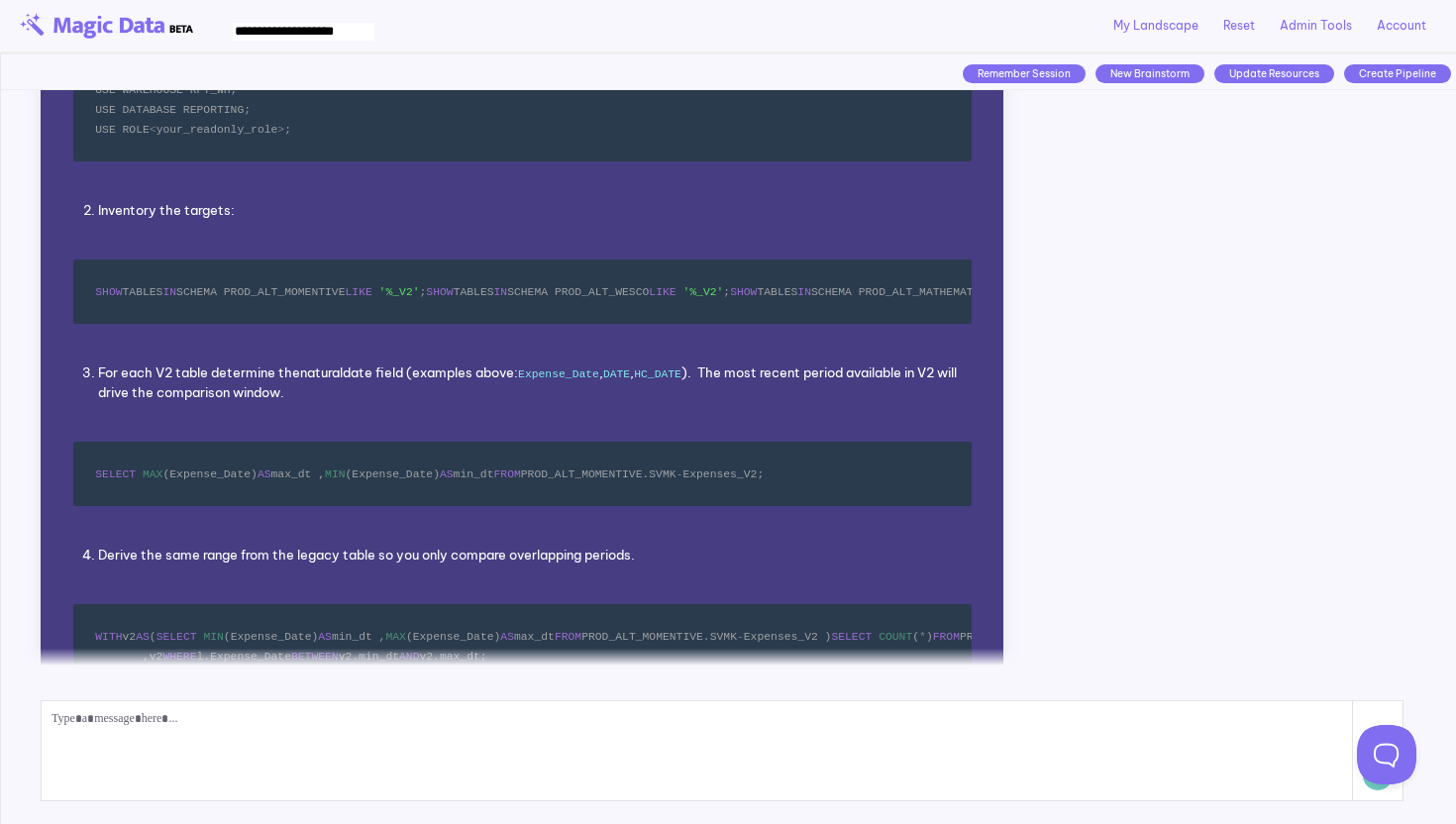 click on "For each V2 table determine the  natural  date field (examples above:  Expense_Date ,  DATE ,  HC_DATE ).  The most recent period available in V2 will drive the comparison window." at bounding box center [535, 383] 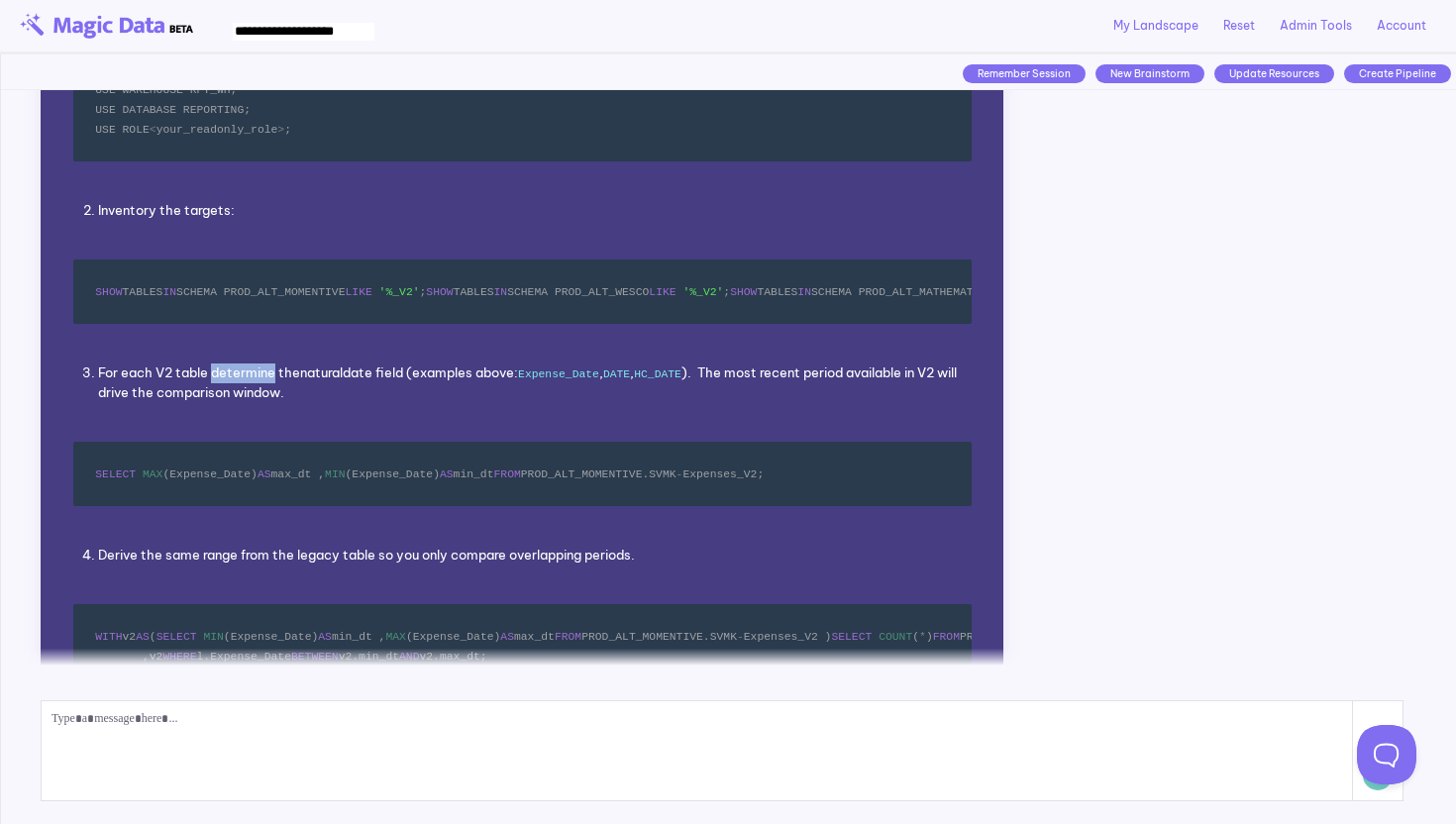 click on "For each V2 table determine the  natural  date field (examples above:  Expense_Date ,  DATE ,  HC_DATE ).  The most recent period available in V2 will drive the comparison window." at bounding box center [535, 383] 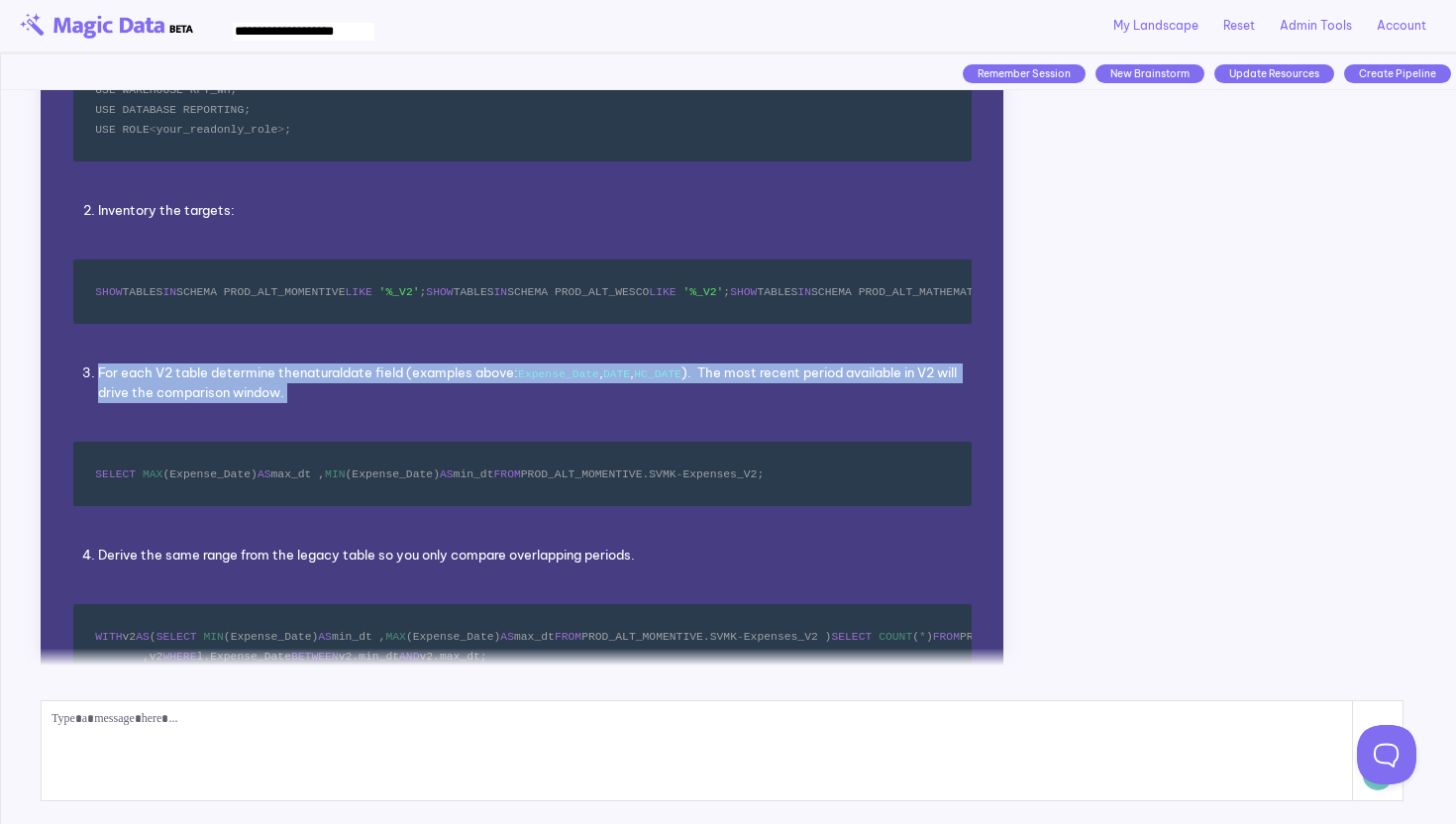 click on "For each V2 table determine the  natural  date field (examples above:  Expense_Date ,  DATE ,  HC_DATE ).  The most recent period available in V2 will drive the comparison window." at bounding box center (535, 383) 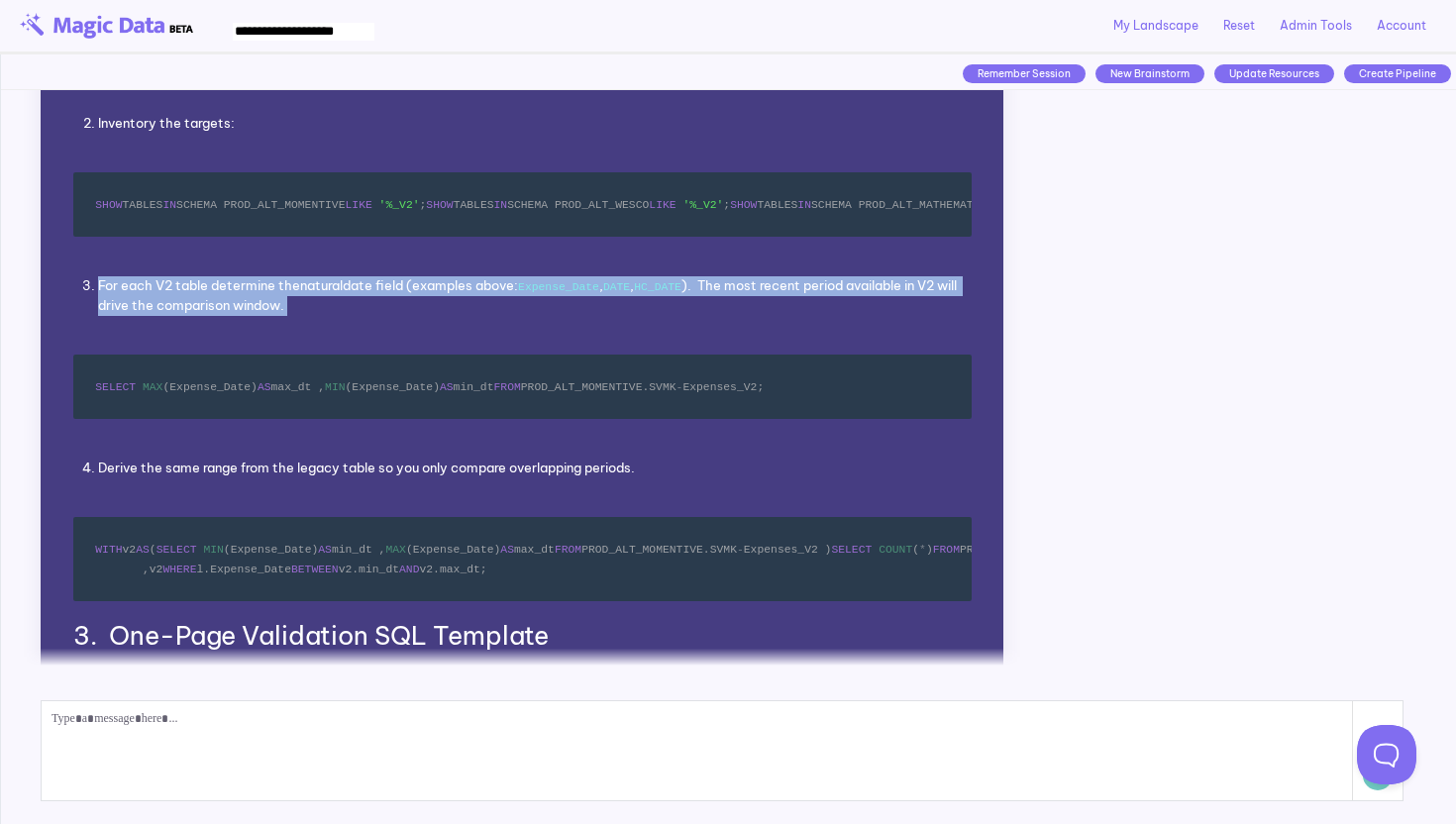 scroll, scrollTop: 4487, scrollLeft: 0, axis: vertical 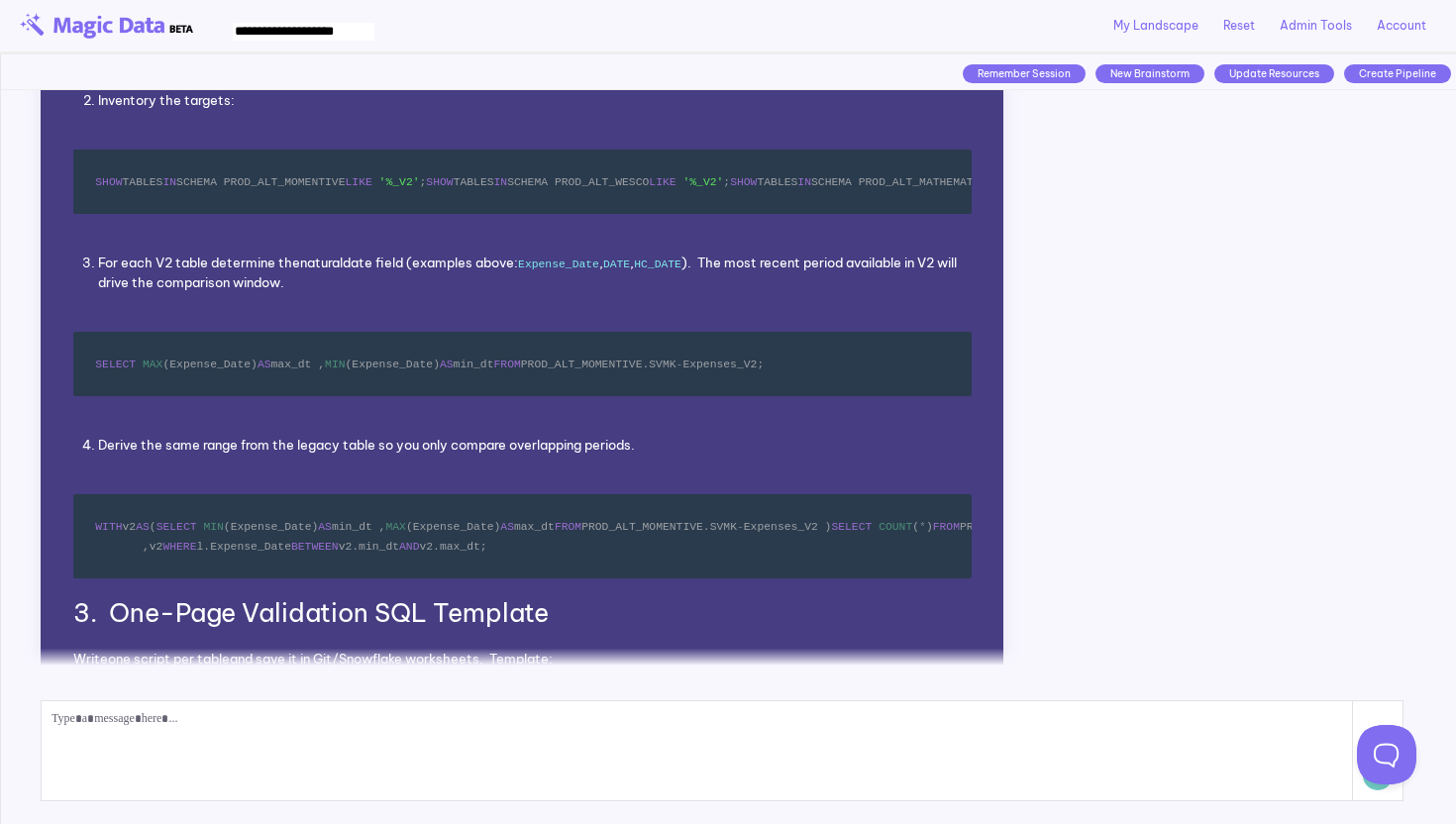 click on "Derive the same range from the legacy table so you only compare overlapping periods." at bounding box center [535, 446] 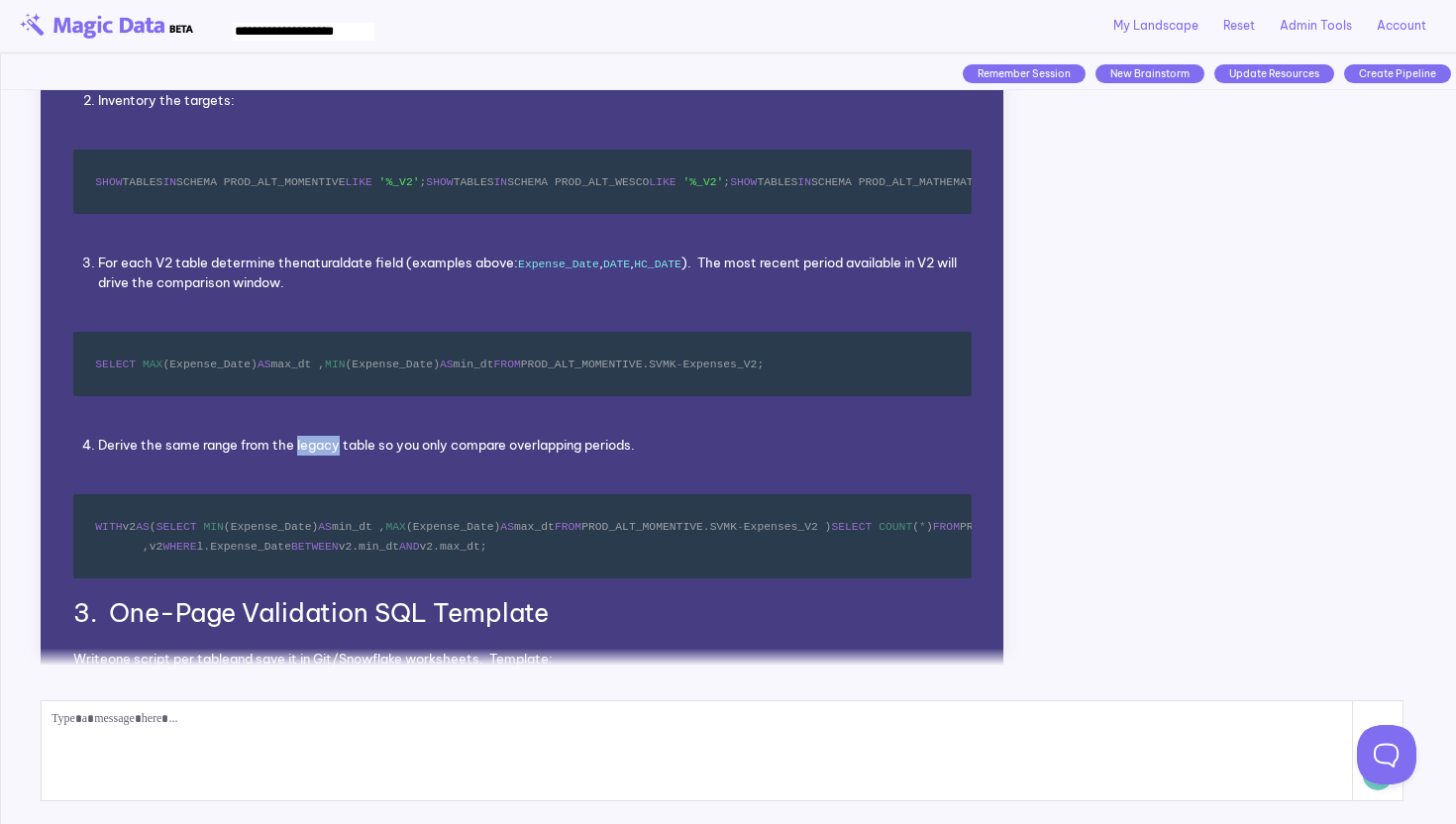 click on "Derive the same range from the legacy table so you only compare overlapping periods." at bounding box center (535, 446) 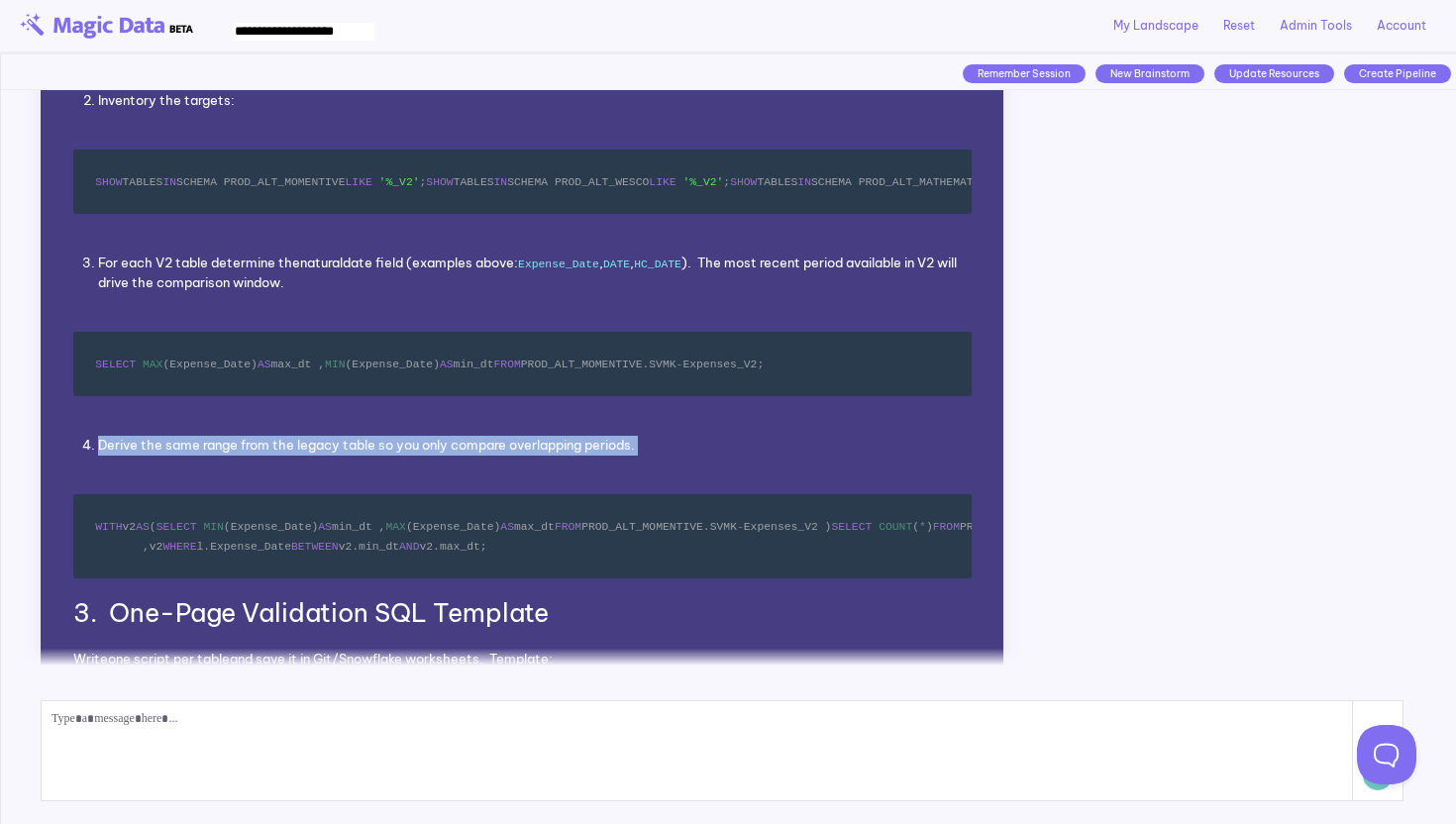 click on "Derive the same range from the legacy table so you only compare overlapping periods." at bounding box center (535, 446) 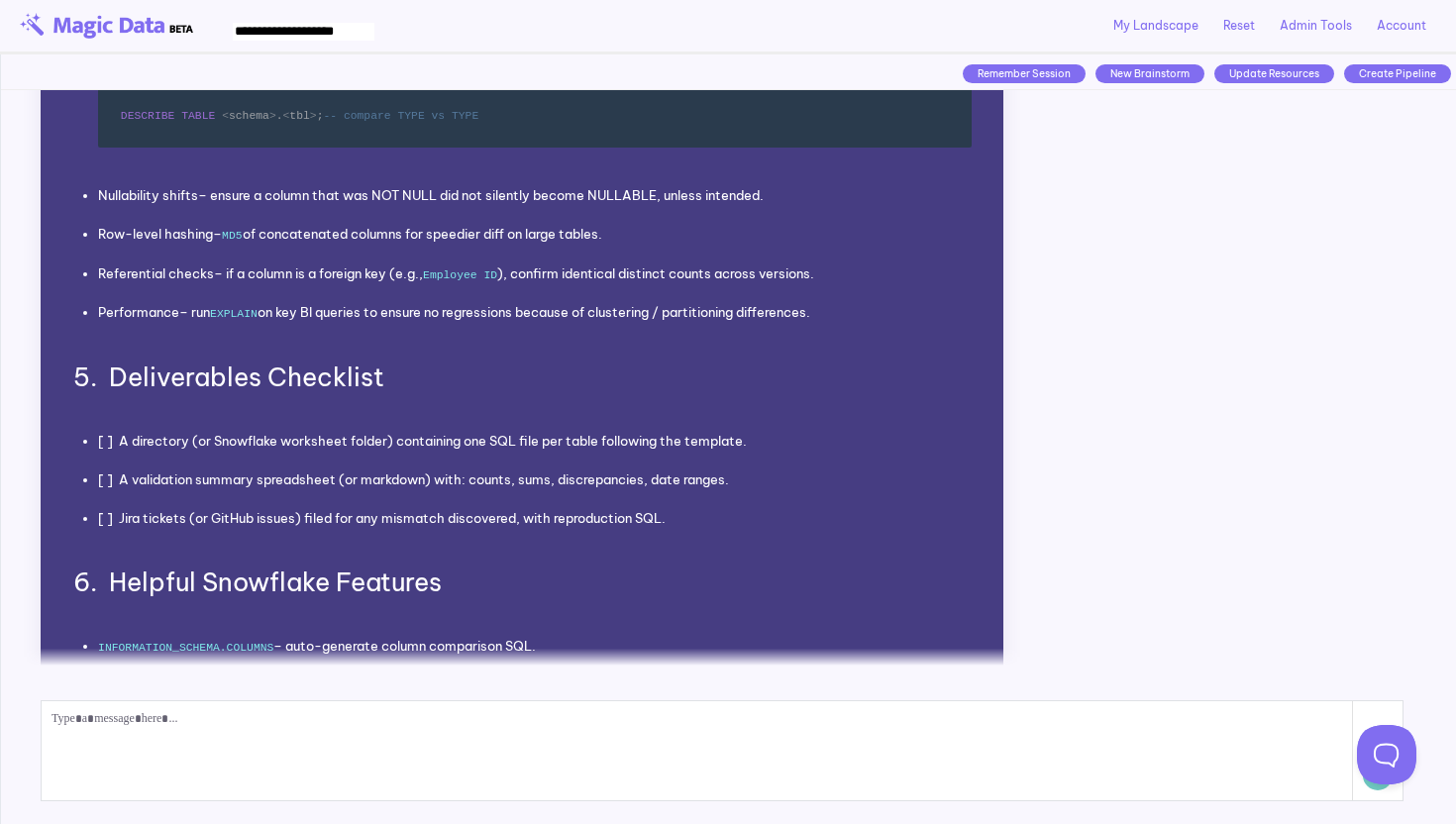scroll, scrollTop: 5699, scrollLeft: 0, axis: vertical 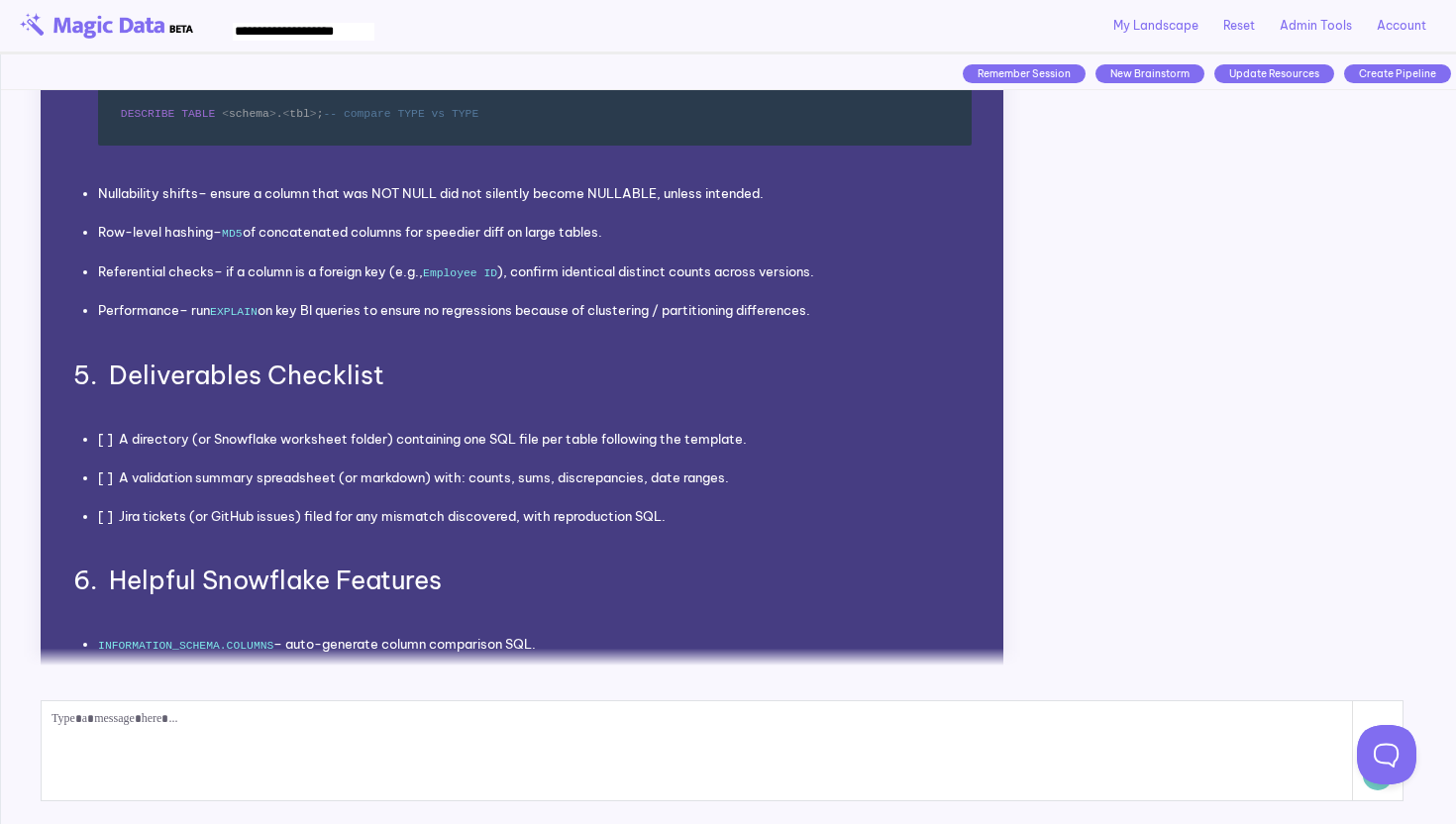 click on "Aggregates    – compare totals ( COUNT ,  SUM  numeric fields)." at bounding box center [535, -133] 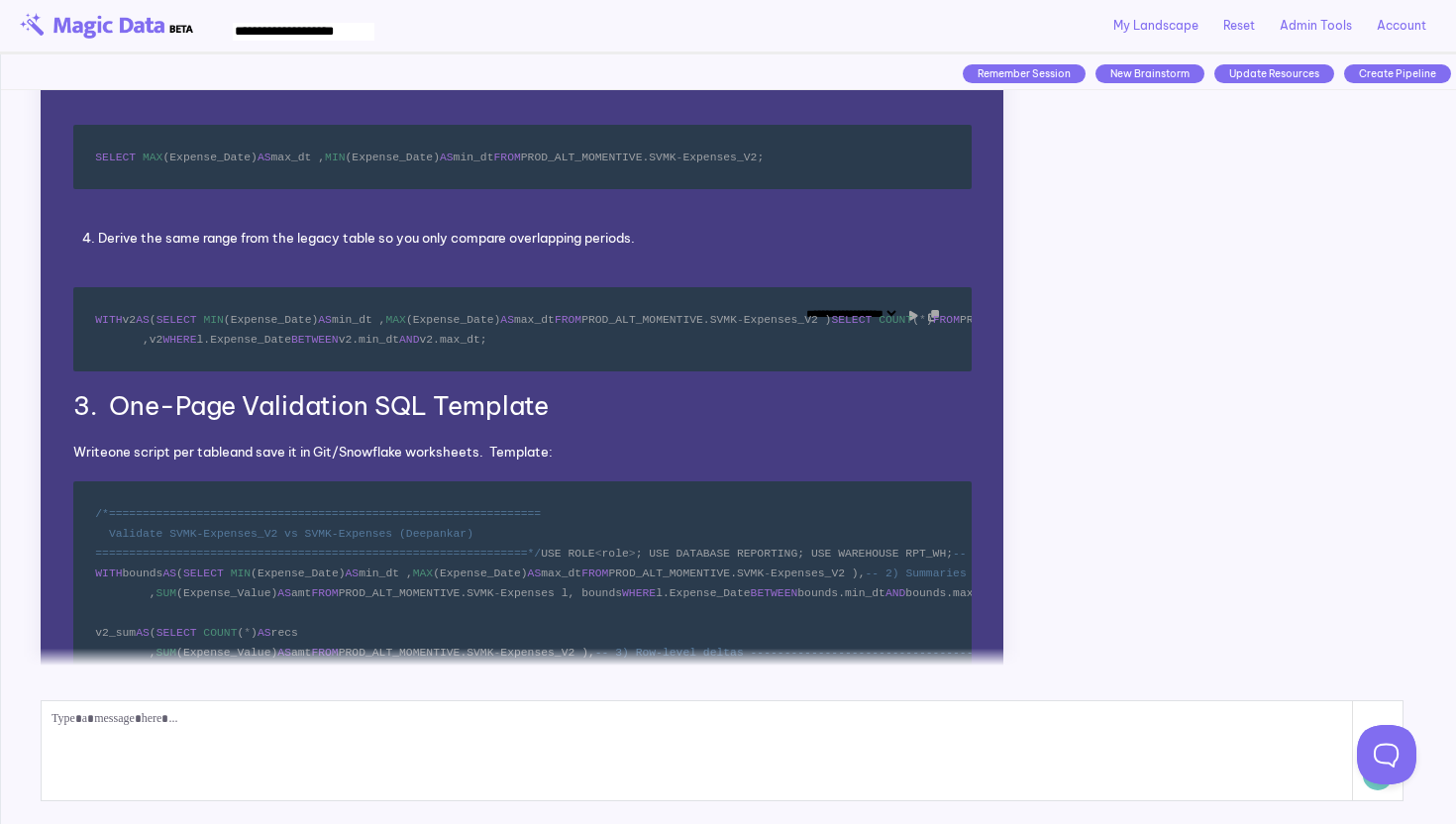 scroll, scrollTop: 4681, scrollLeft: 0, axis: vertical 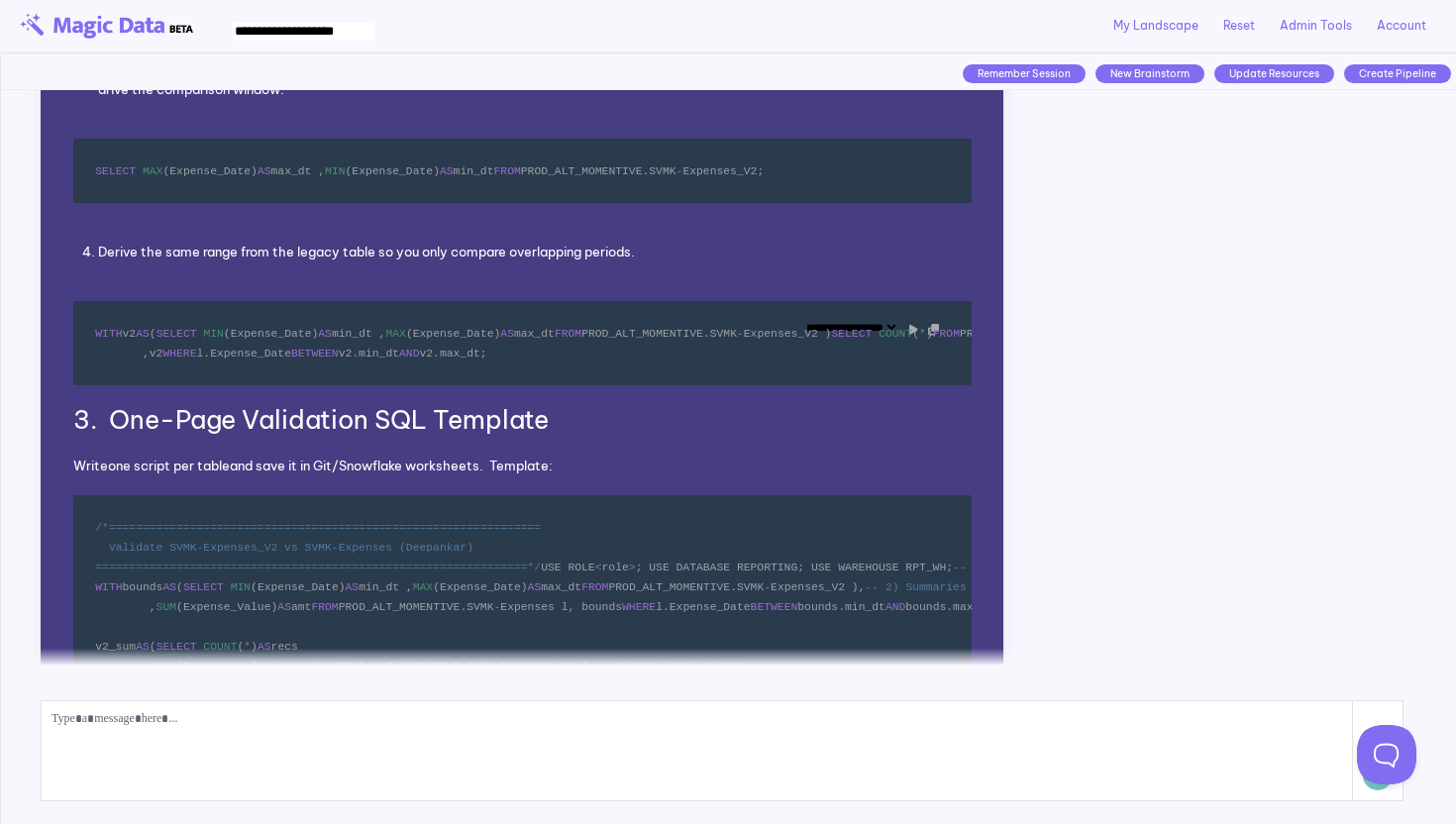 drag, startPoint x: 505, startPoint y: 462, endPoint x: 459, endPoint y: 302, distance: 166.48 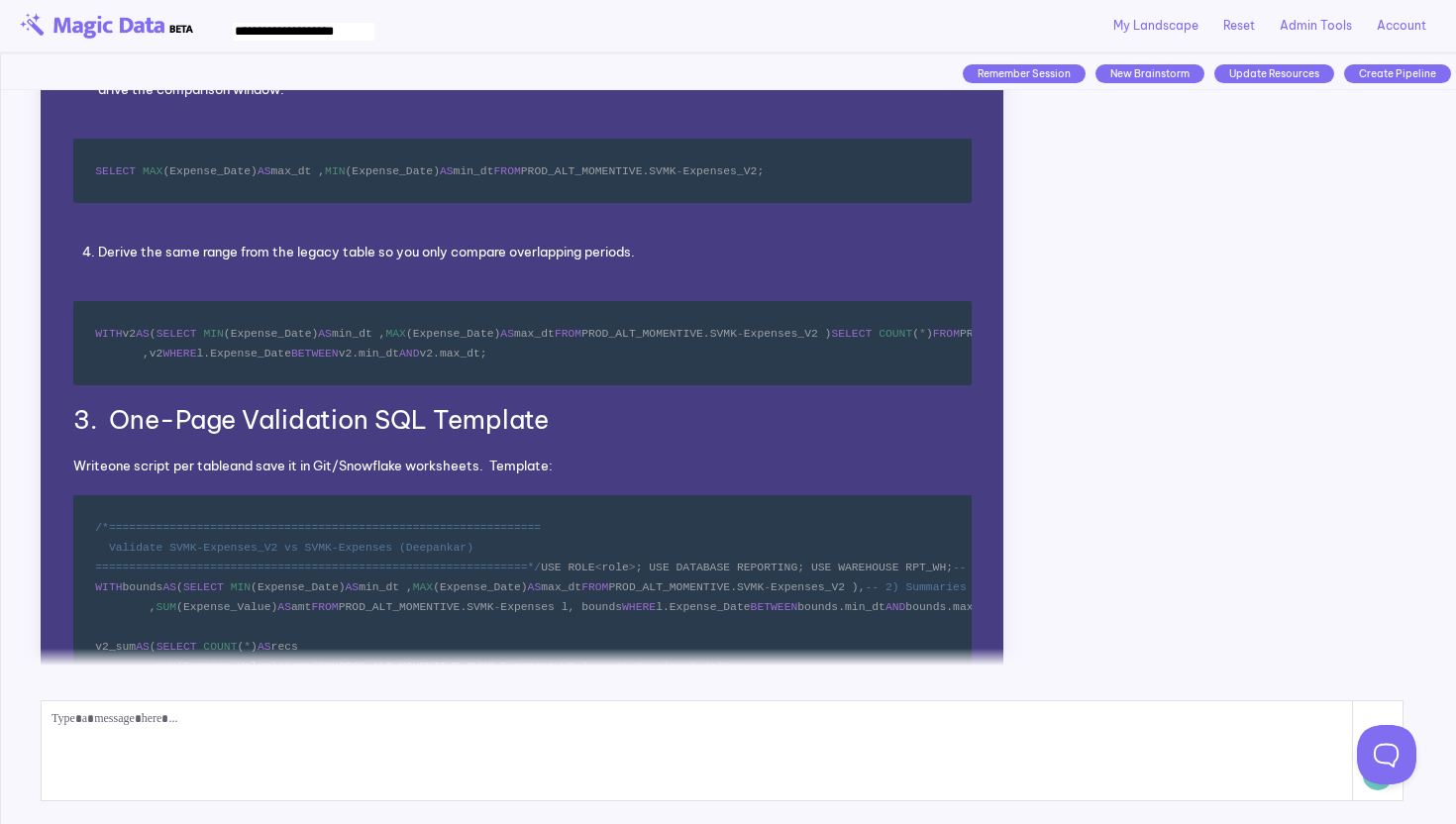 click on "Derive the same range from the legacy table so you only compare overlapping periods." at bounding box center [522, 252] 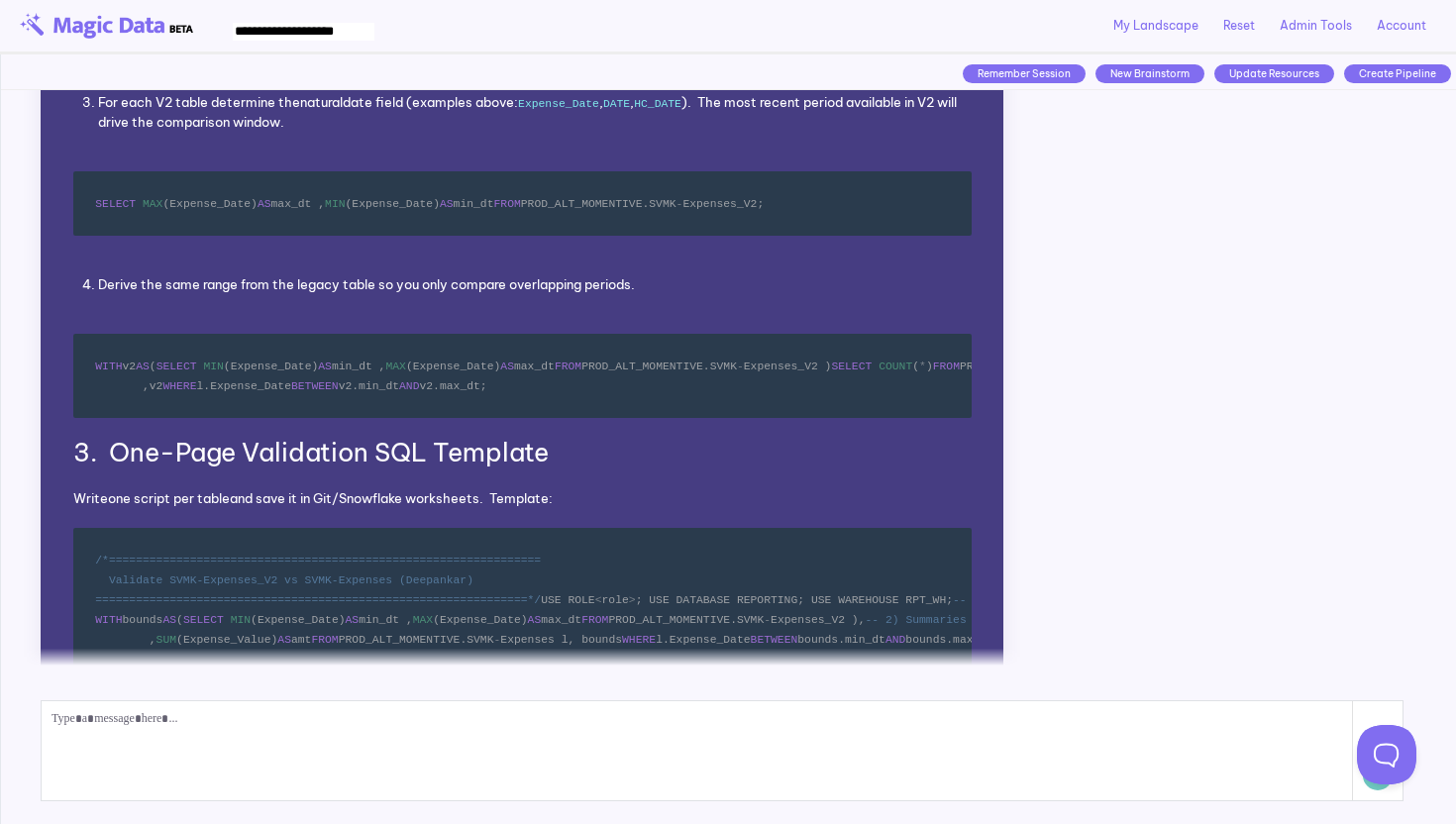 click on "Derive the same range from the legacy table so you only compare overlapping periods." at bounding box center [522, 284] 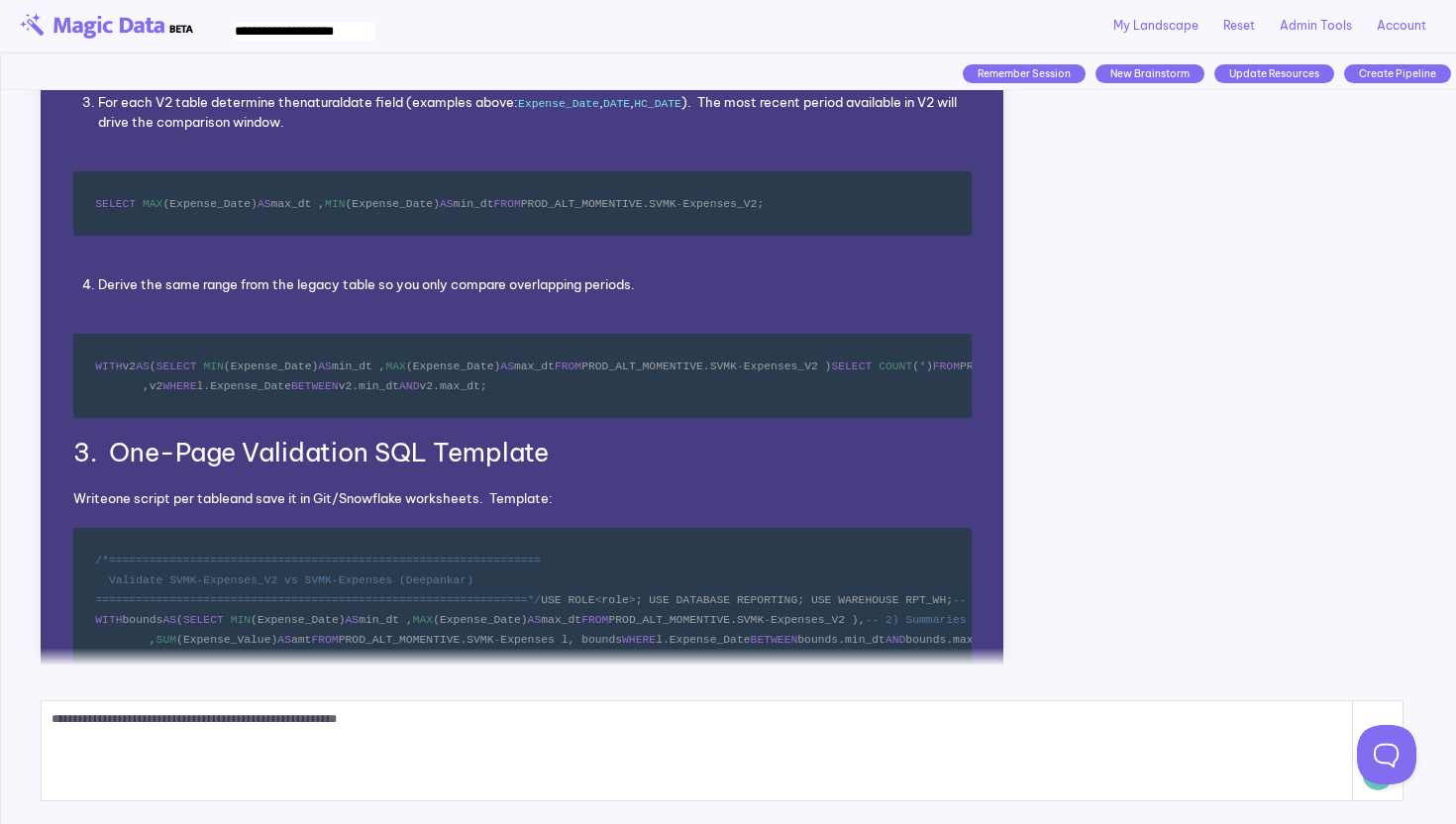 click on "**********" at bounding box center [697, 751] 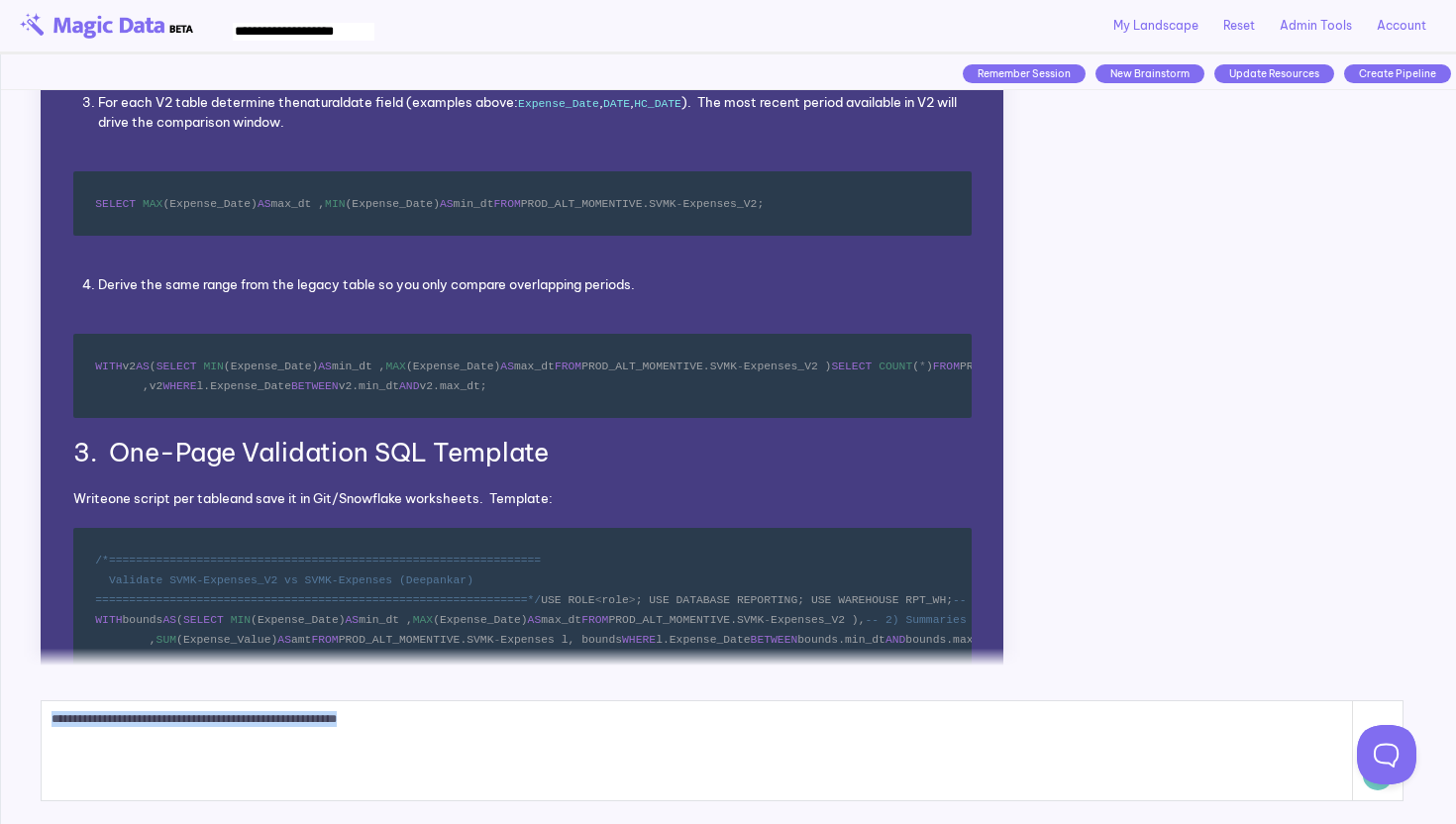 click on "**********" at bounding box center [697, 751] 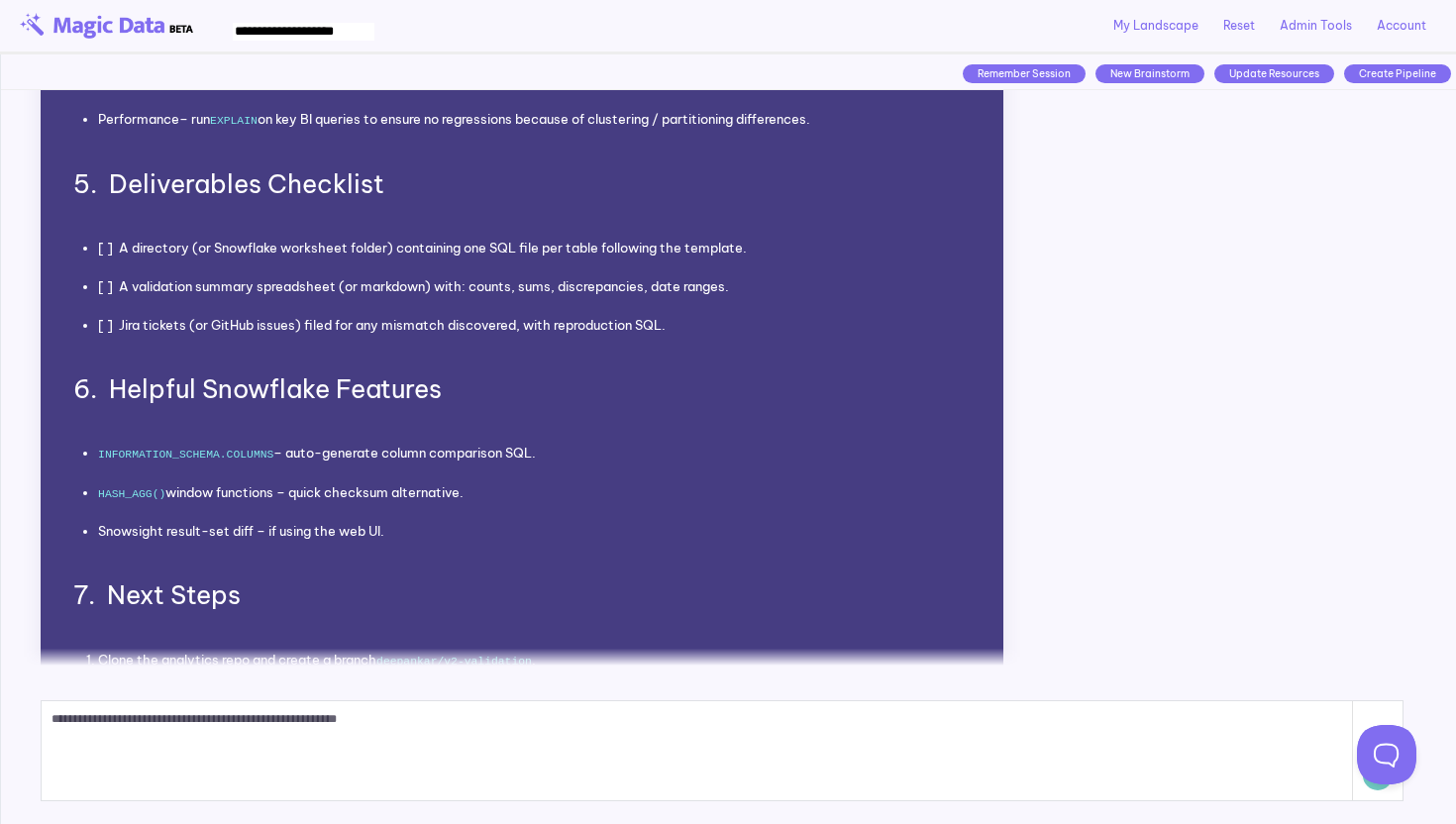 scroll, scrollTop: 6701, scrollLeft: 0, axis: vertical 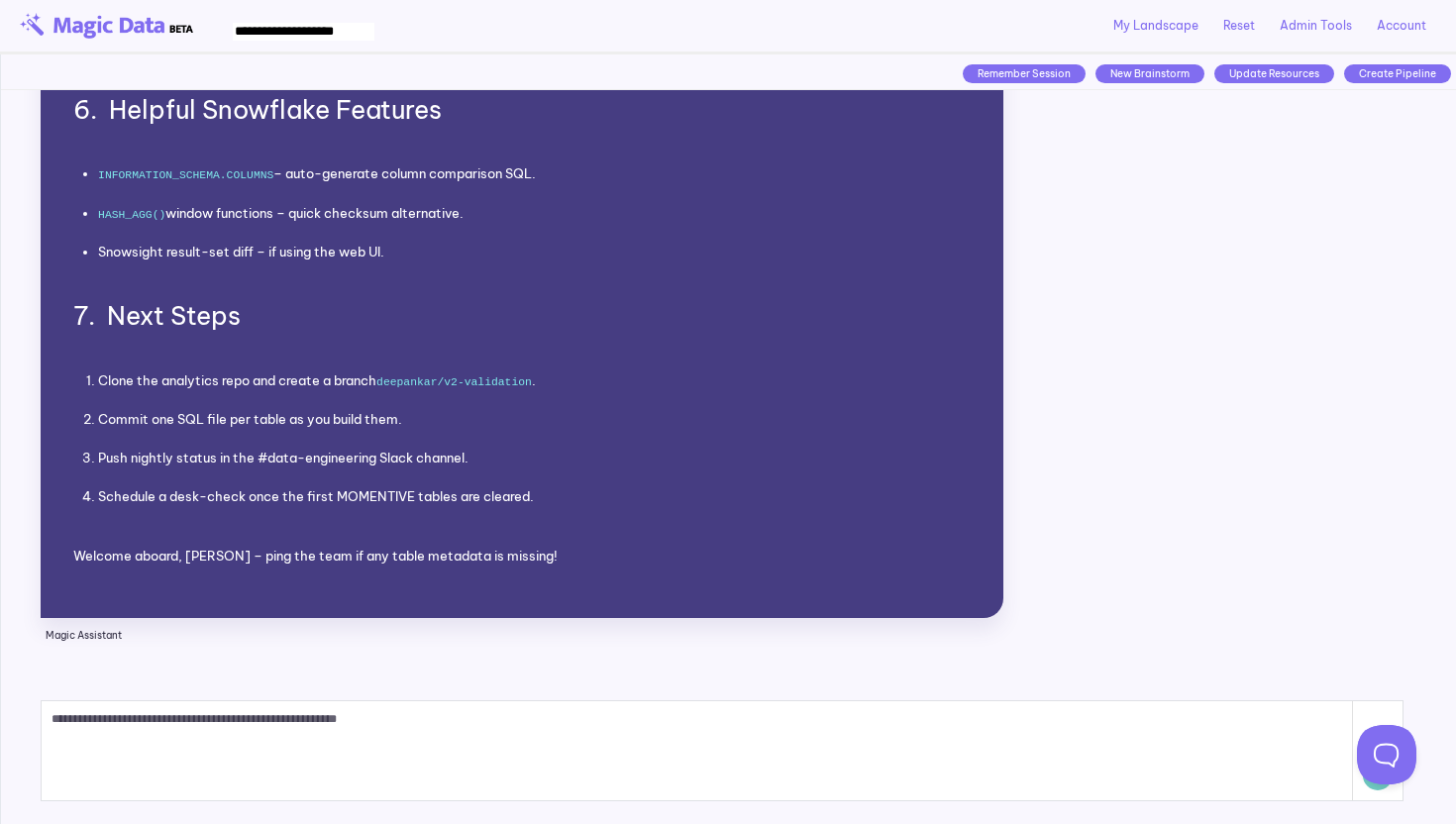 click on "**********" at bounding box center [697, 751] 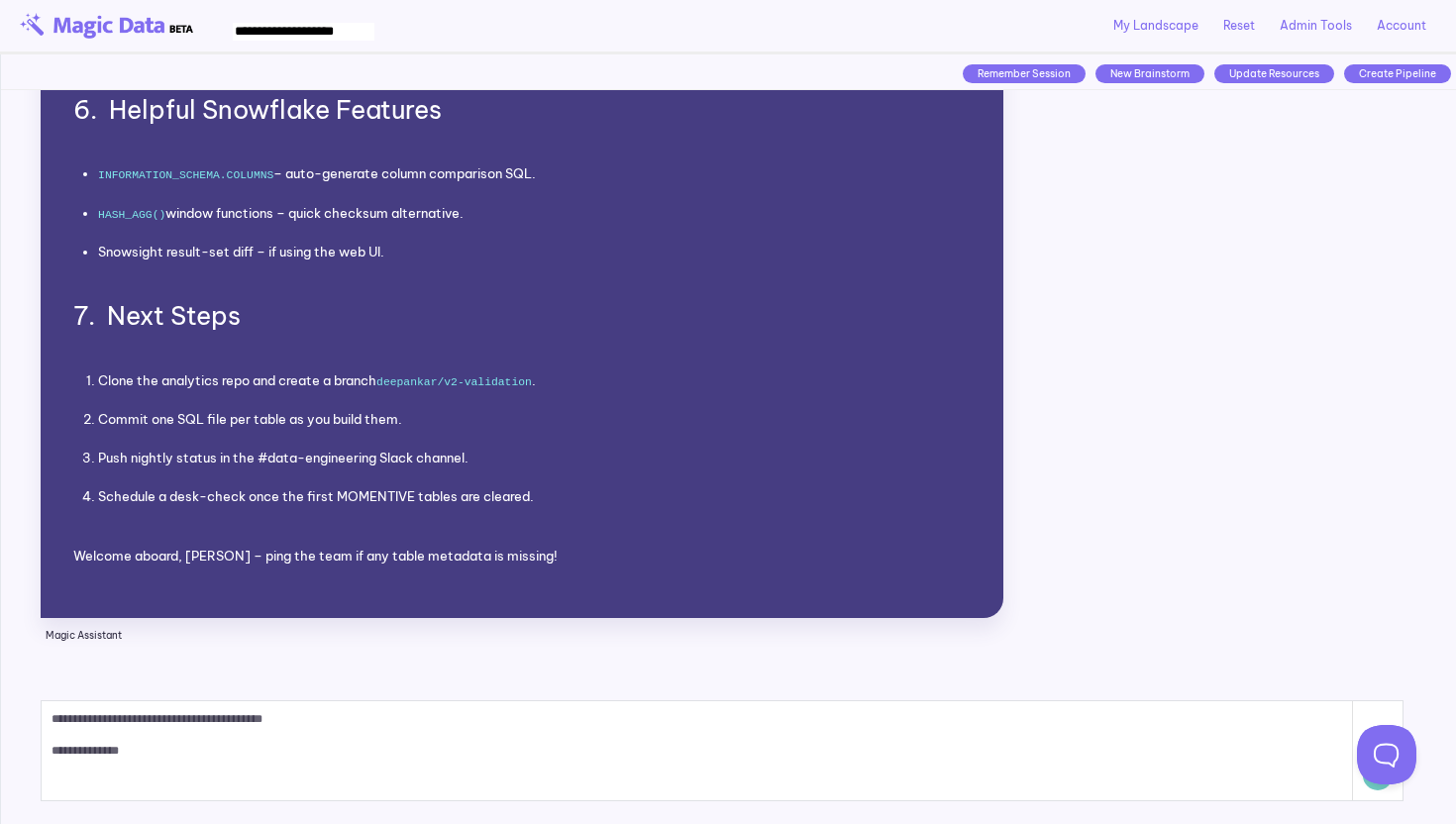 click on "**********" at bounding box center (697, 751) 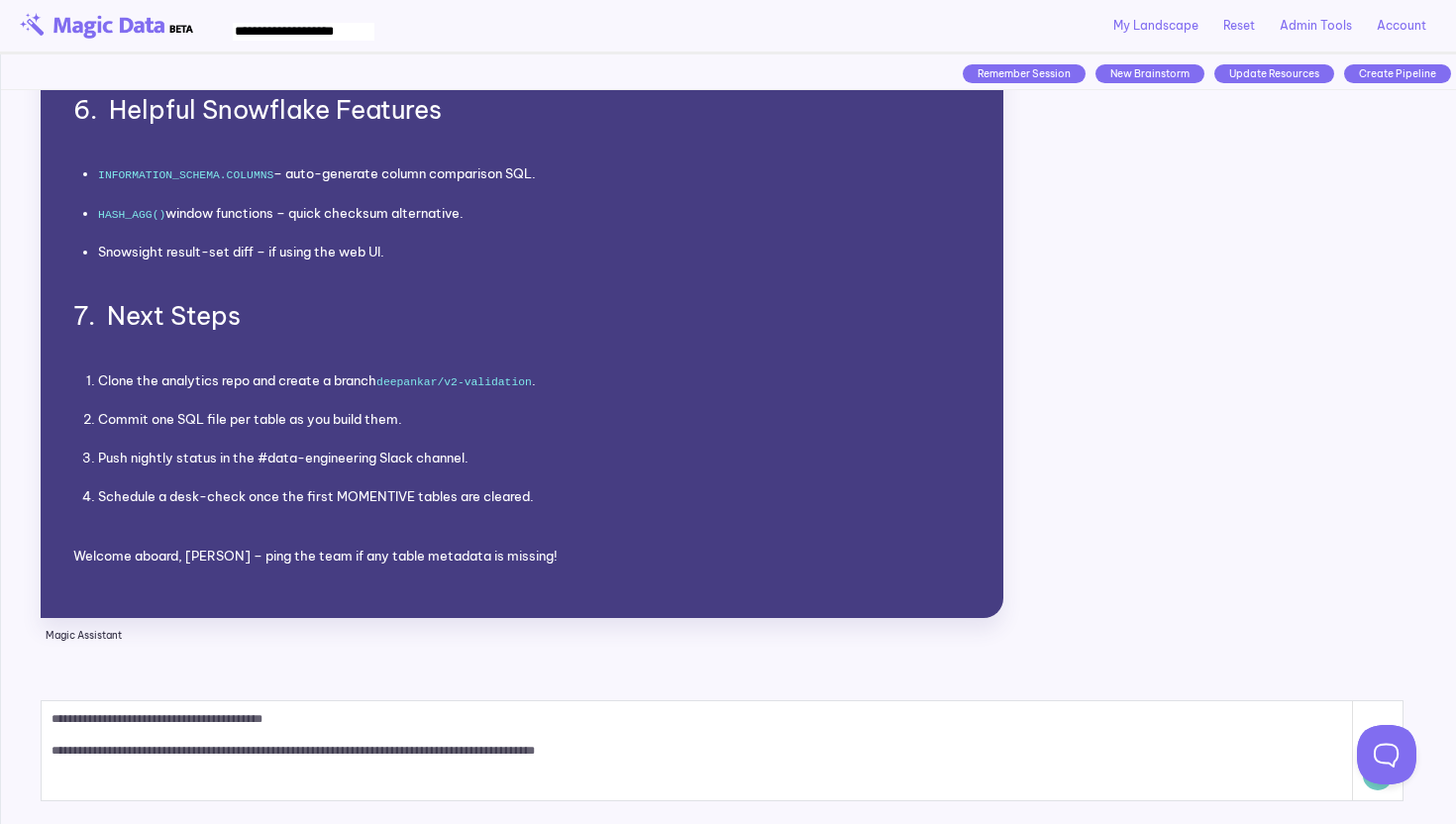 click on "**********" at bounding box center [697, 751] 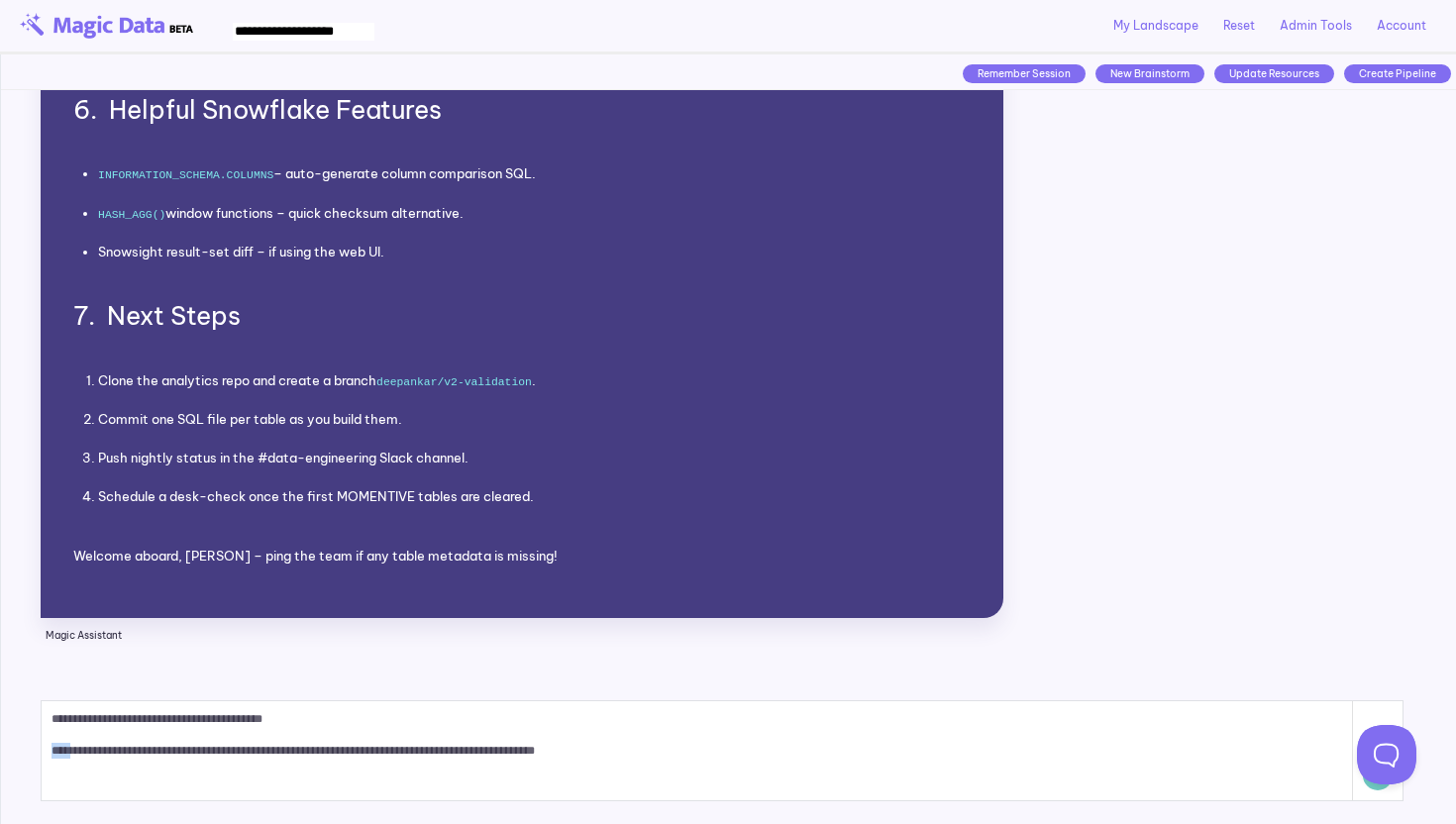 click on "**********" at bounding box center [697, 751] 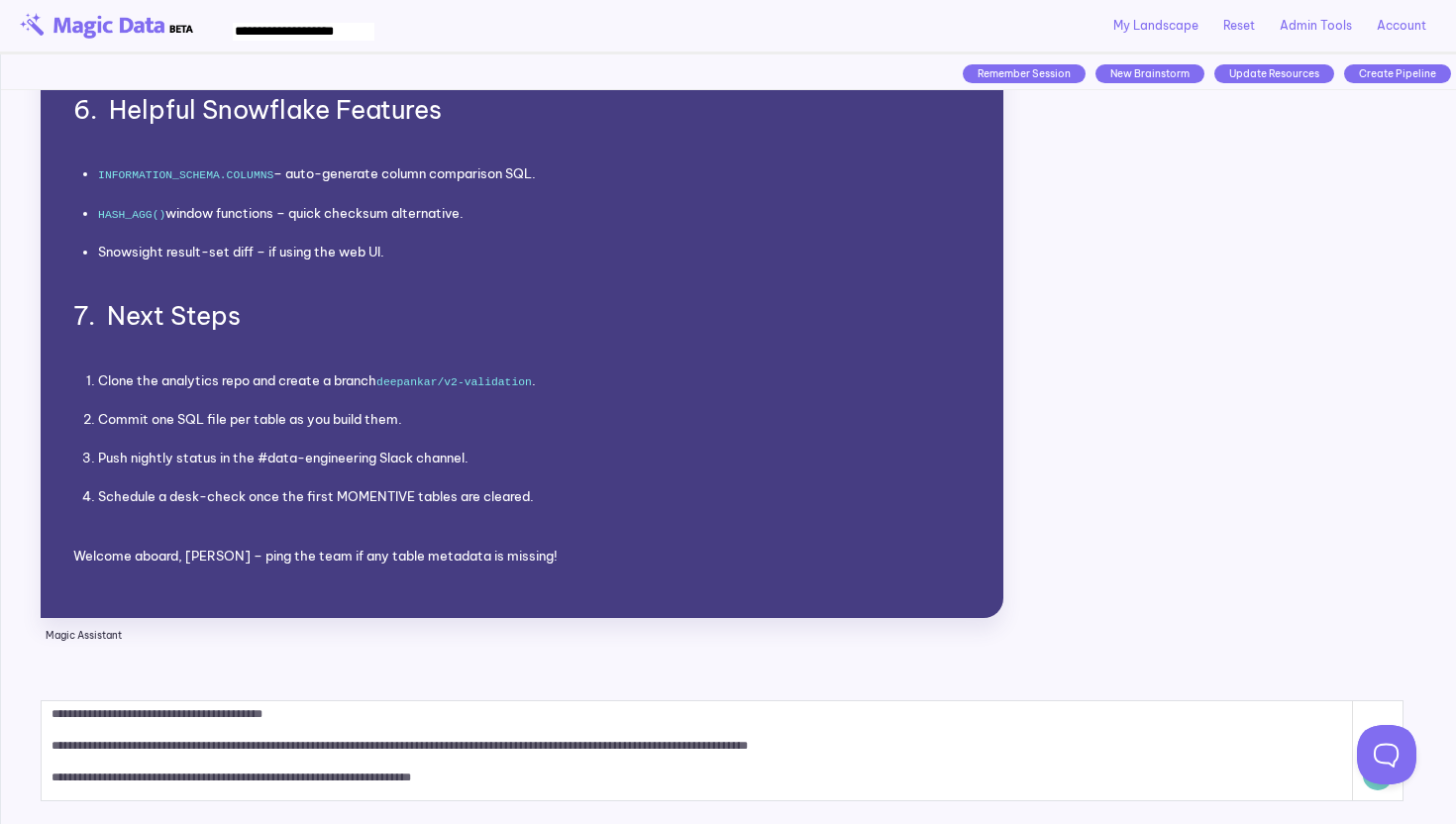 scroll, scrollTop: 21, scrollLeft: 0, axis: vertical 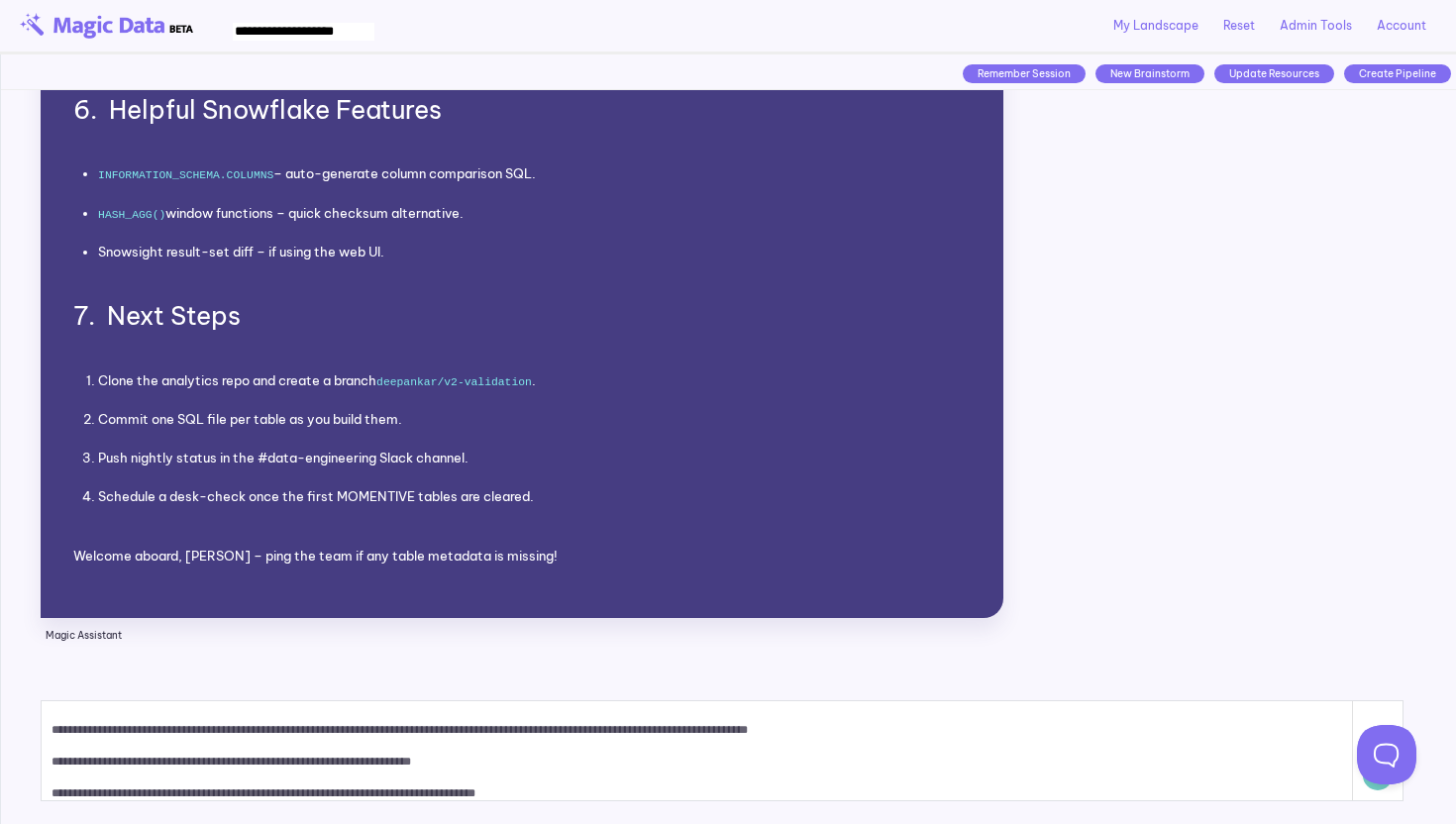 click on "Clone the analytics repo and create a branch deepankar/v2-validation ." at bounding box center [535, 381] 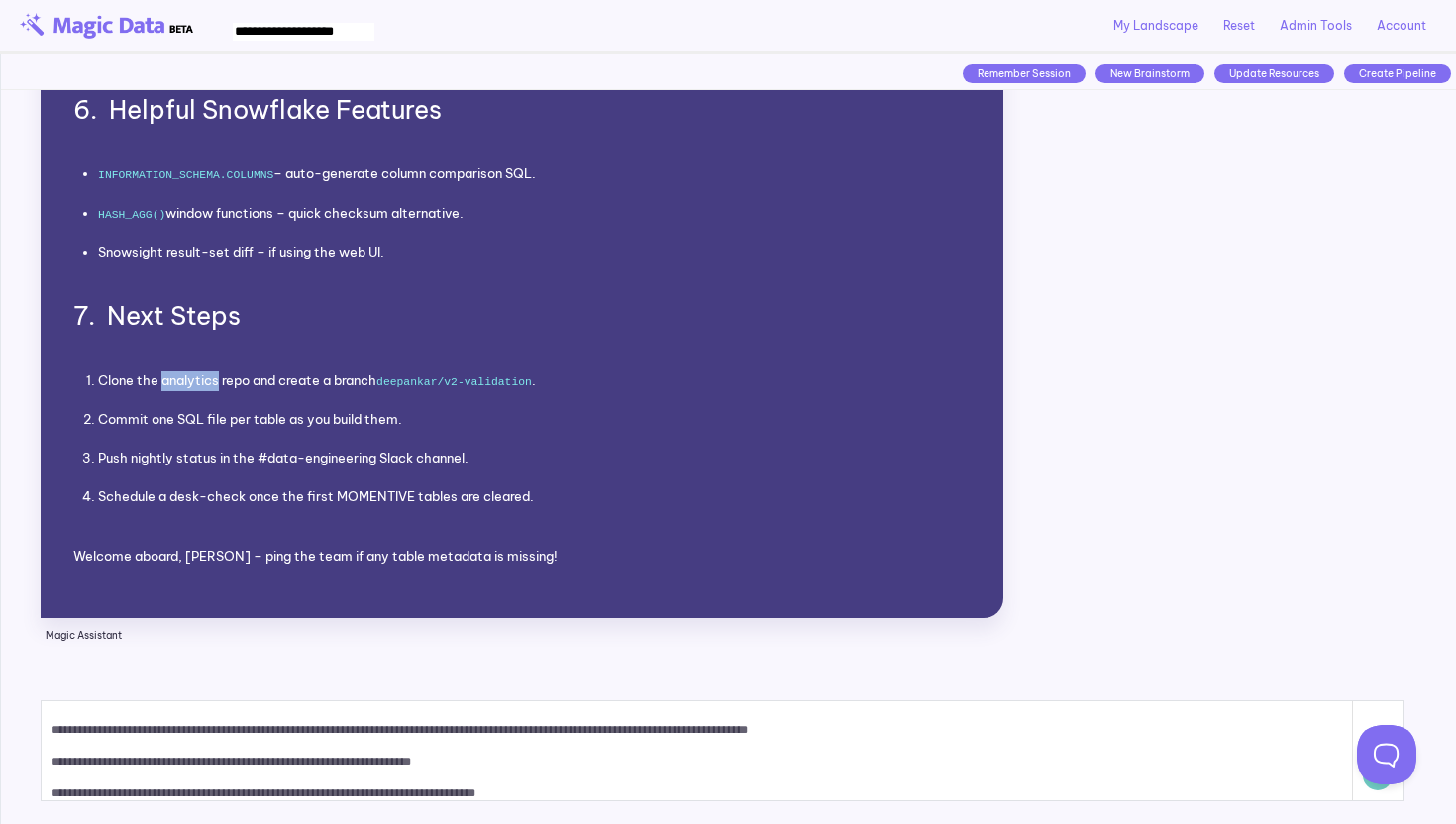 click on "Clone the analytics repo and create a branch deepankar/v2-validation ." at bounding box center (535, 381) 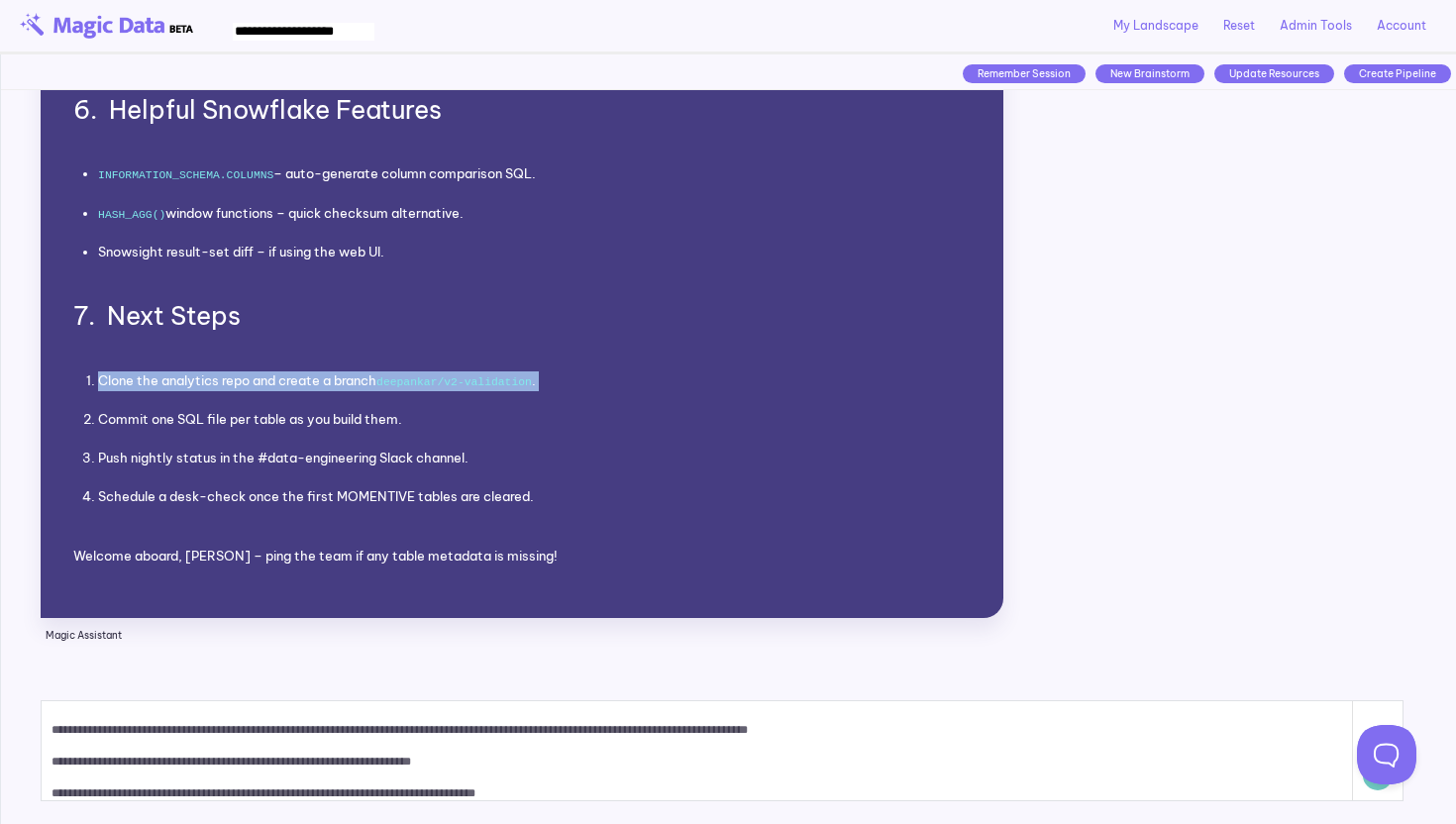 click on "Clone the analytics repo and create a branch deepankar/v2-validation ." at bounding box center (535, 381) 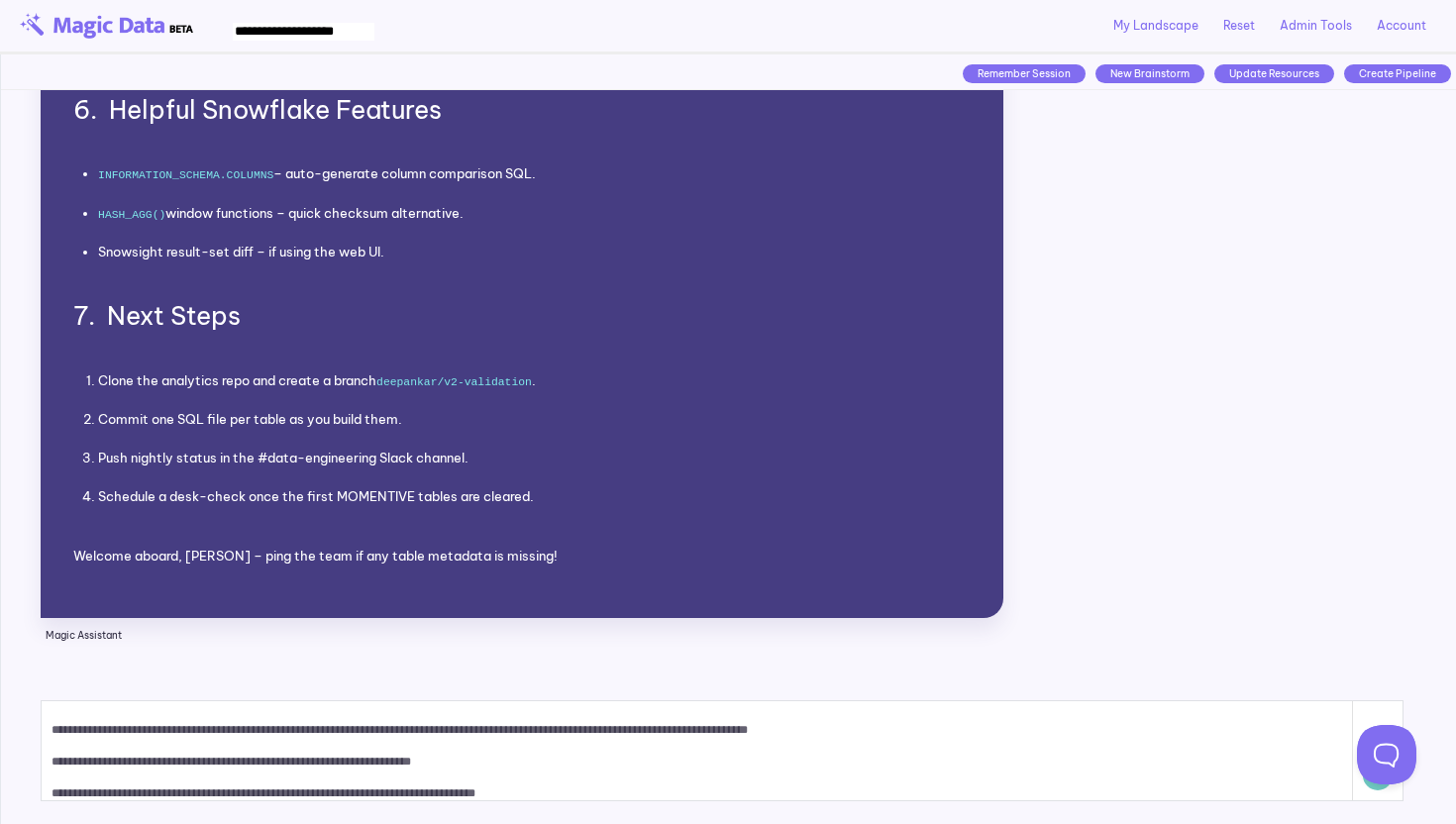 scroll, scrollTop: 32, scrollLeft: 0, axis: vertical 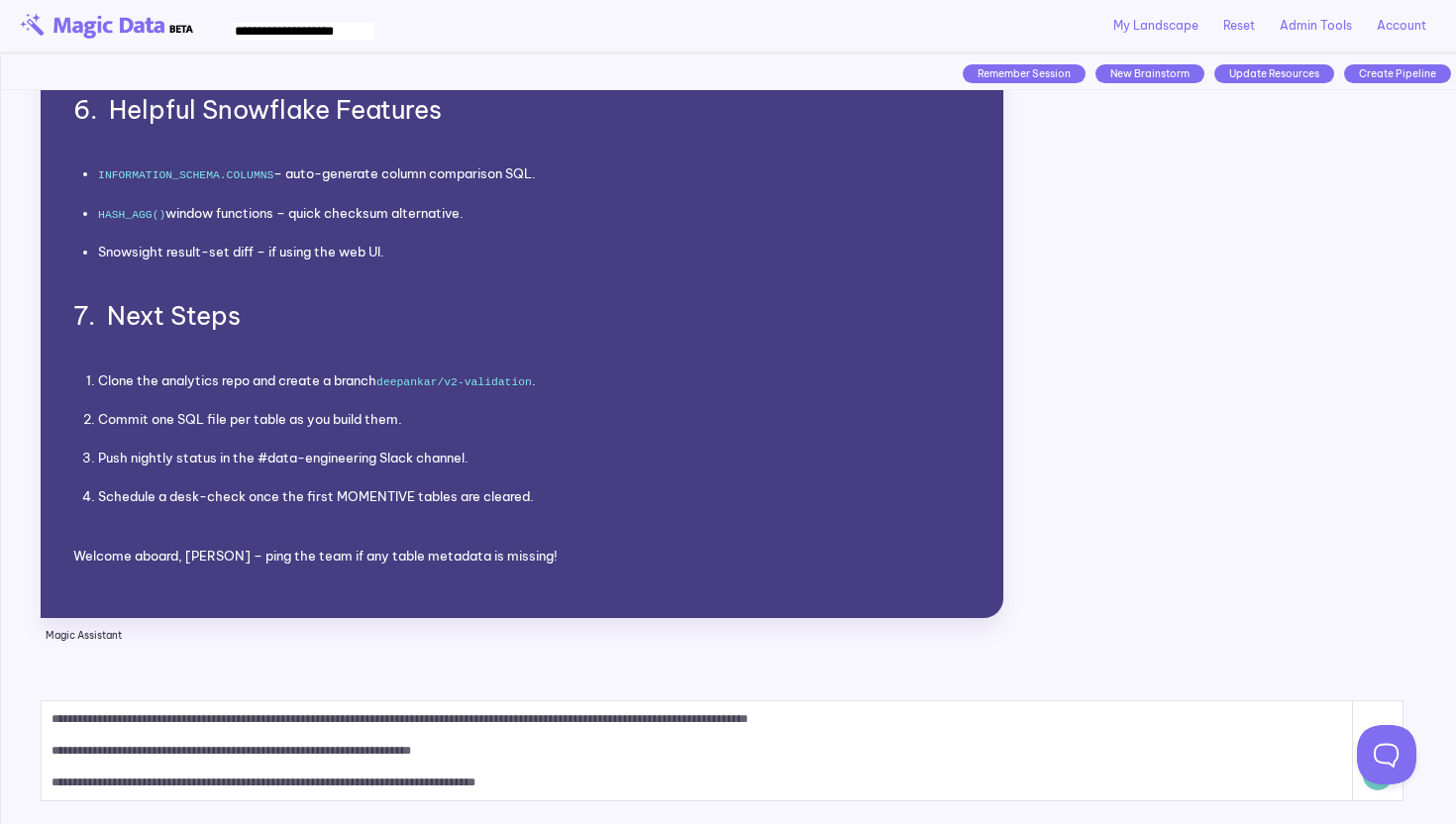 click on "**********" at bounding box center (697, 751) 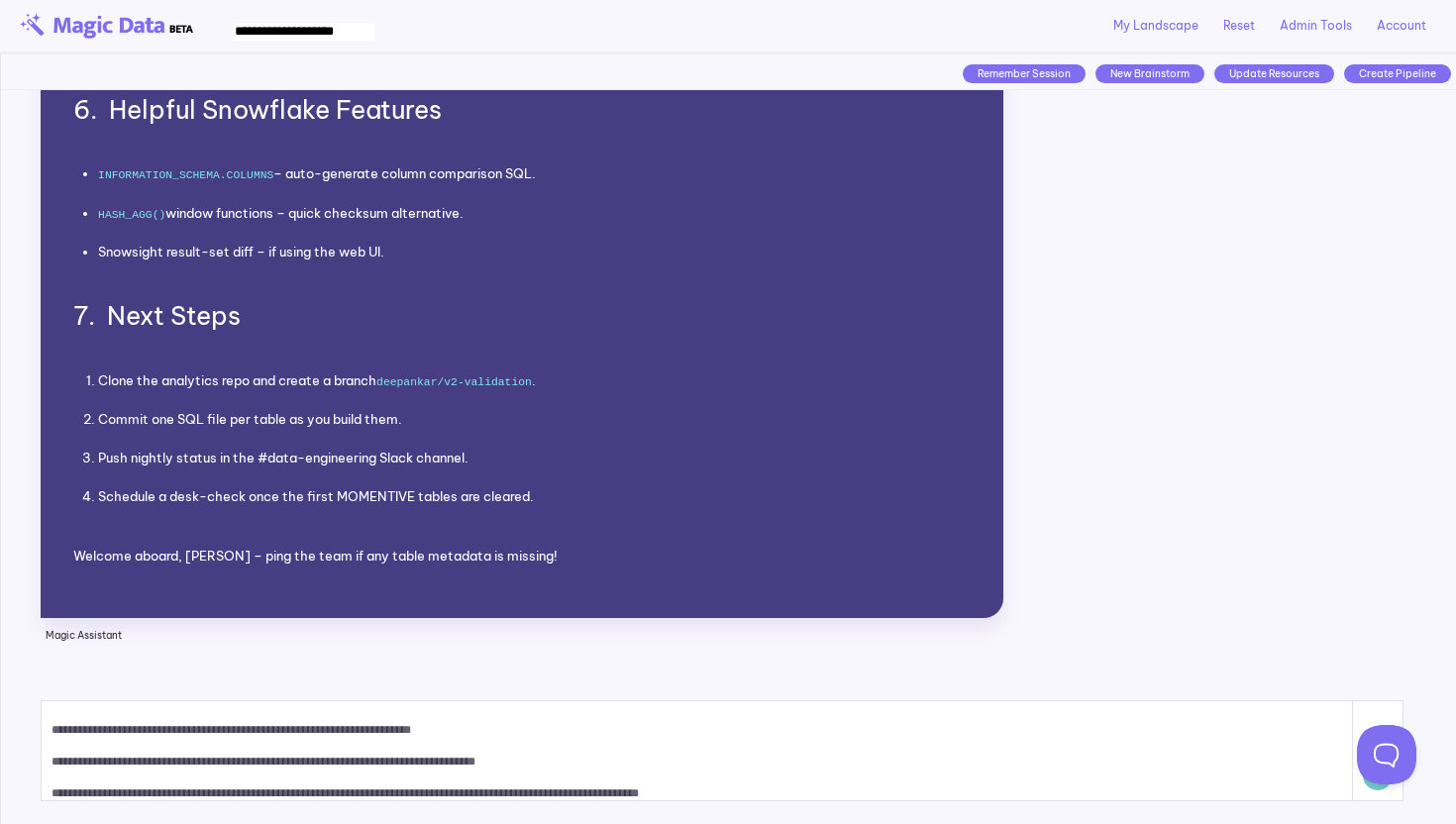 click on "**********" at bounding box center (697, 751) 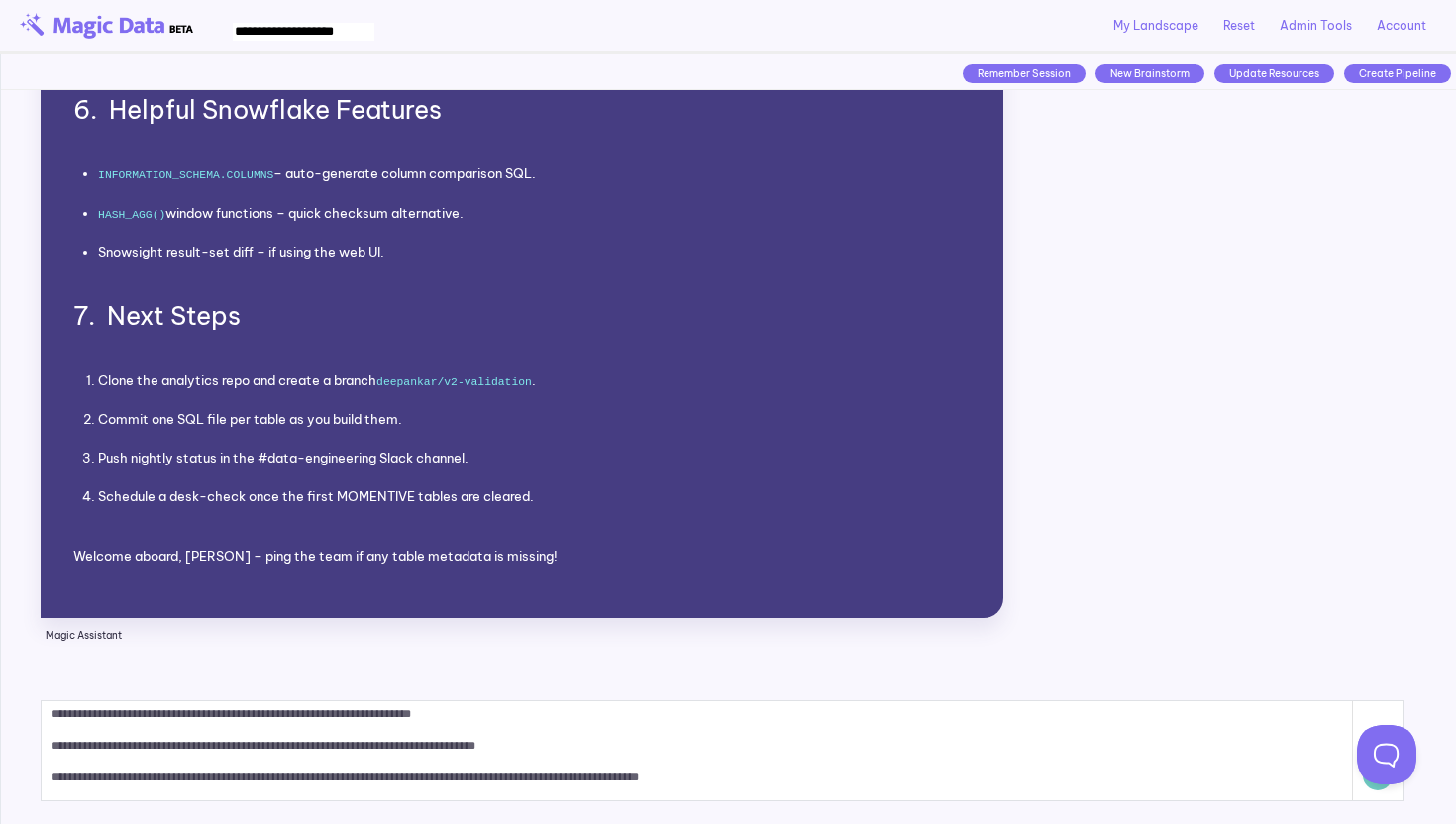 scroll, scrollTop: 84, scrollLeft: 0, axis: vertical 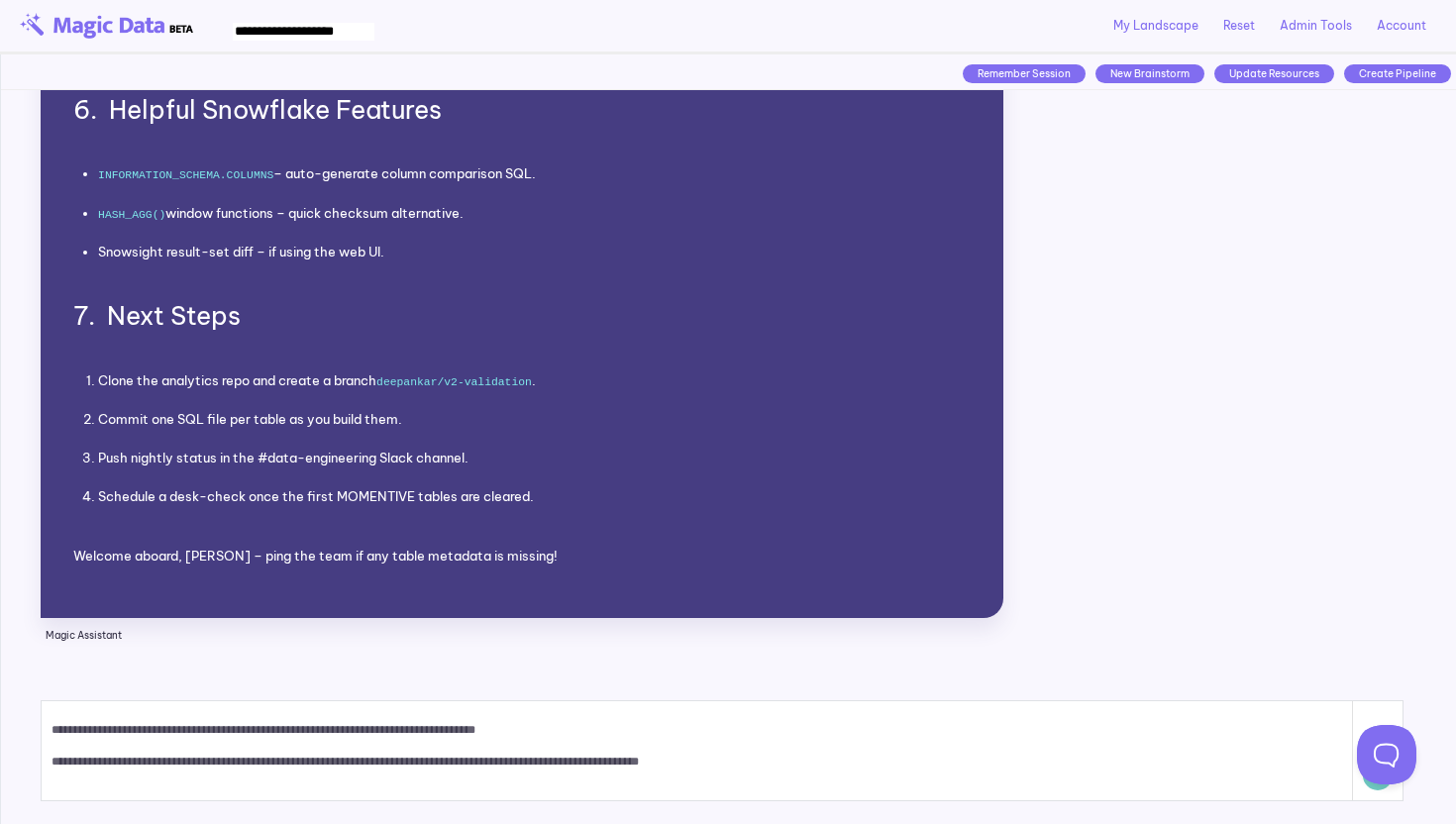 click on "Push nightly status in the #data-engineering Slack channel." at bounding box center [535, 459] 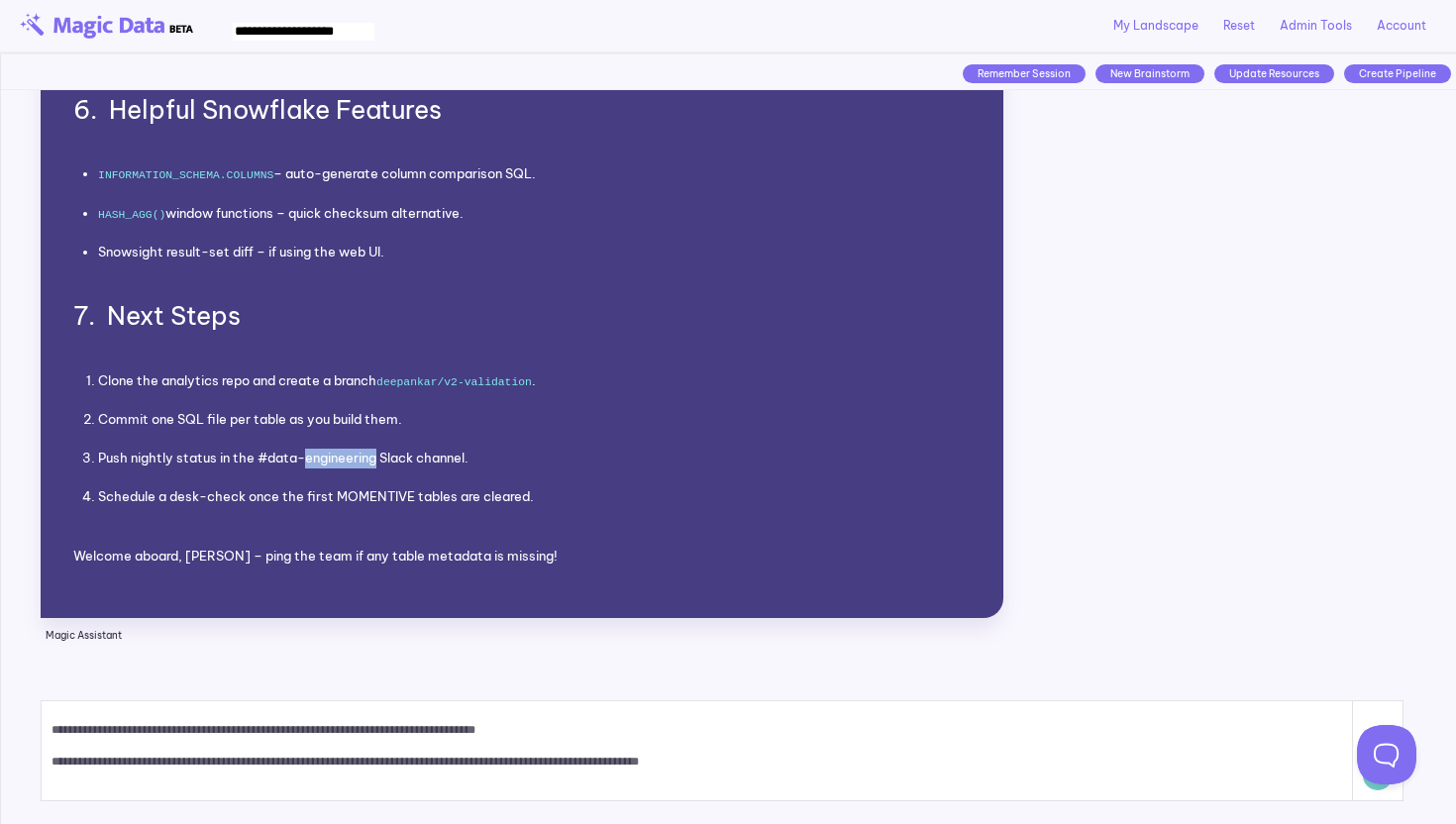 click on "Push nightly status in the #data-engineering Slack channel." at bounding box center (535, 459) 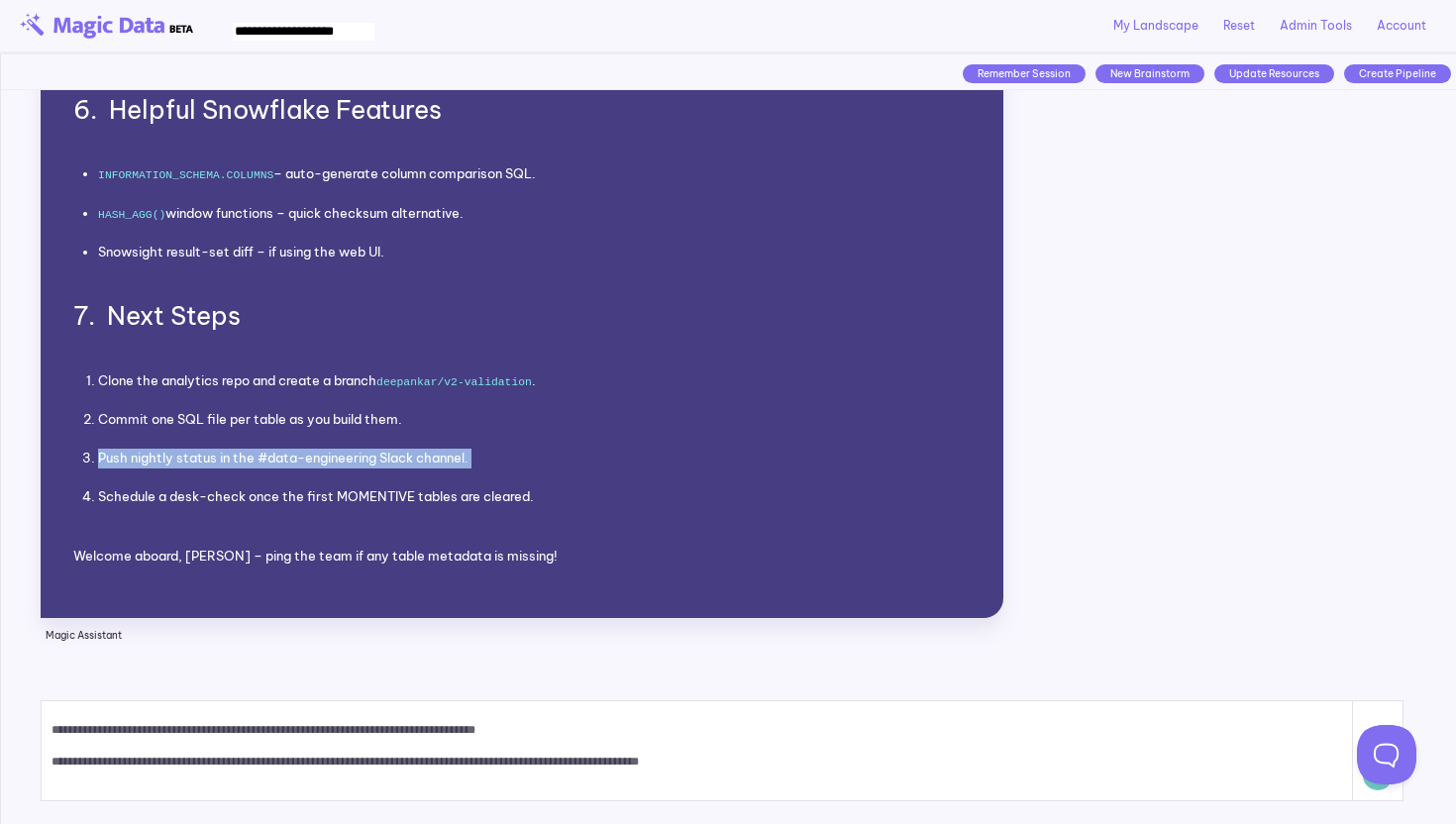 click on "Push nightly status in the #data-engineering Slack channel." at bounding box center [535, 459] 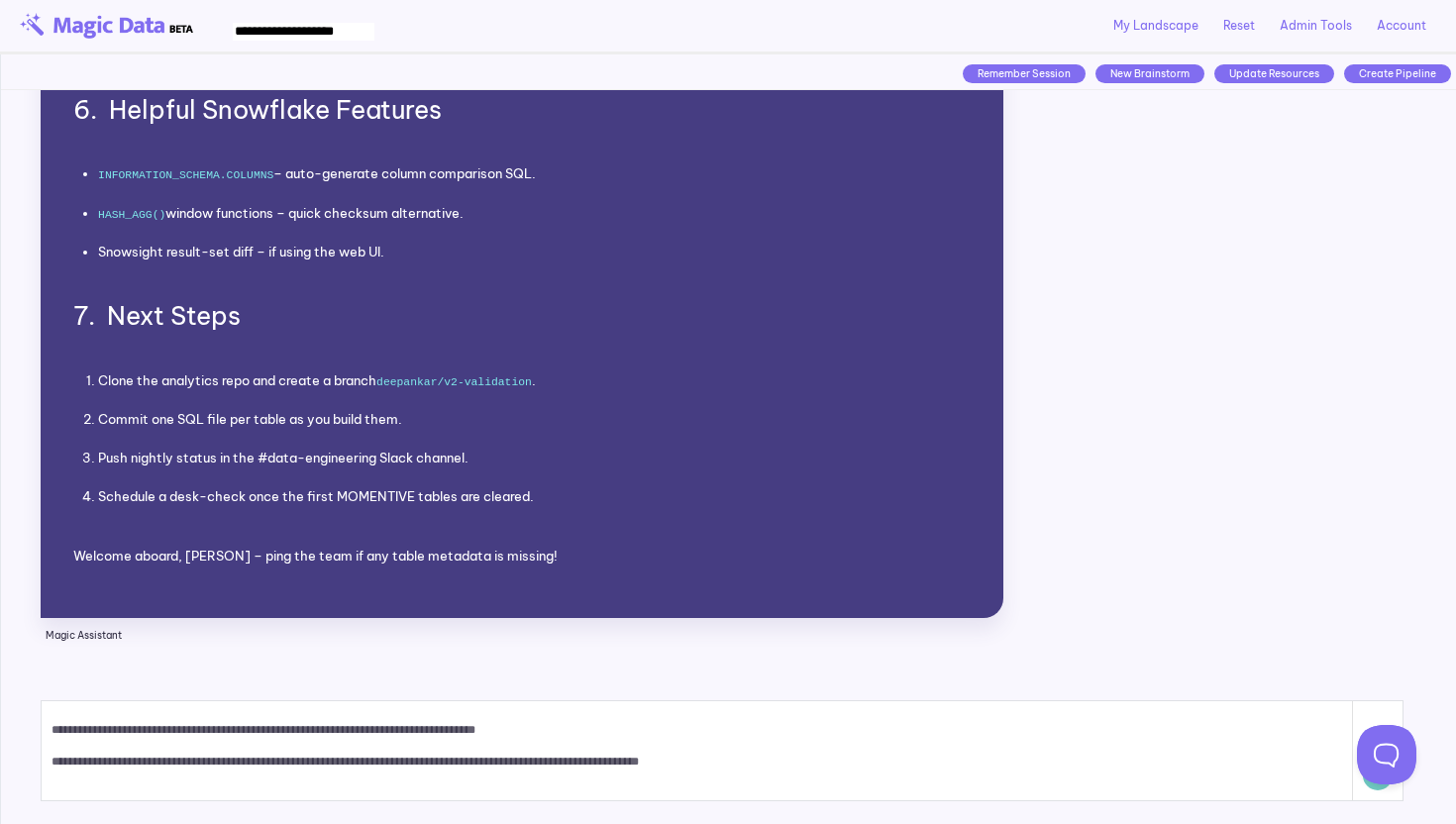 click on "**********" at bounding box center [697, 751] 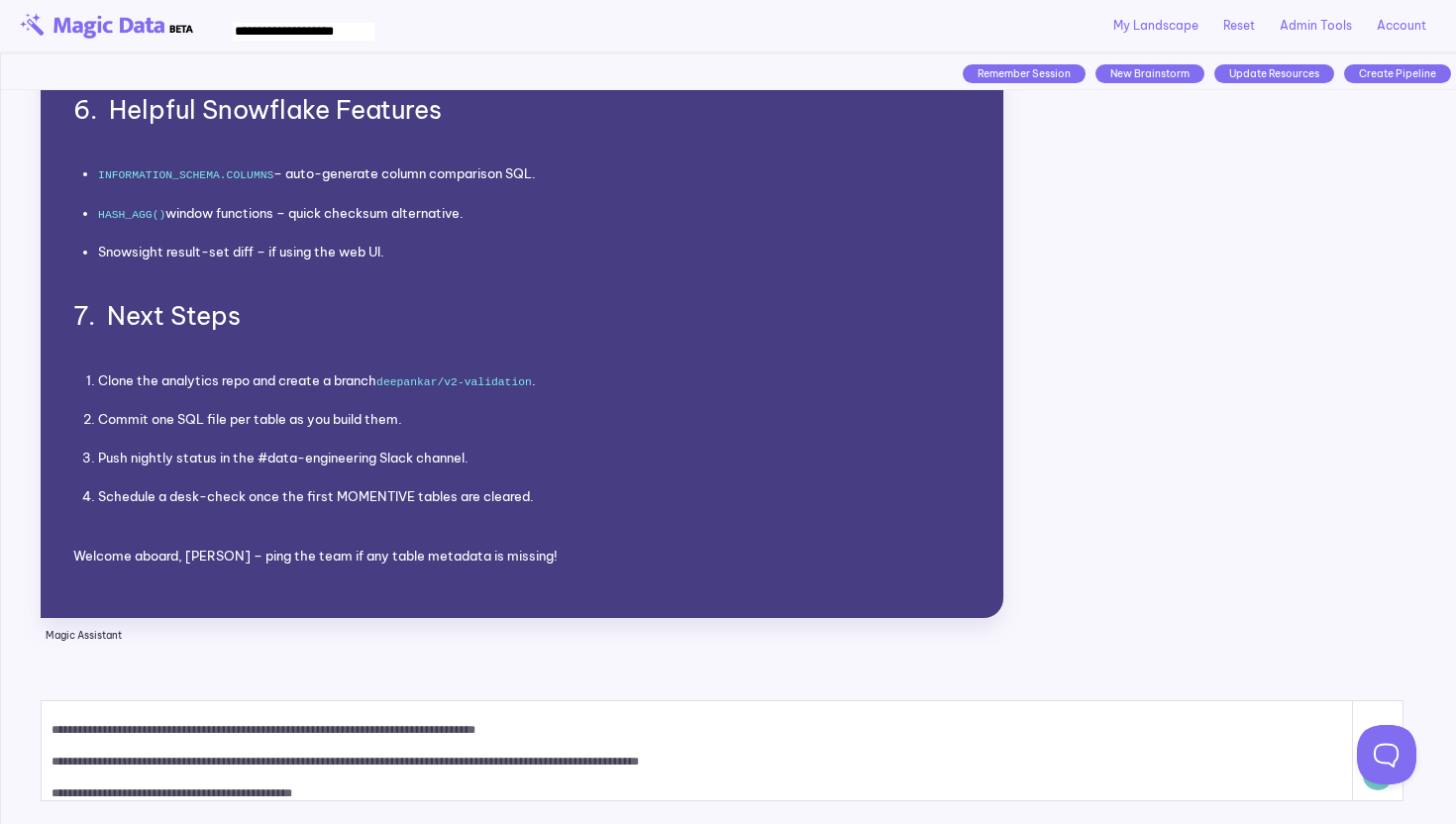 click on "**********" at bounding box center [697, 751] 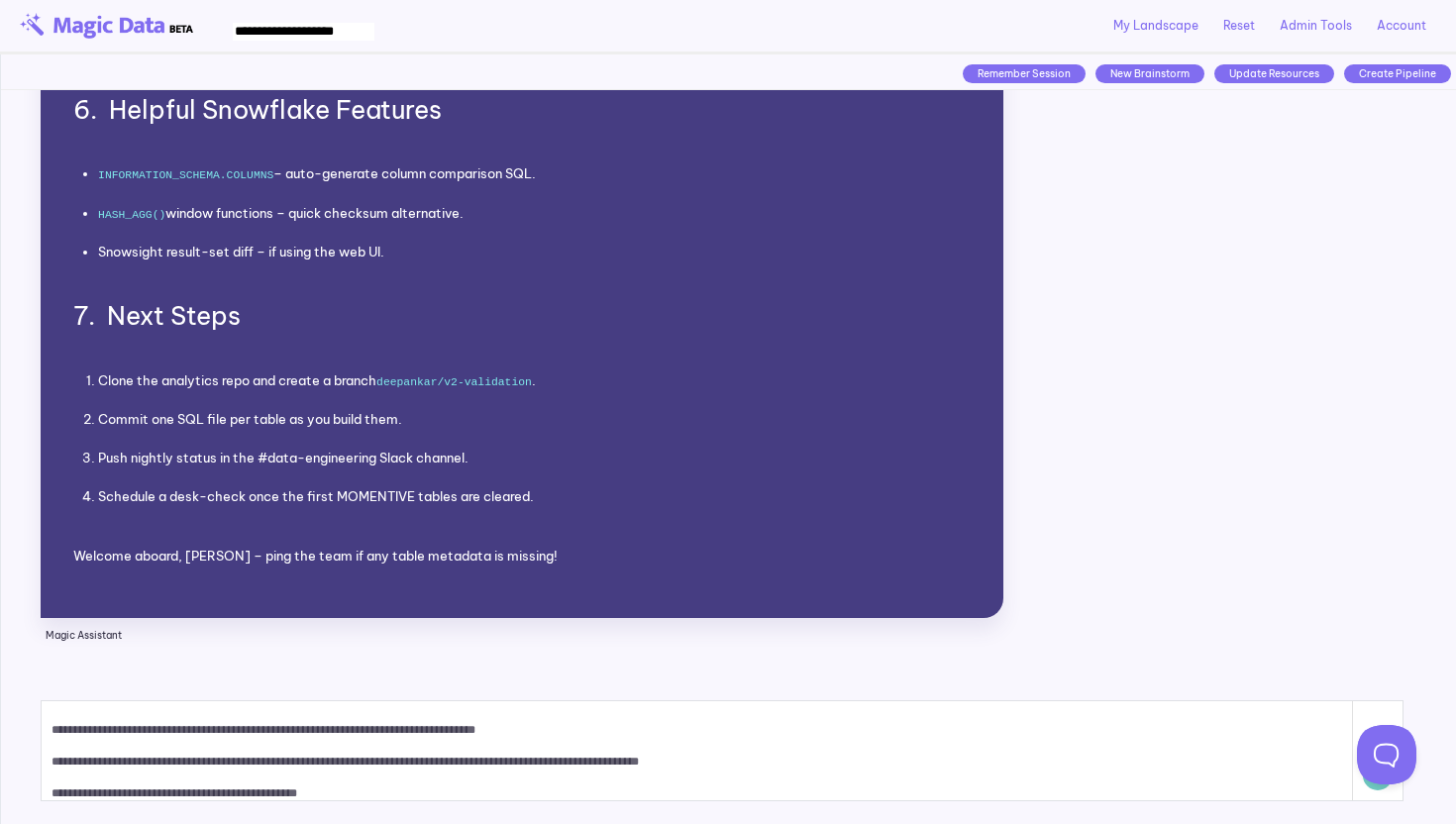click on "**********" at bounding box center [697, 751] 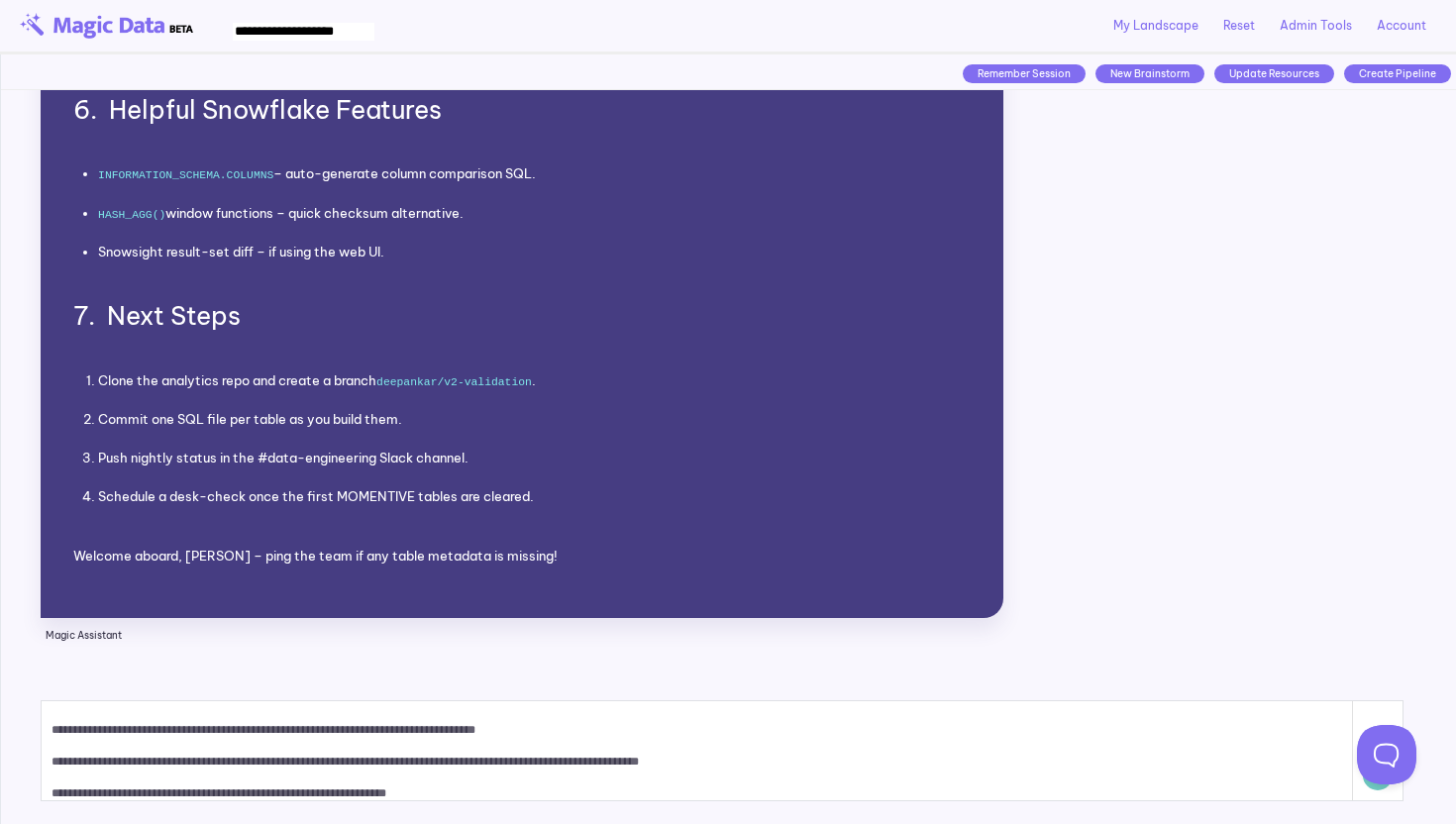 scroll, scrollTop: 116, scrollLeft: 0, axis: vertical 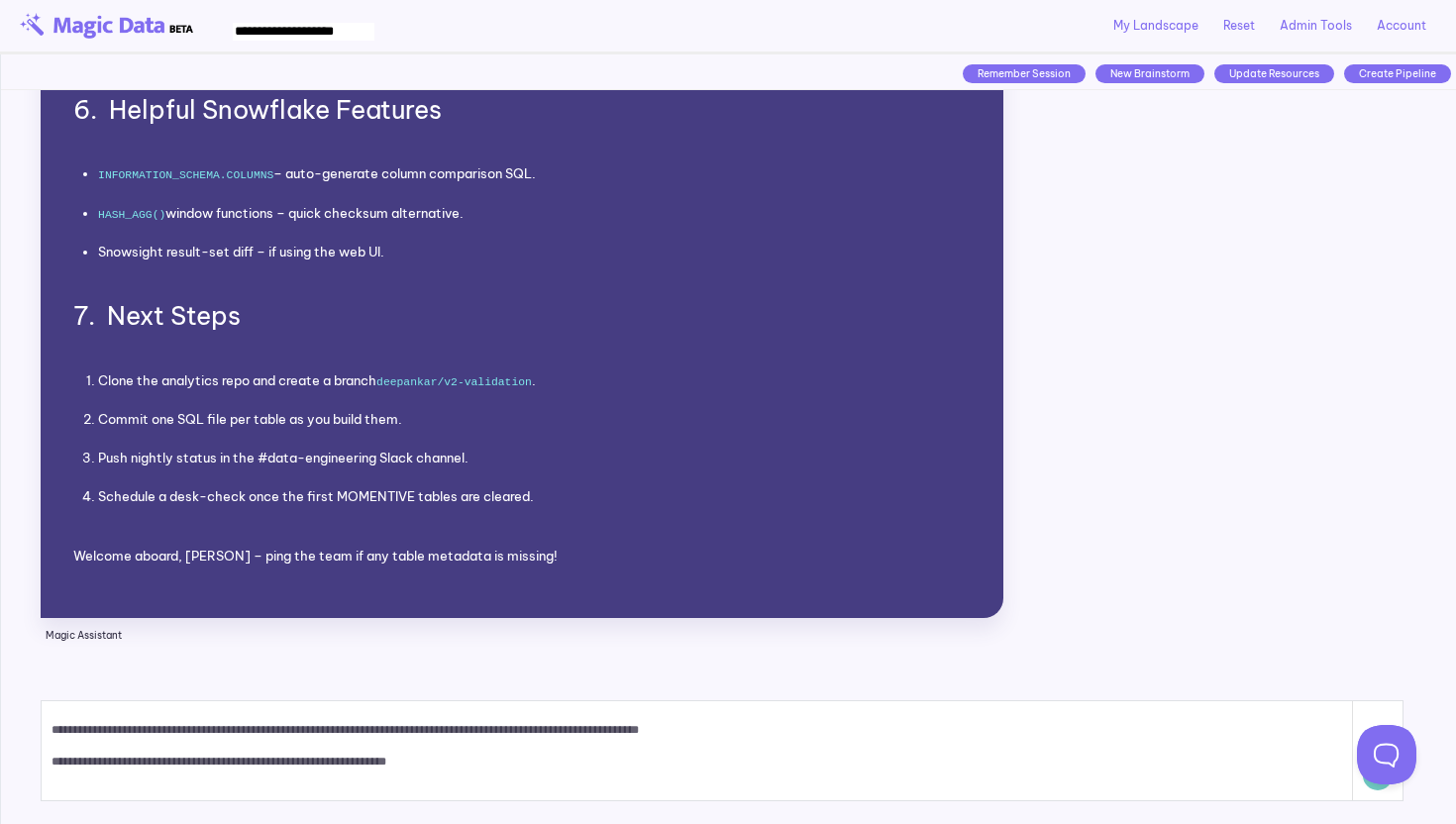 click on "**********" at bounding box center (697, 751) 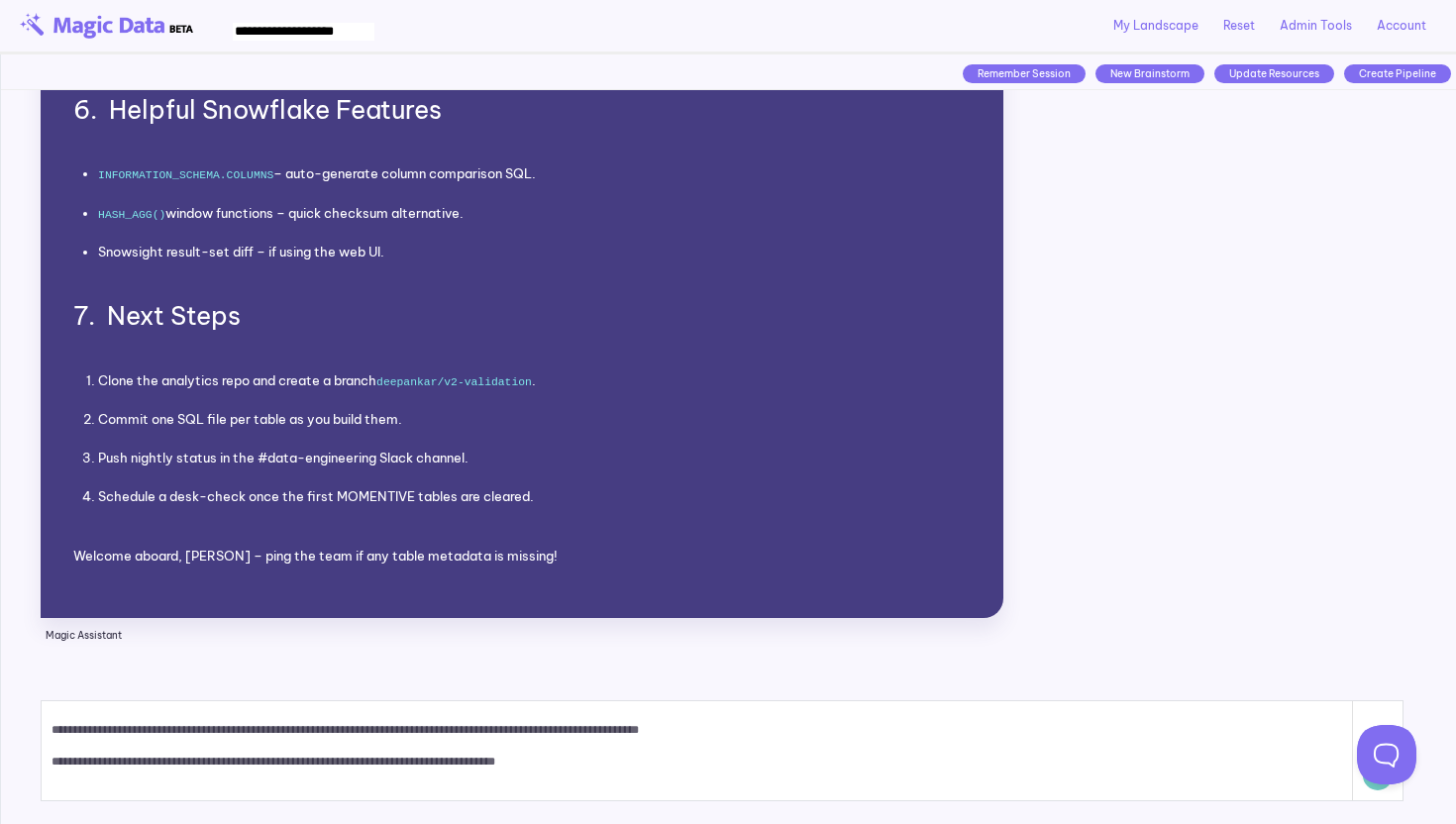 scroll, scrollTop: 6645, scrollLeft: 0, axis: vertical 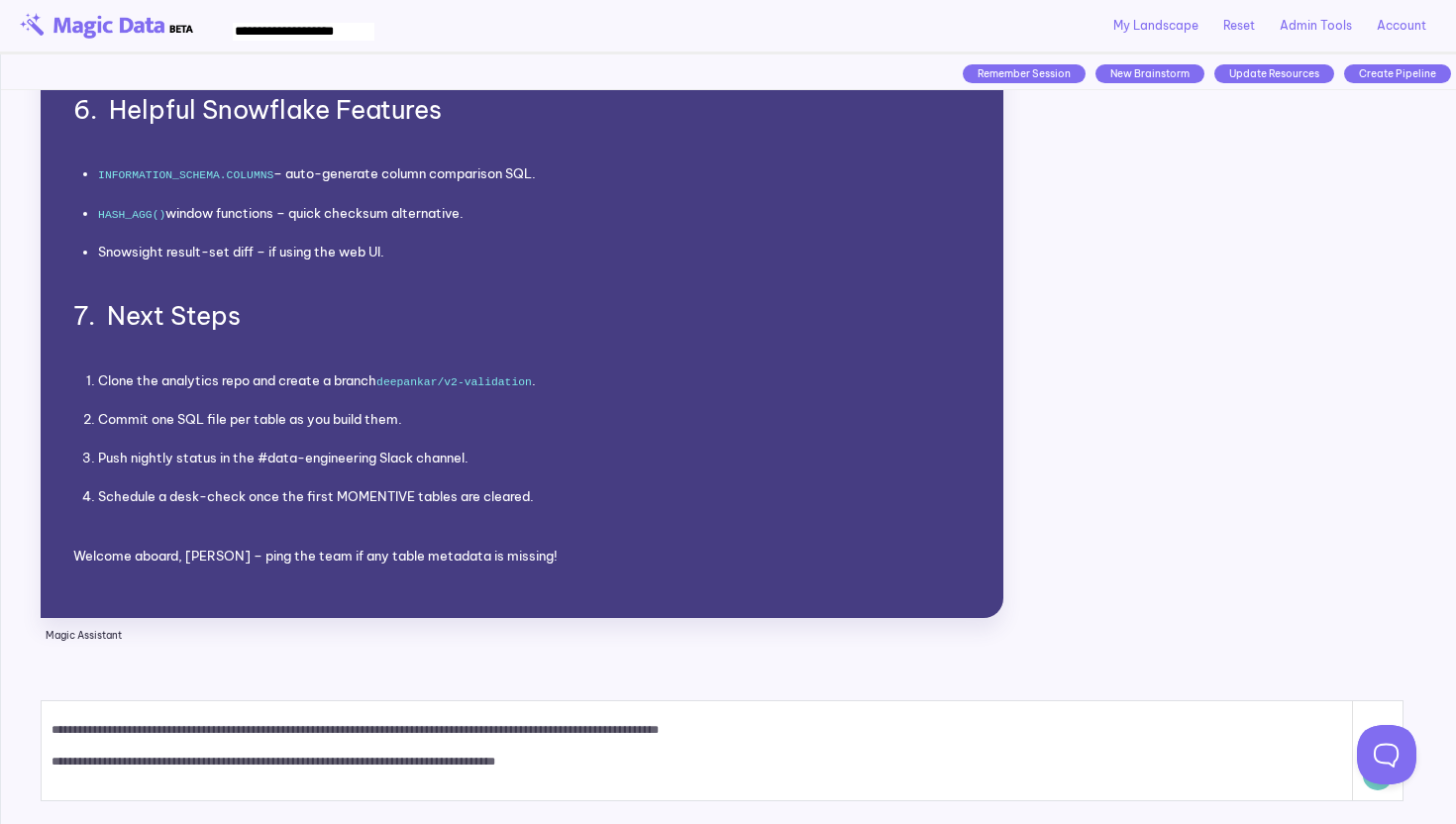 click on "**********" at bounding box center (697, 751) 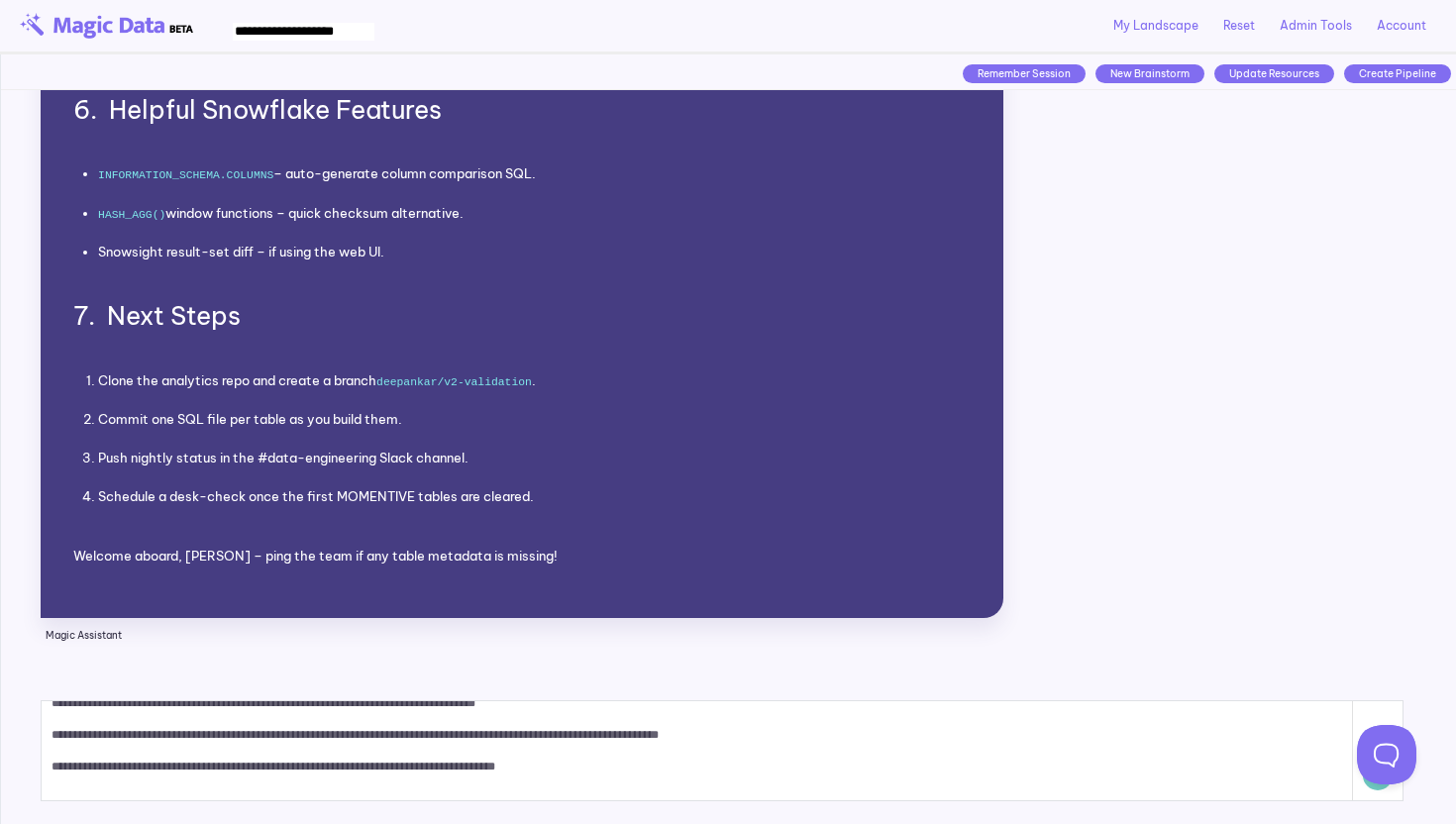 scroll, scrollTop: 95, scrollLeft: 0, axis: vertical 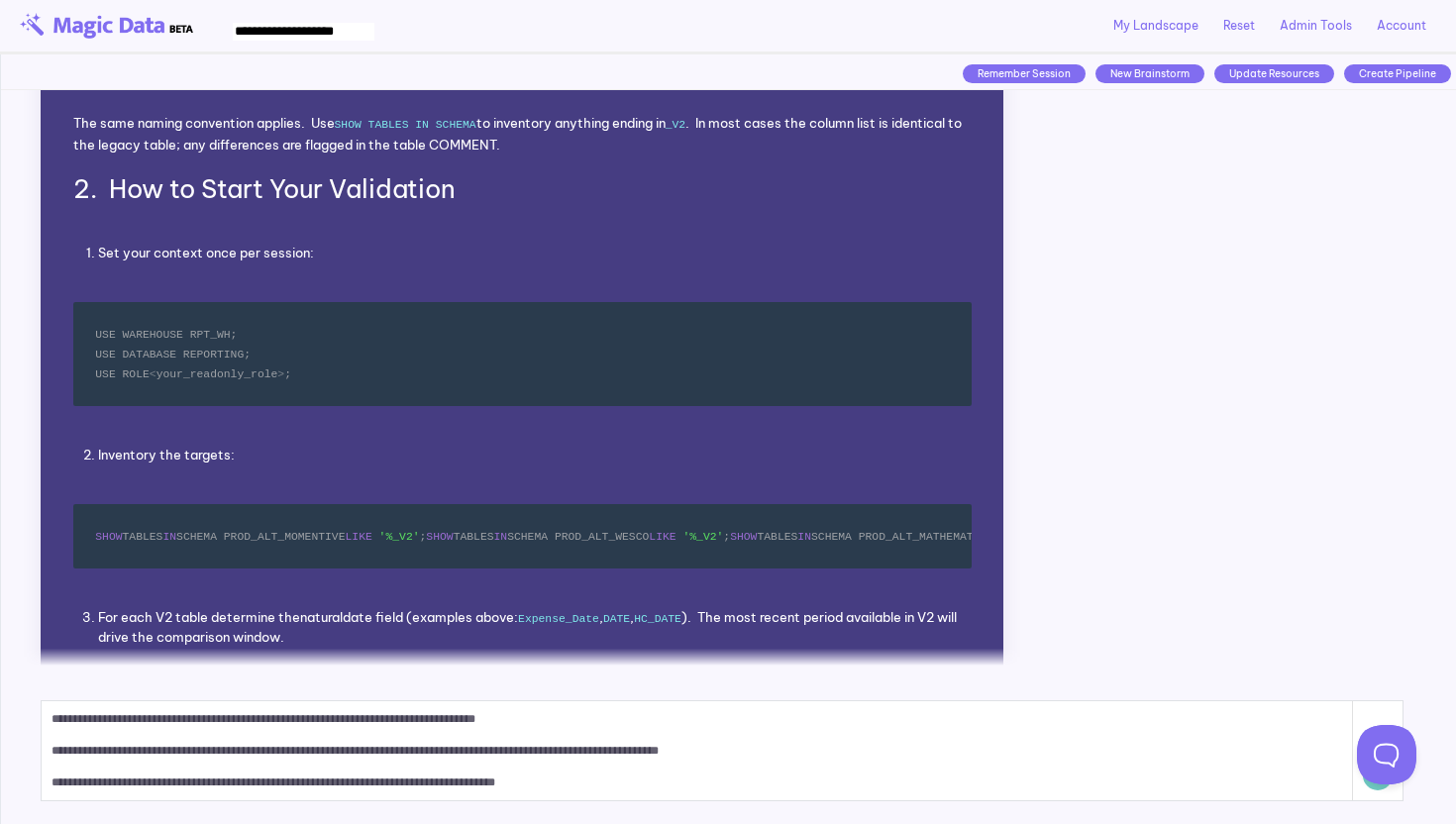 click on "**********" at bounding box center [697, 751] 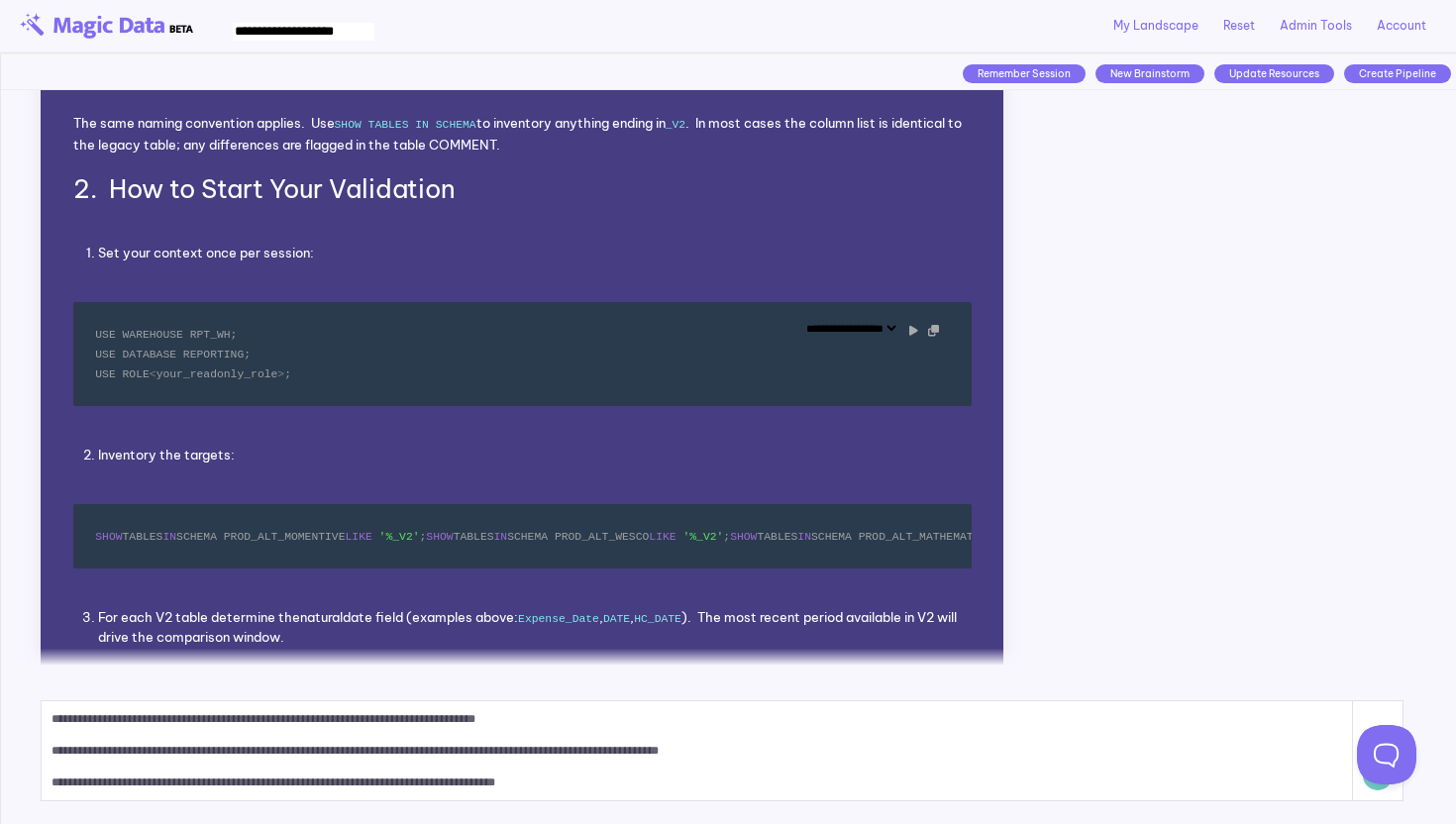 click on "**********" at bounding box center (522, 355) 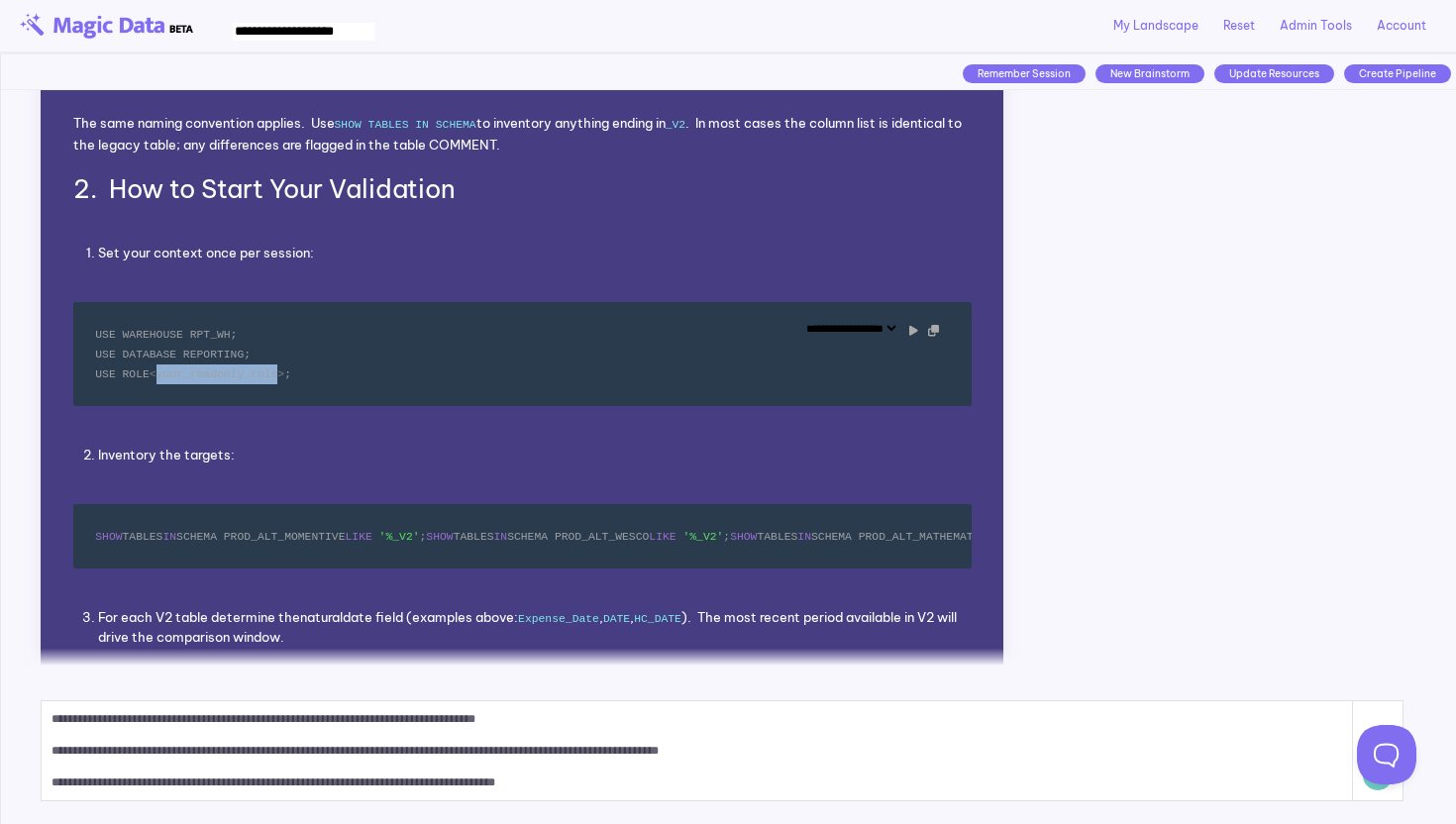 click on "**********" at bounding box center (522, 355) 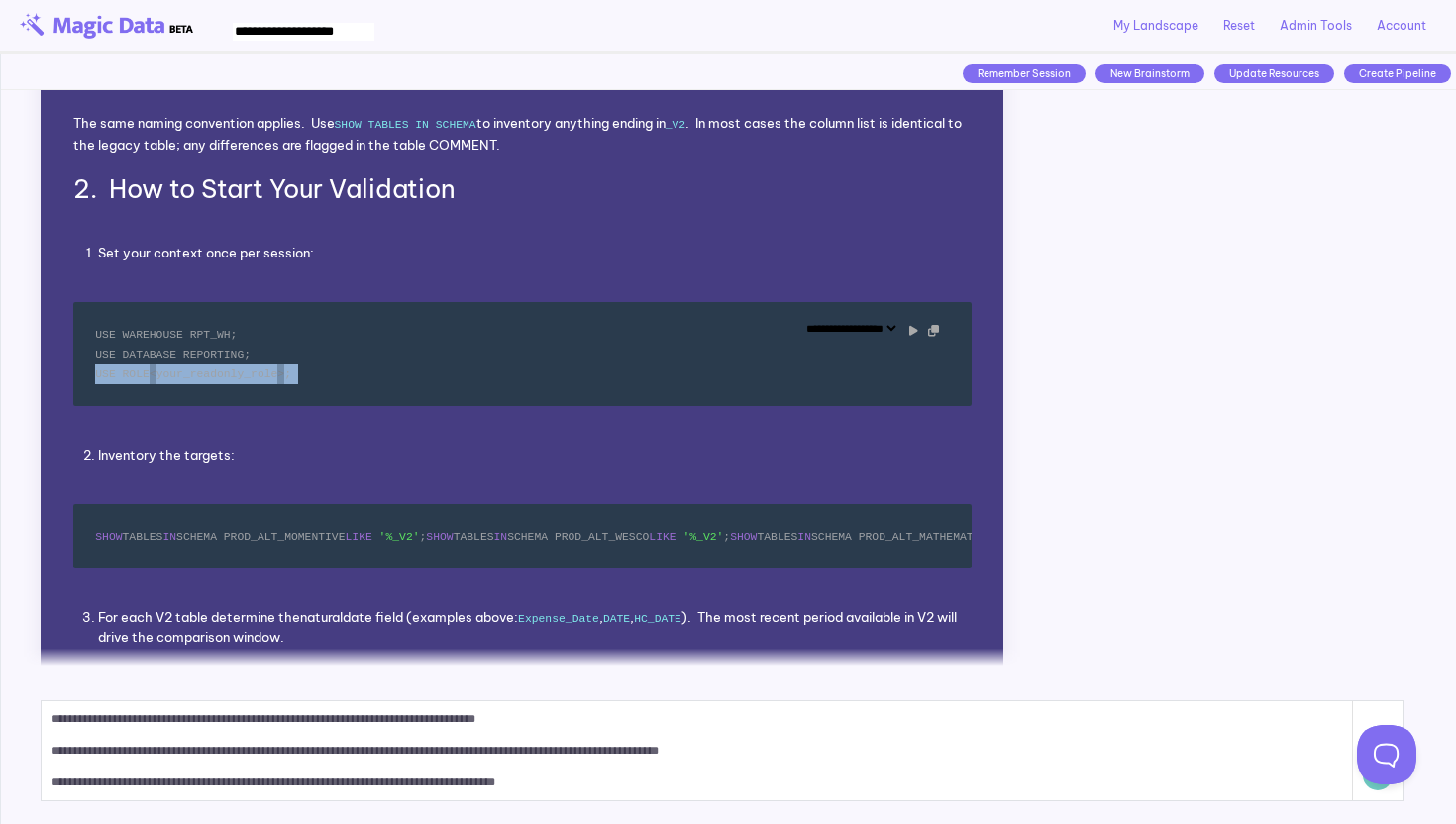 click on "**********" at bounding box center [522, 355] 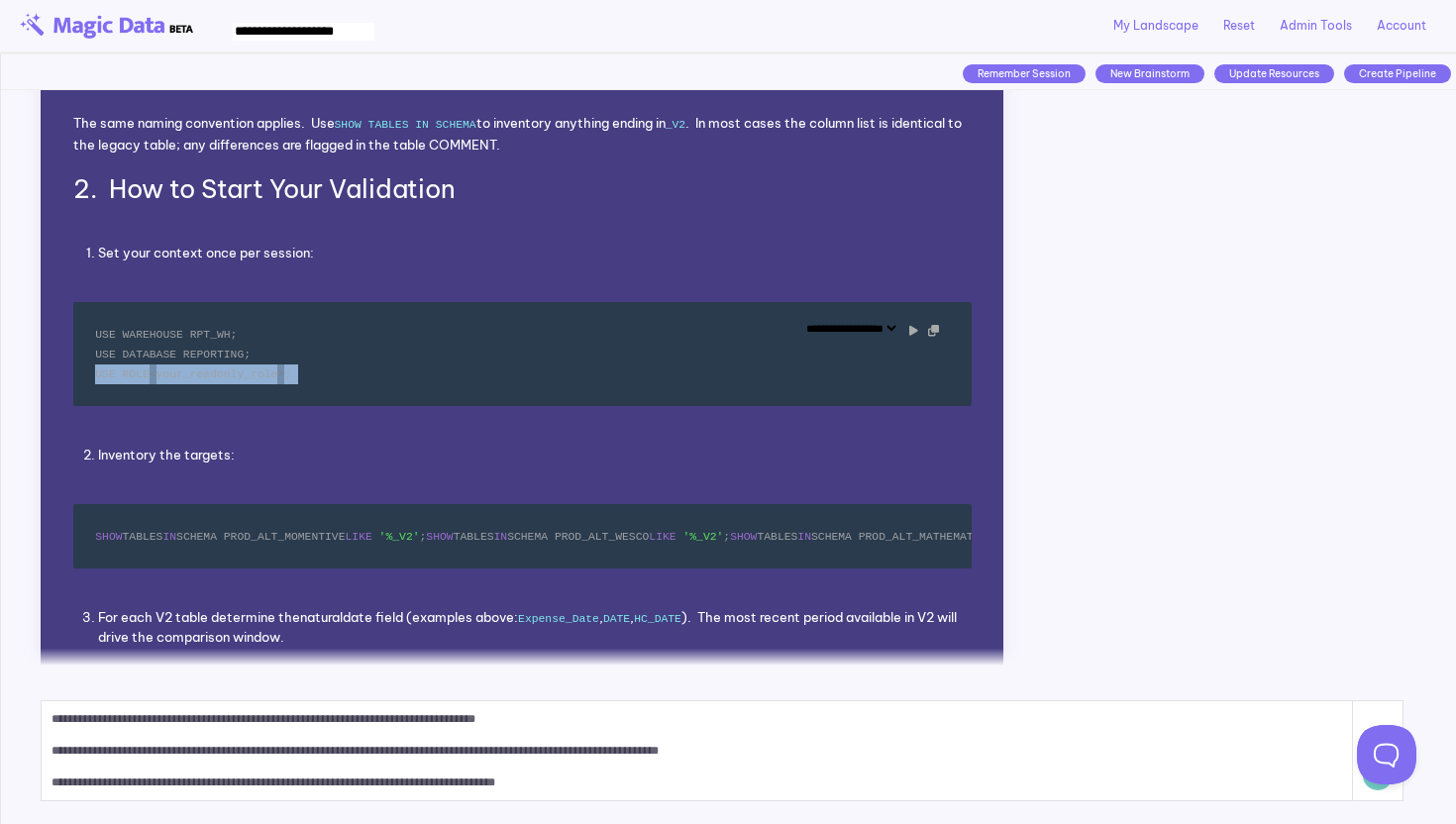 click on "**********" at bounding box center [522, 355] 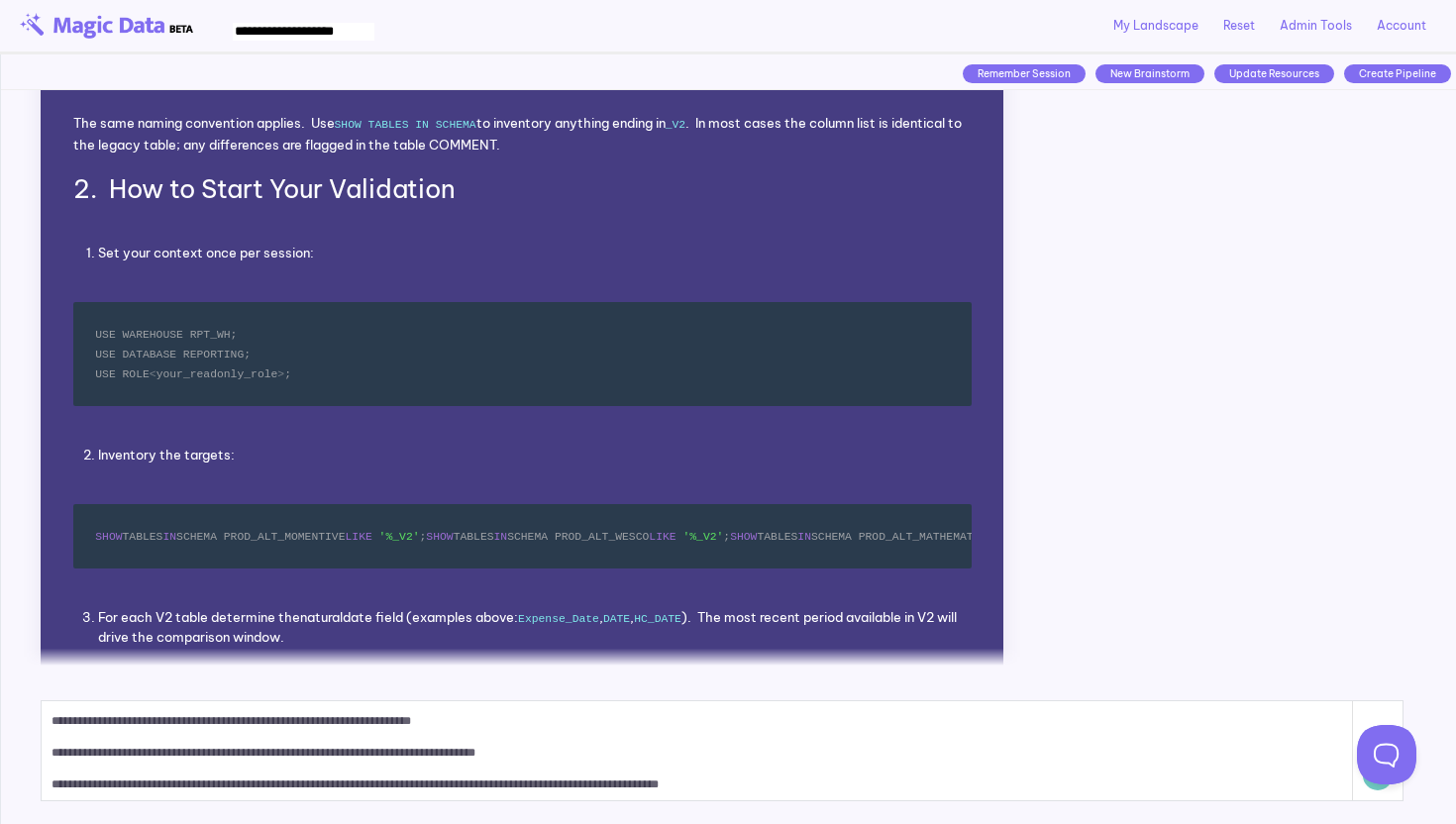 scroll, scrollTop: 95, scrollLeft: 0, axis: vertical 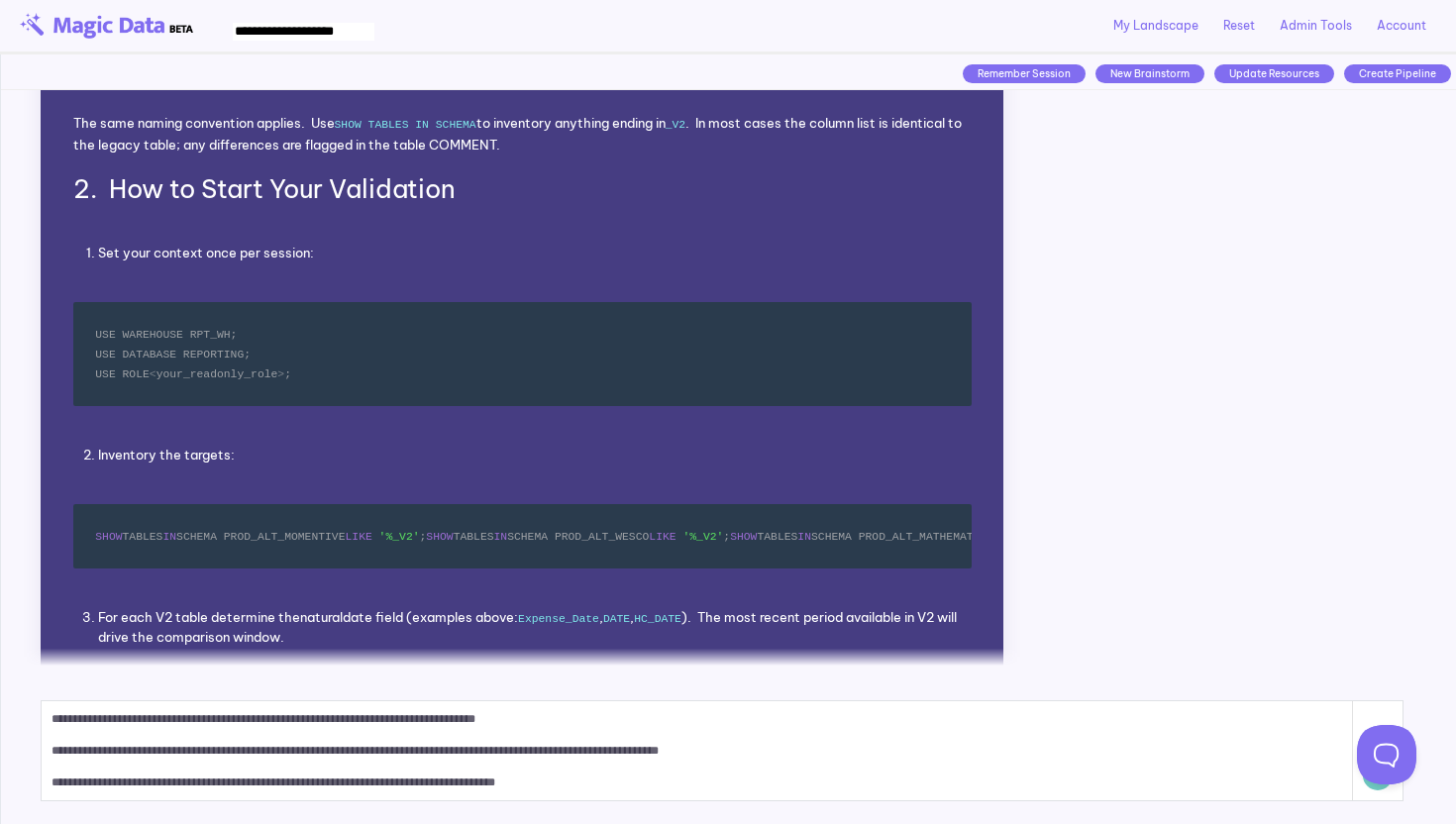 click on "**********" at bounding box center [697, 751] 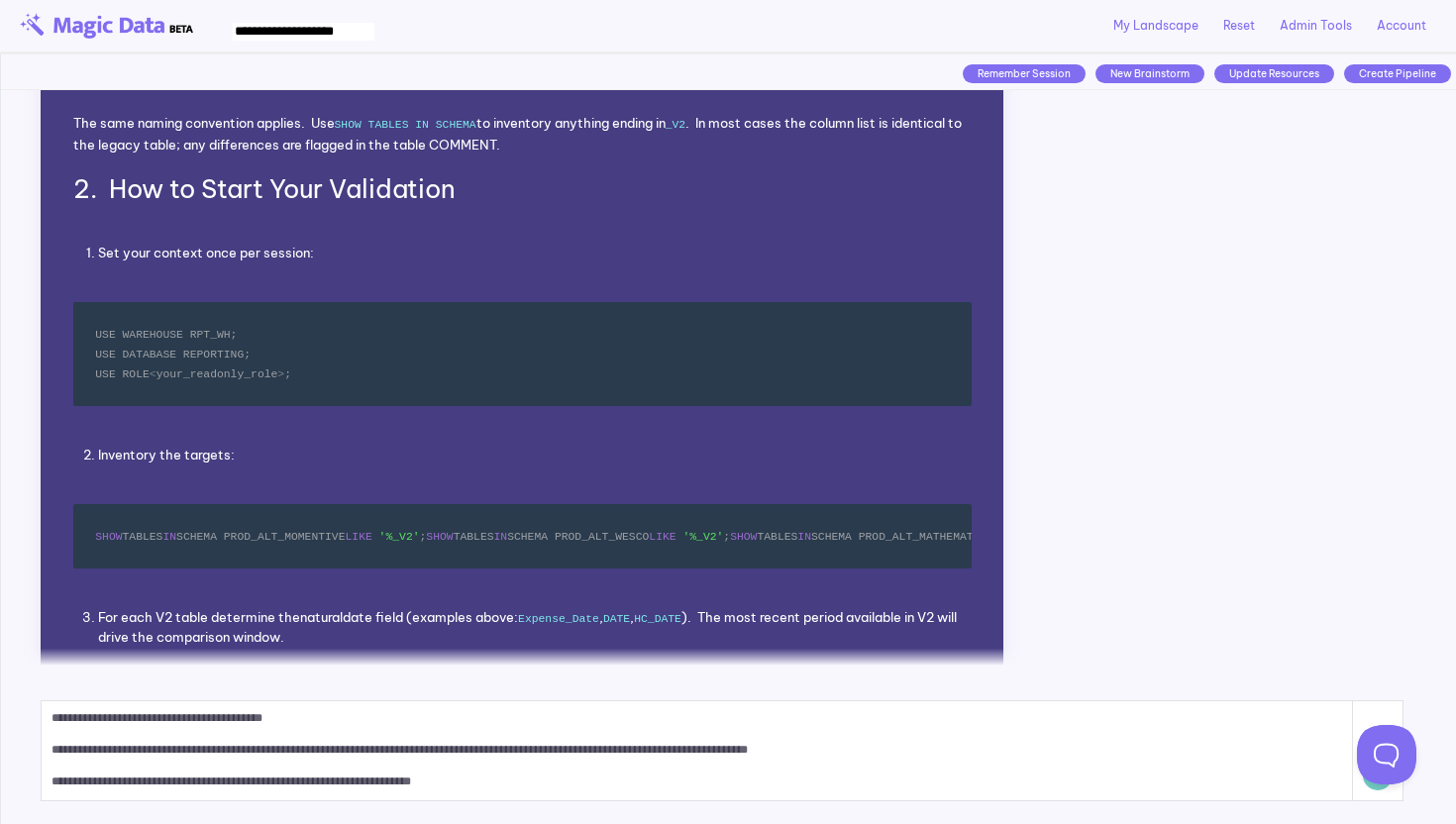 scroll, scrollTop: 0, scrollLeft: 0, axis: both 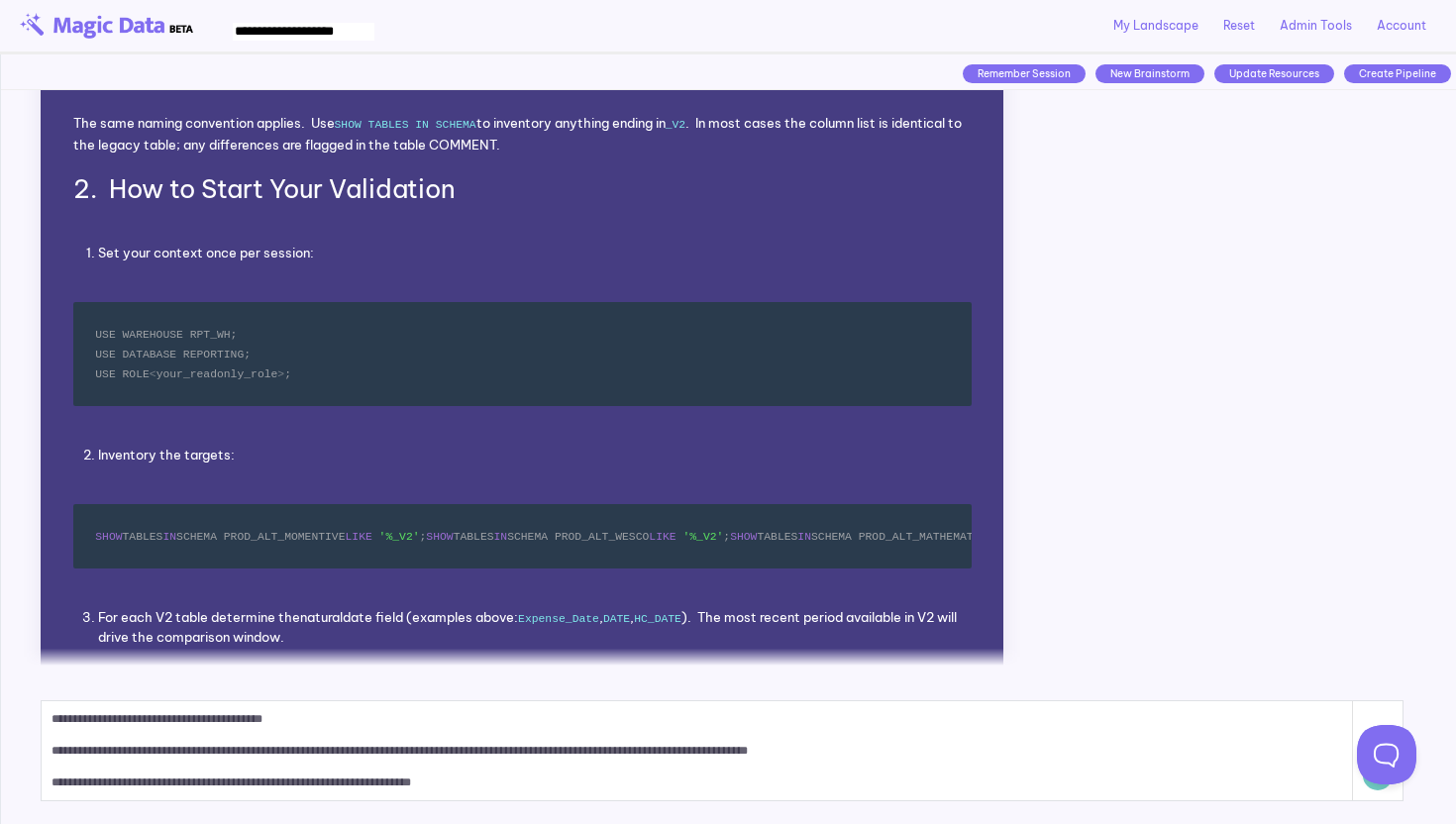 click on "**********" at bounding box center [697, 751] 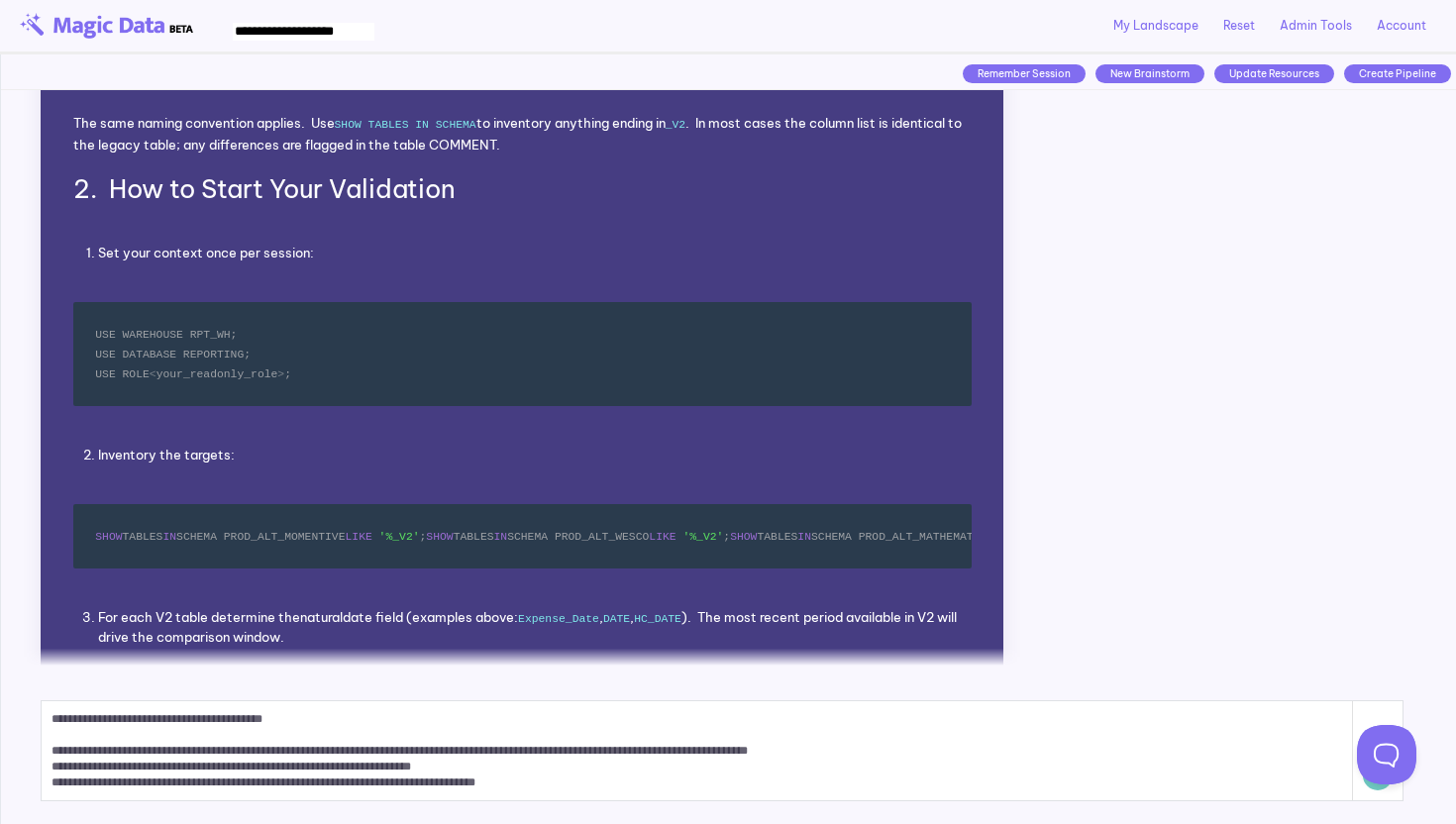 scroll, scrollTop: 63, scrollLeft: 0, axis: vertical 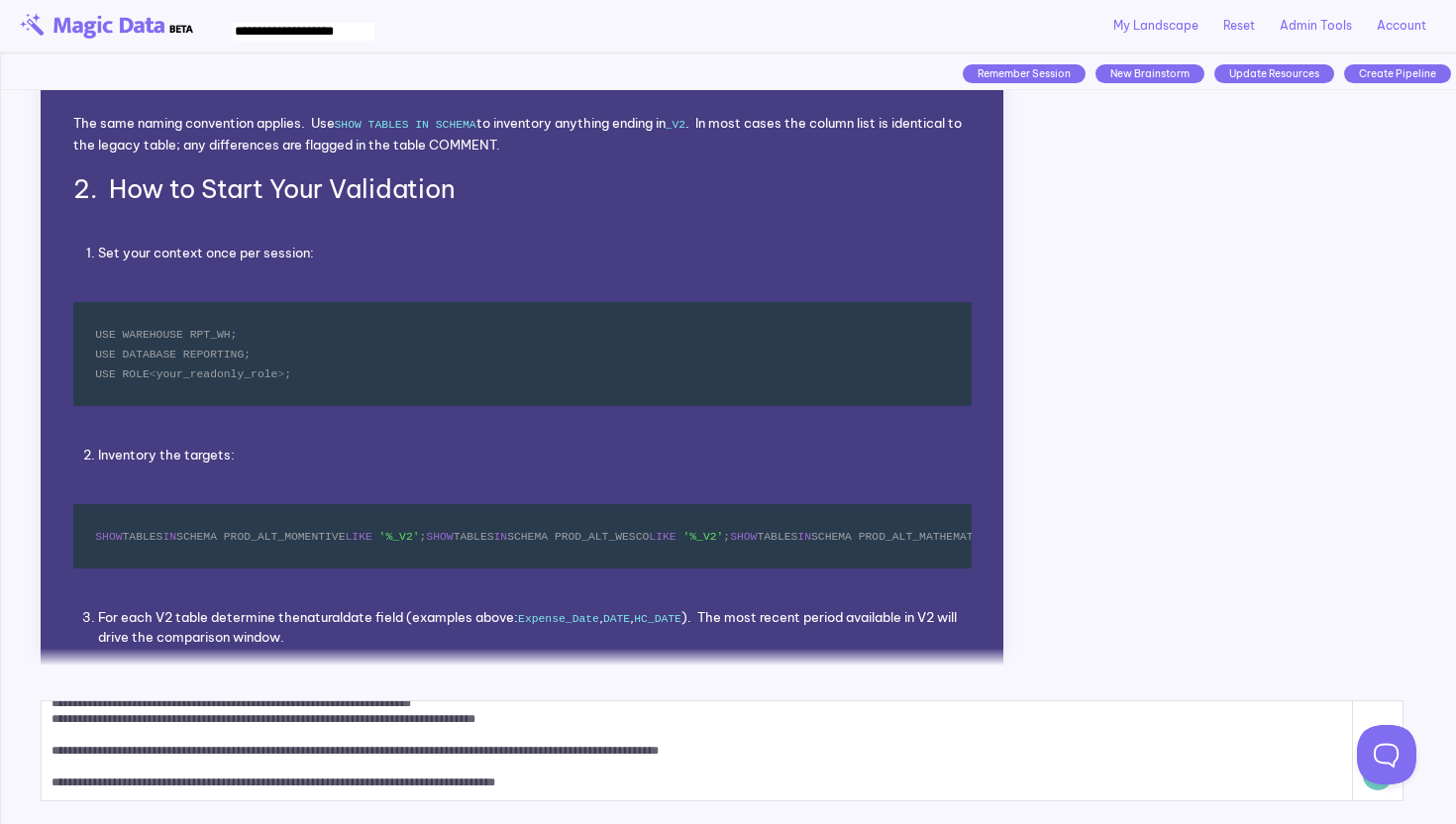 click on "**********" at bounding box center [697, 751] 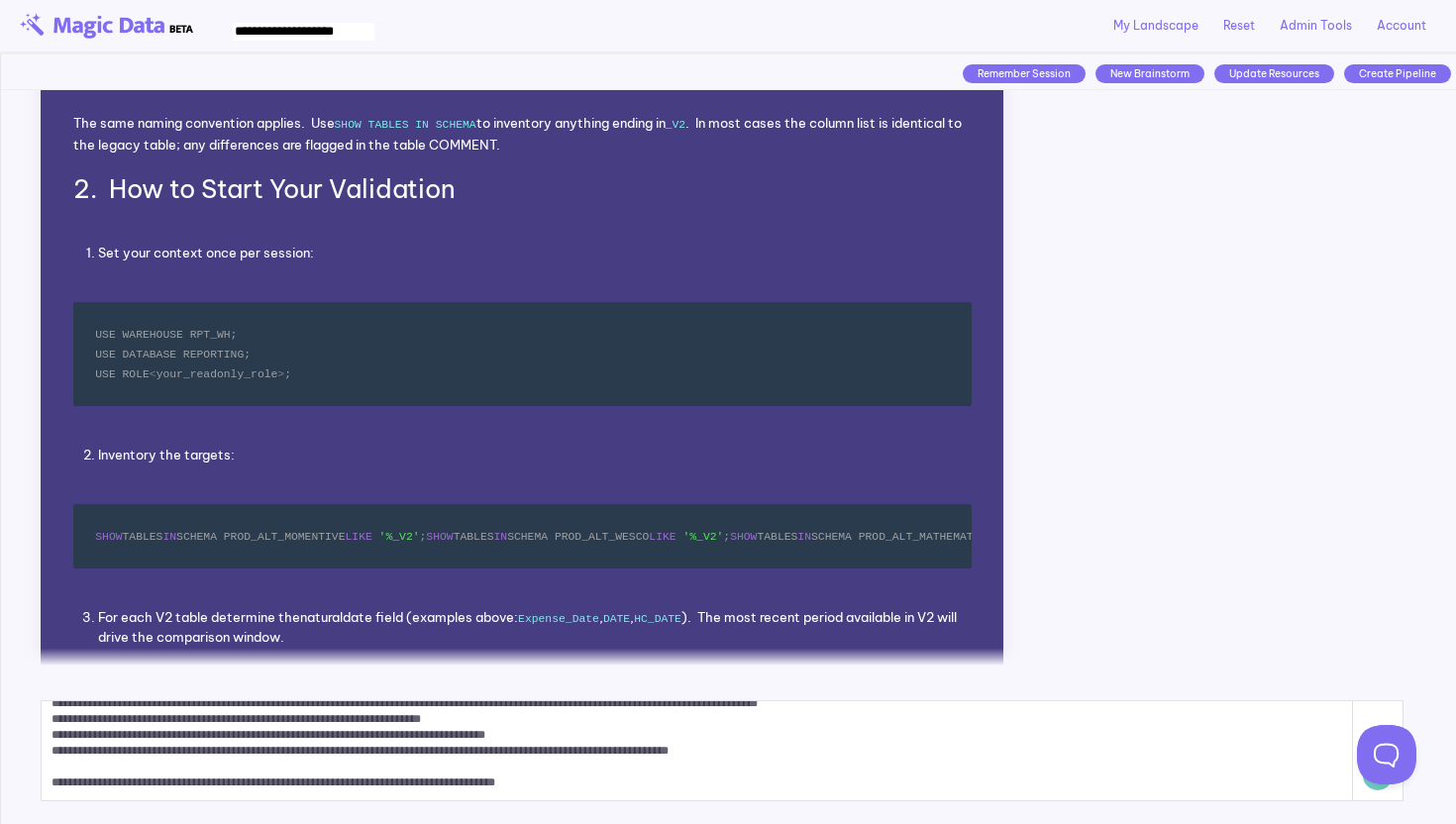scroll, scrollTop: 32, scrollLeft: 0, axis: vertical 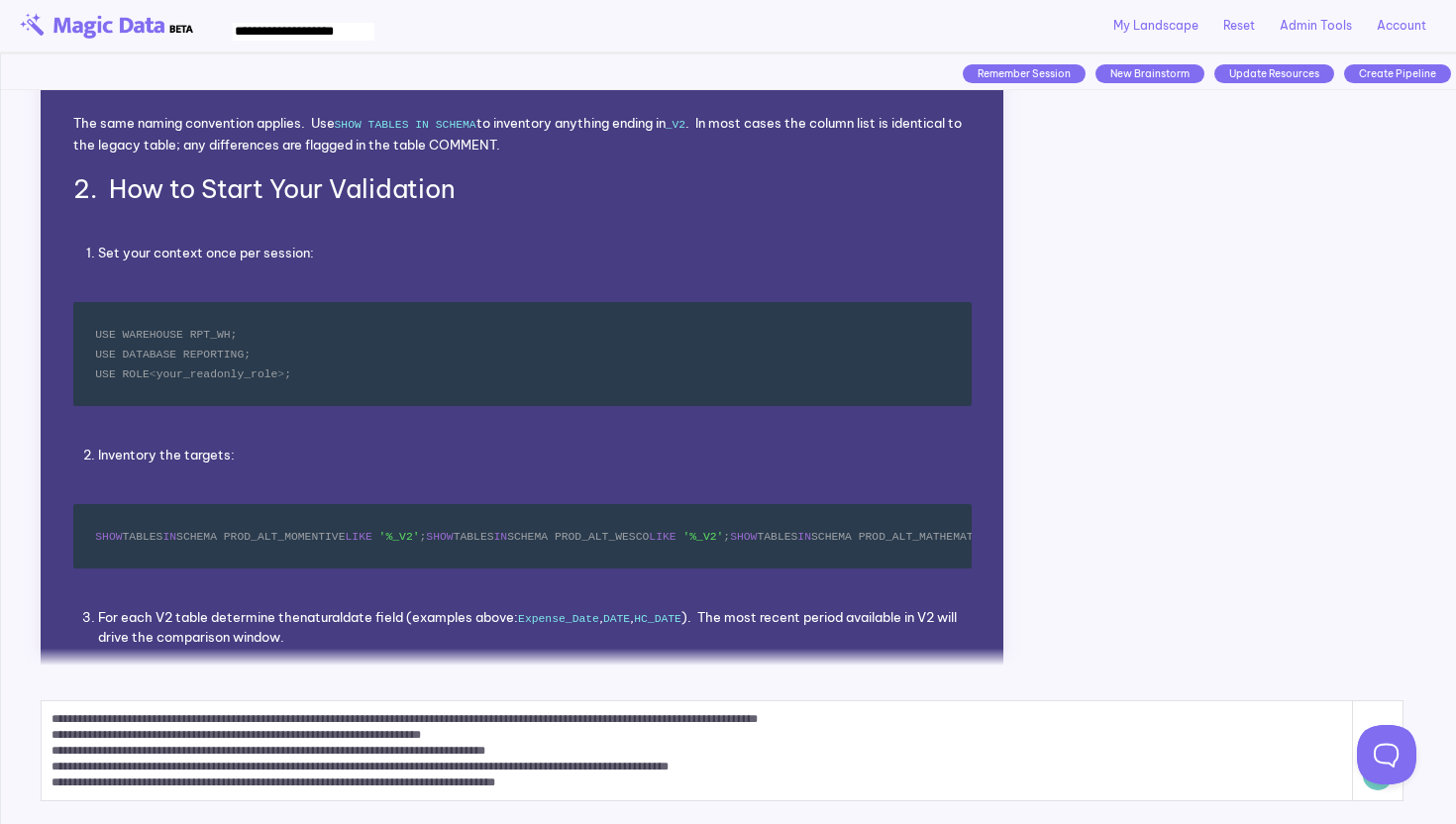 click on "**********" at bounding box center [697, 751] 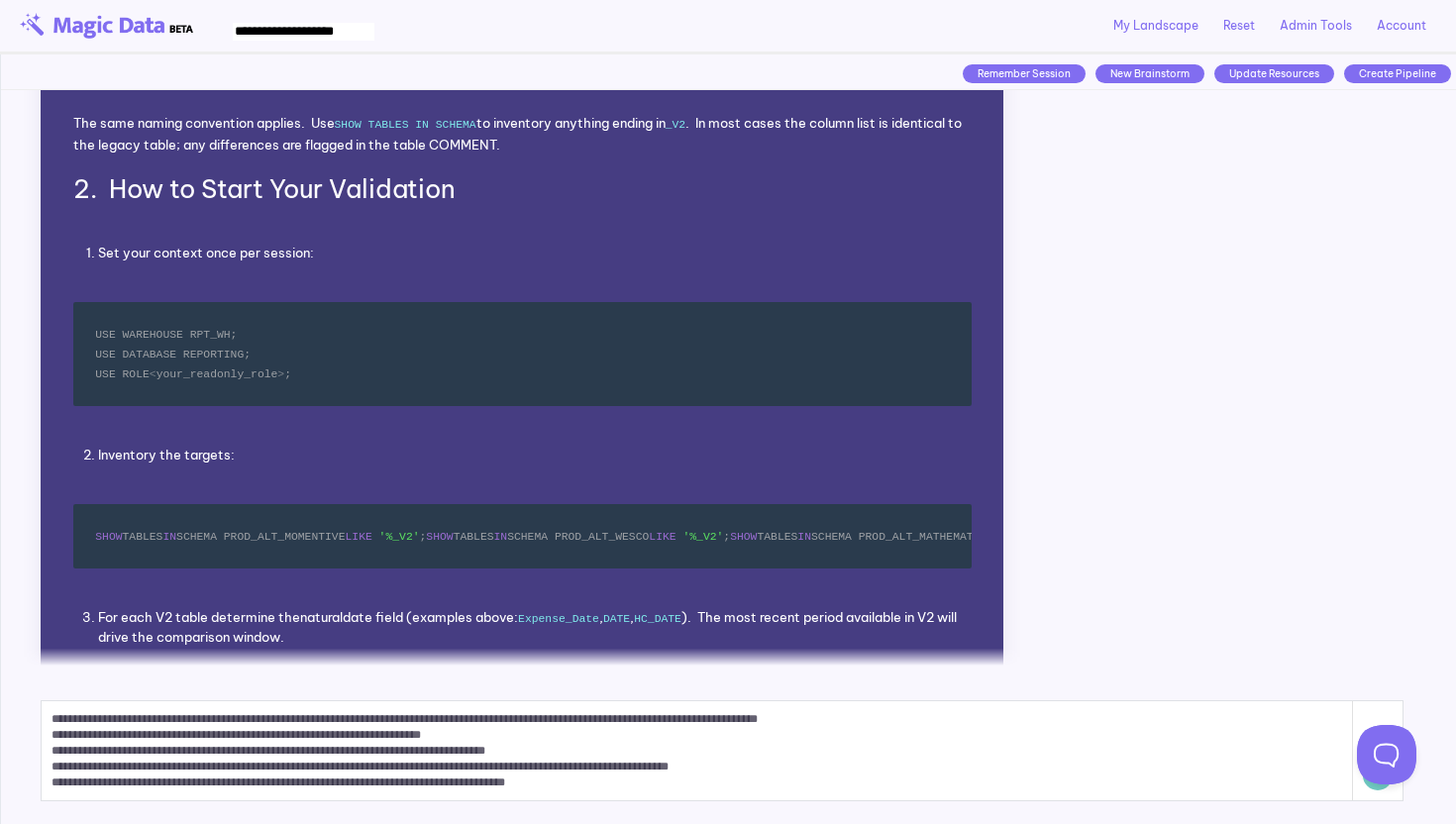 scroll, scrollTop: 48, scrollLeft: 0, axis: vertical 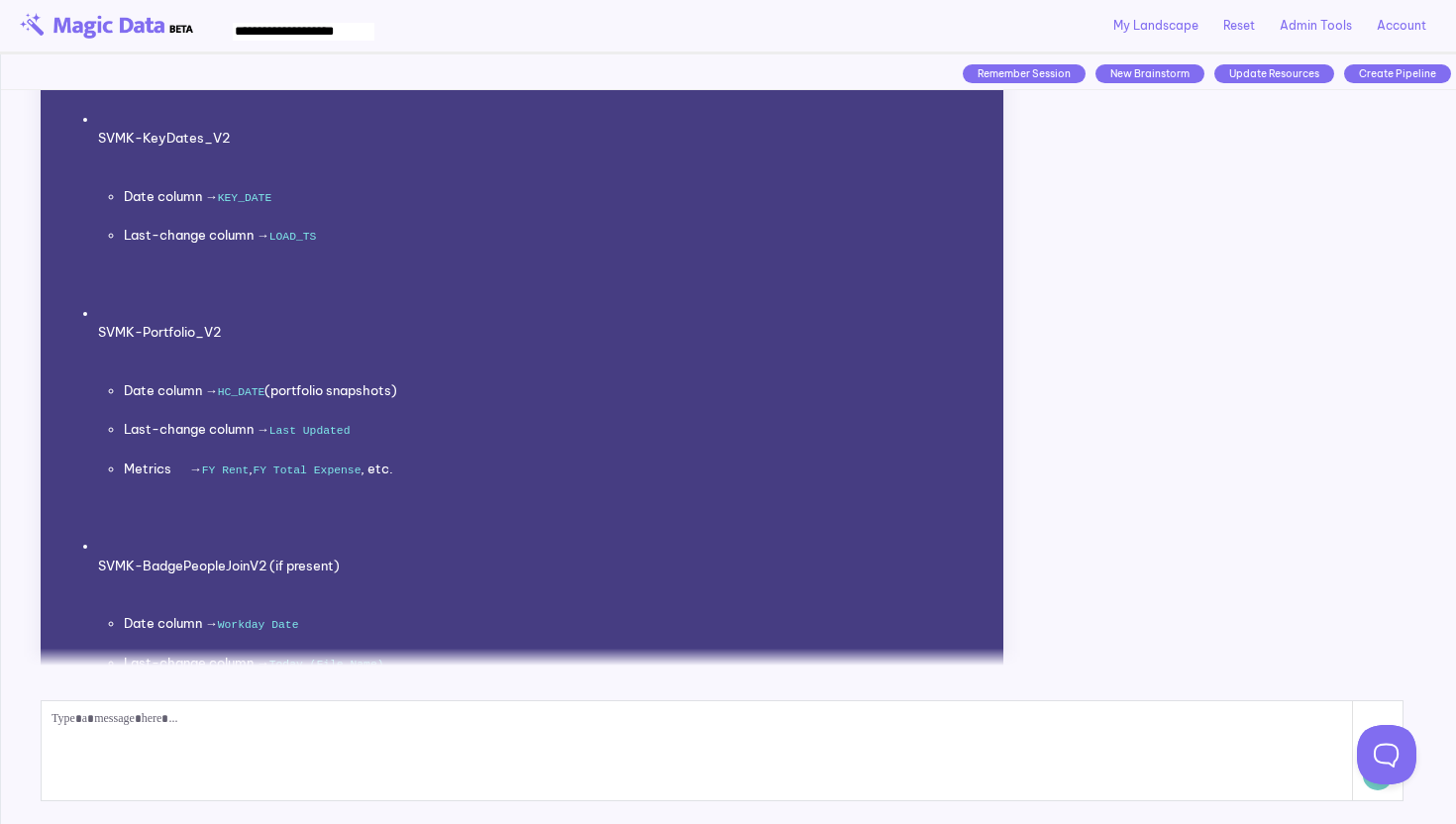 drag, startPoint x: 339, startPoint y: 581, endPoint x: 300, endPoint y: 471, distance: 116.70904 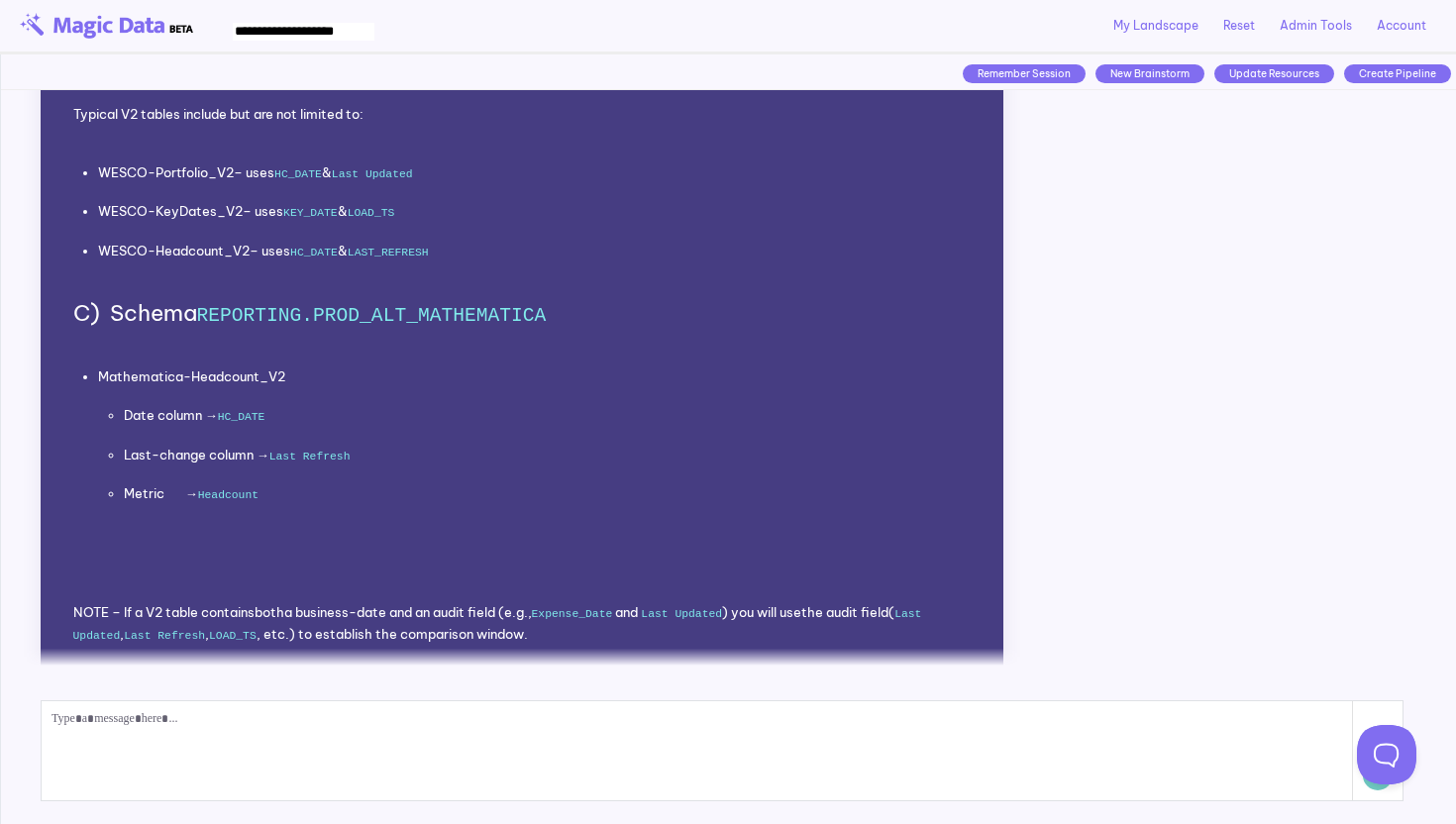 scroll, scrollTop: 8833, scrollLeft: 0, axis: vertical 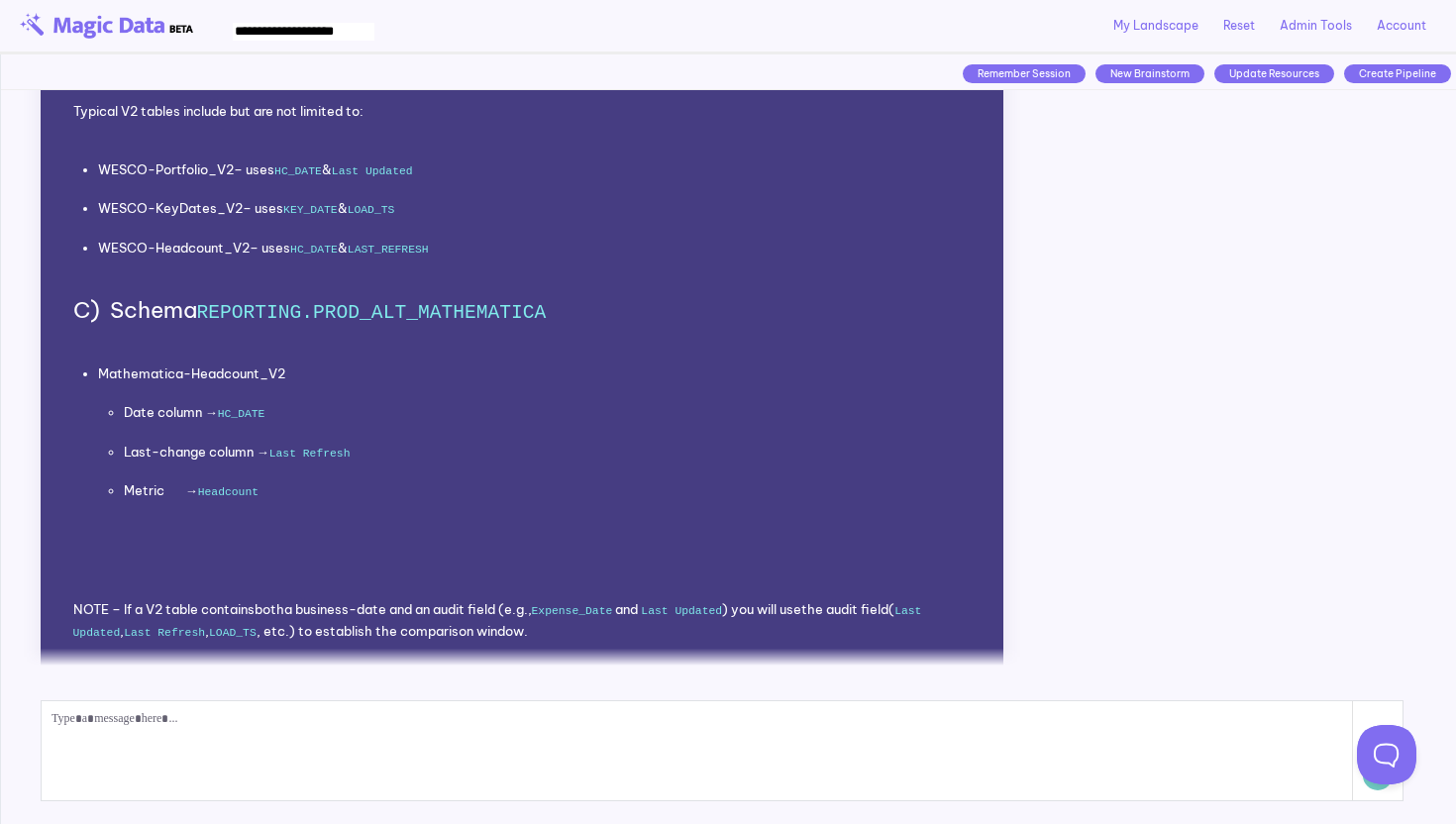 drag, startPoint x: 189, startPoint y: 445, endPoint x: 286, endPoint y: 502, distance: 112.50778 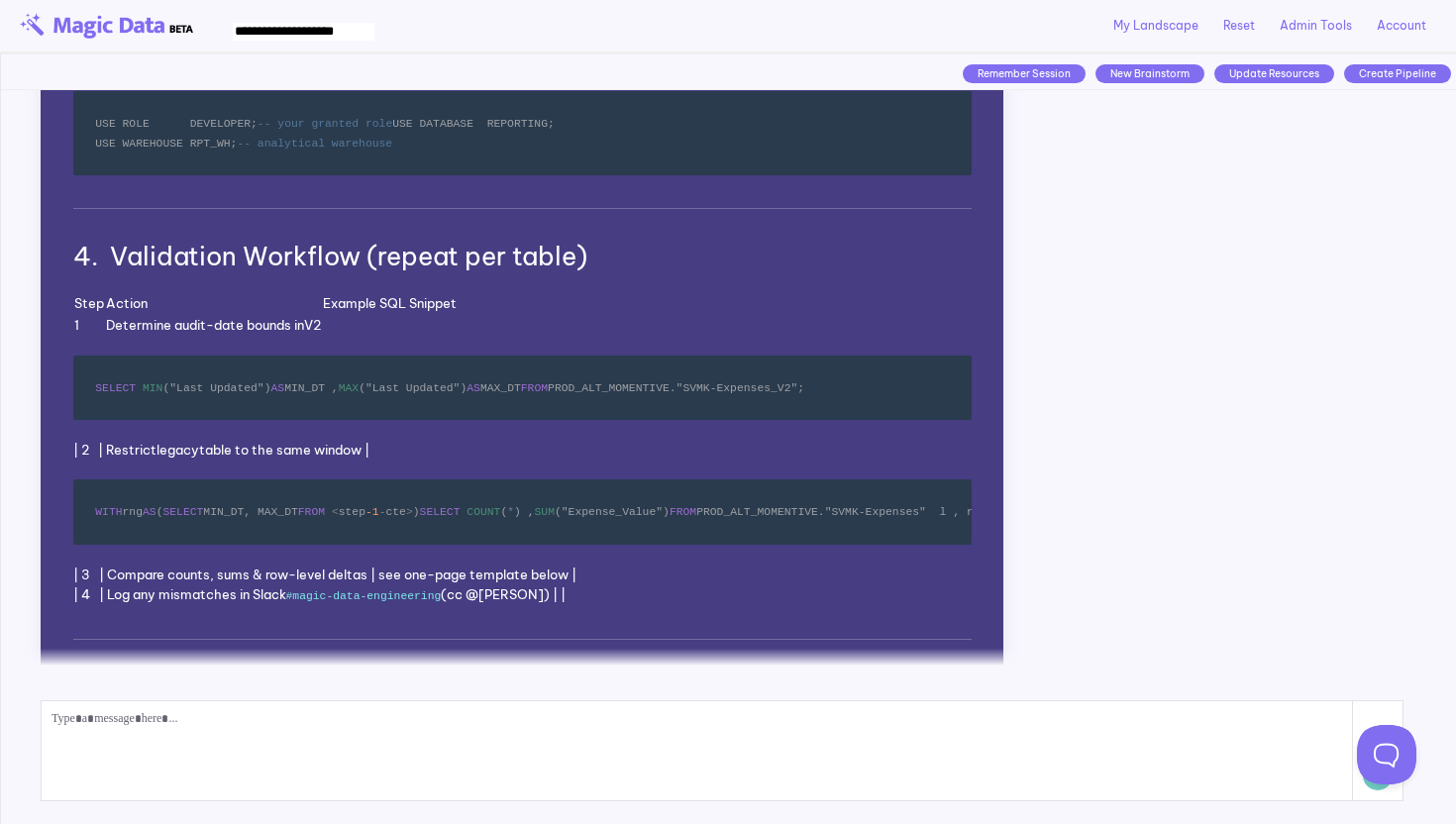 scroll, scrollTop: 9627, scrollLeft: 0, axis: vertical 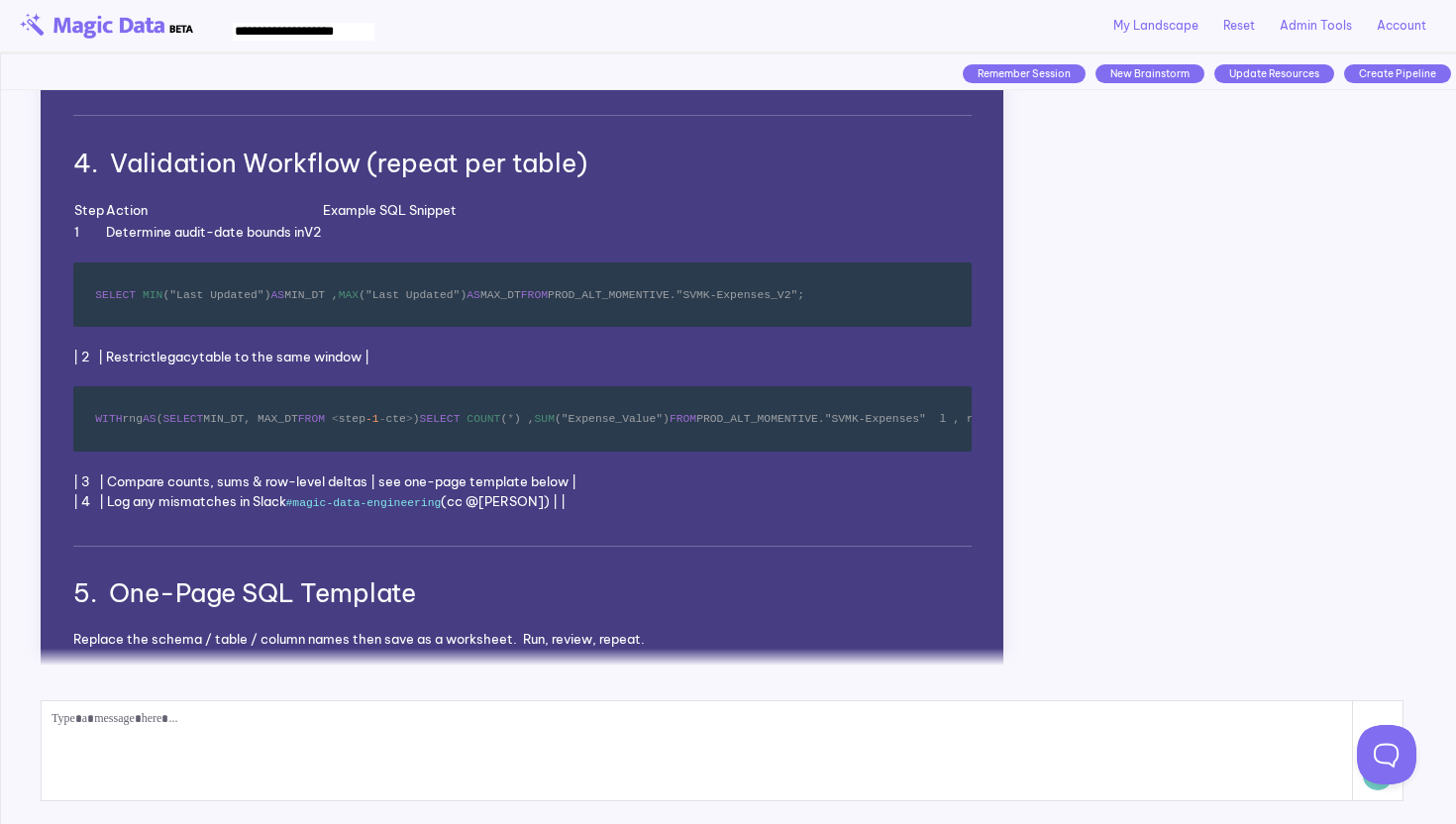 drag, startPoint x: 408, startPoint y: 333, endPoint x: 408, endPoint y: 359, distance: 26 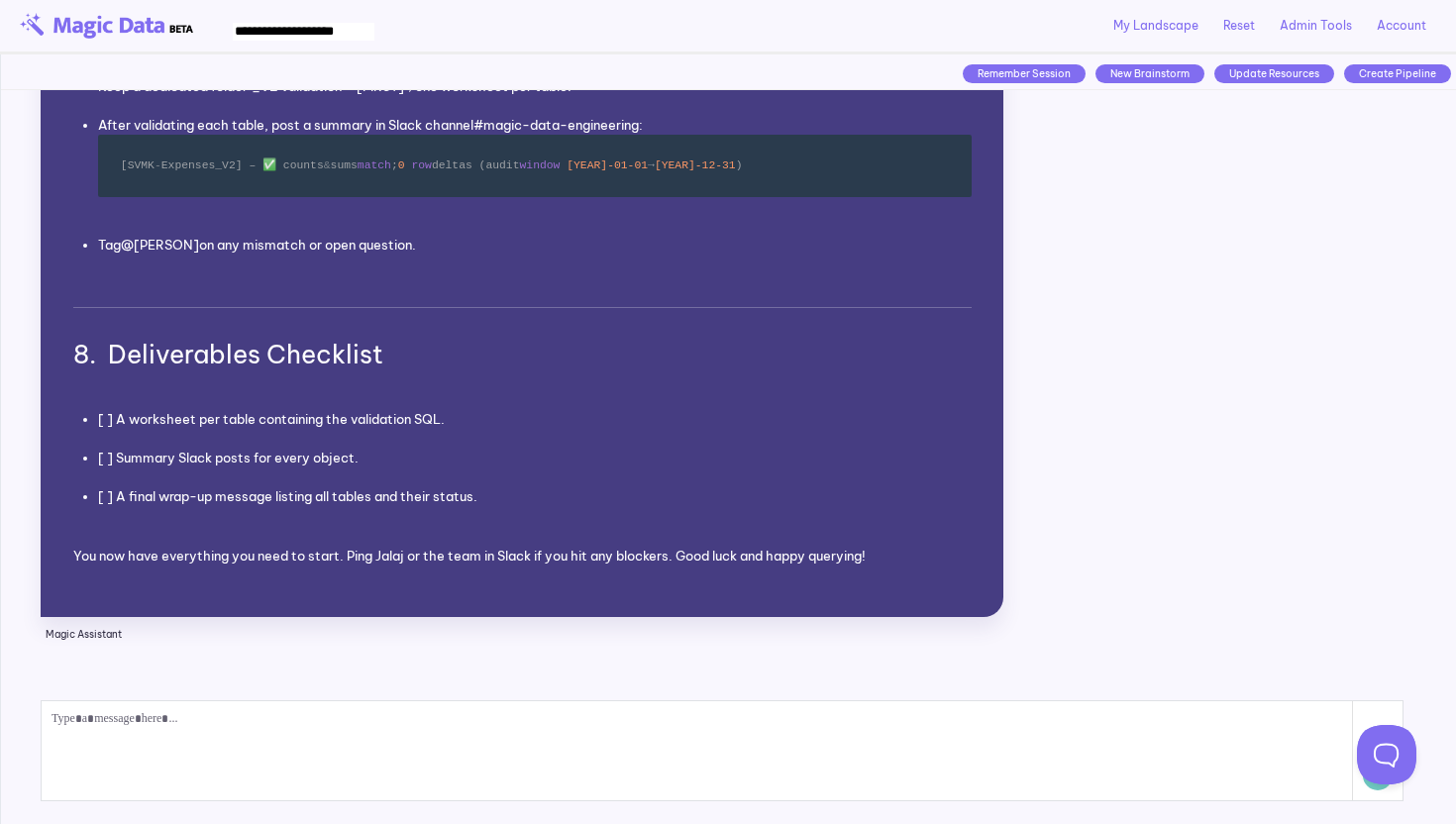 scroll, scrollTop: 12256, scrollLeft: 0, axis: vertical 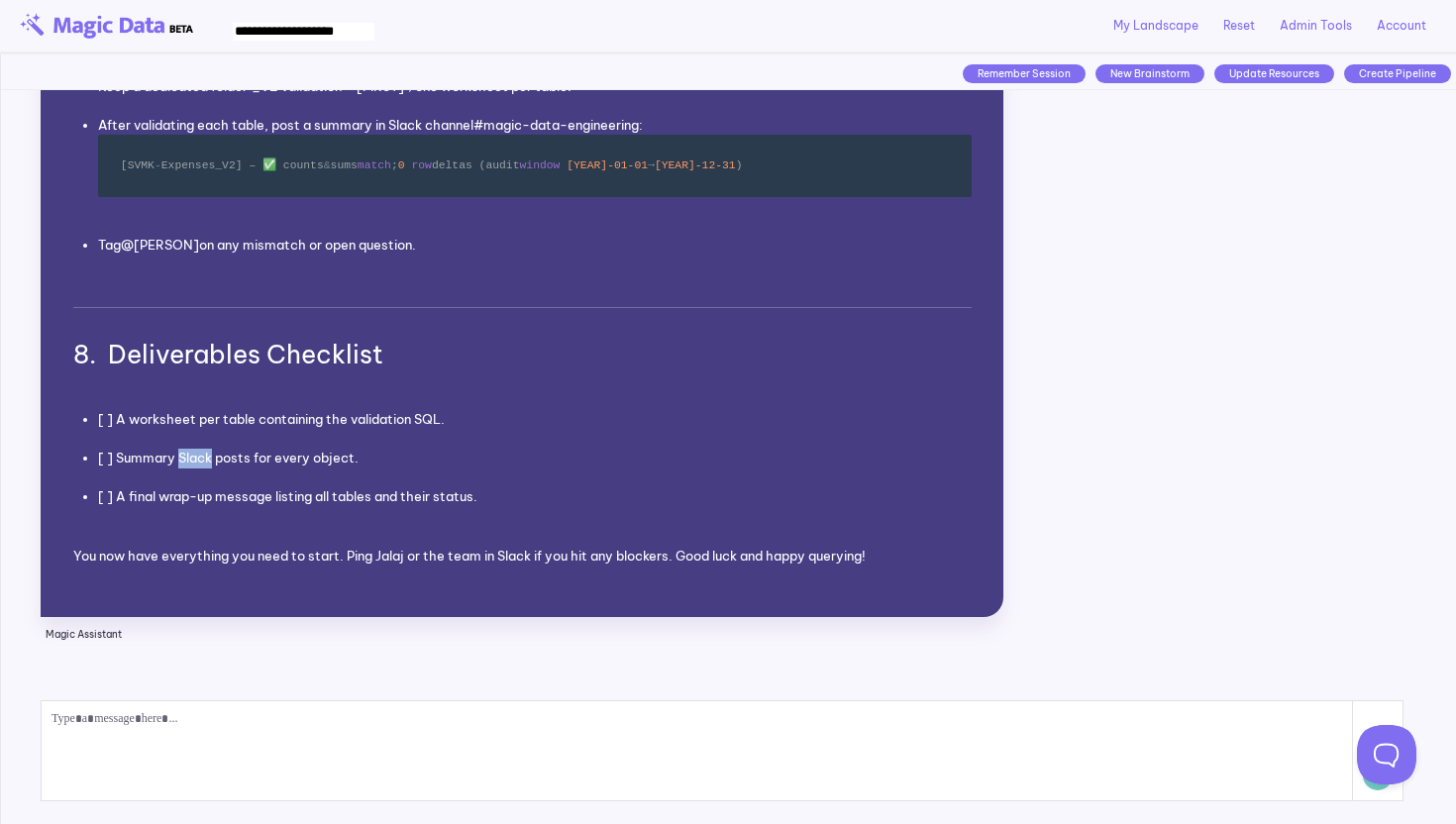 click on "[ ] Summary Slack posts for every object." at bounding box center [535, 459] 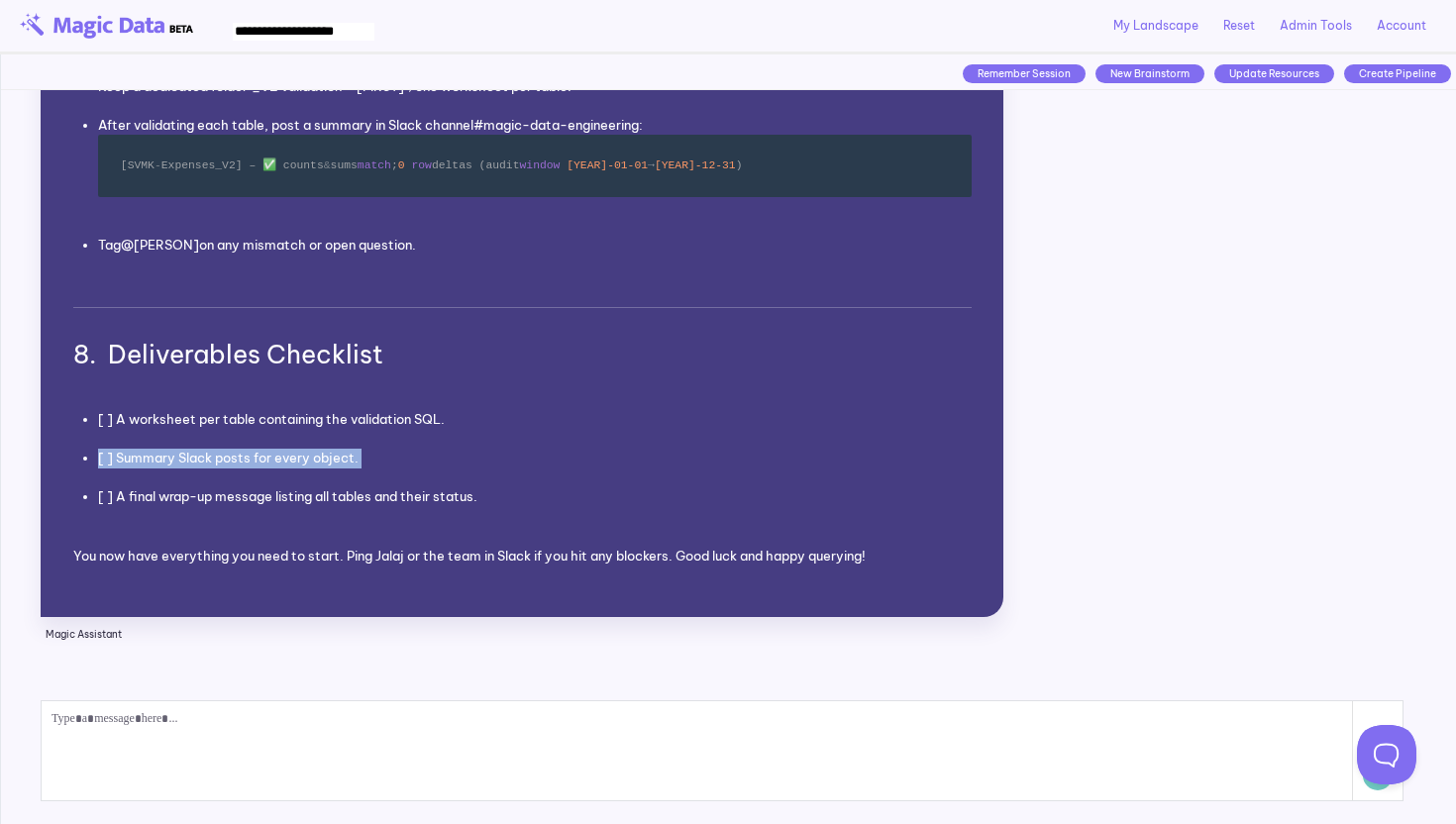 click on "[ ] Summary Slack posts for every object." at bounding box center (535, 459) 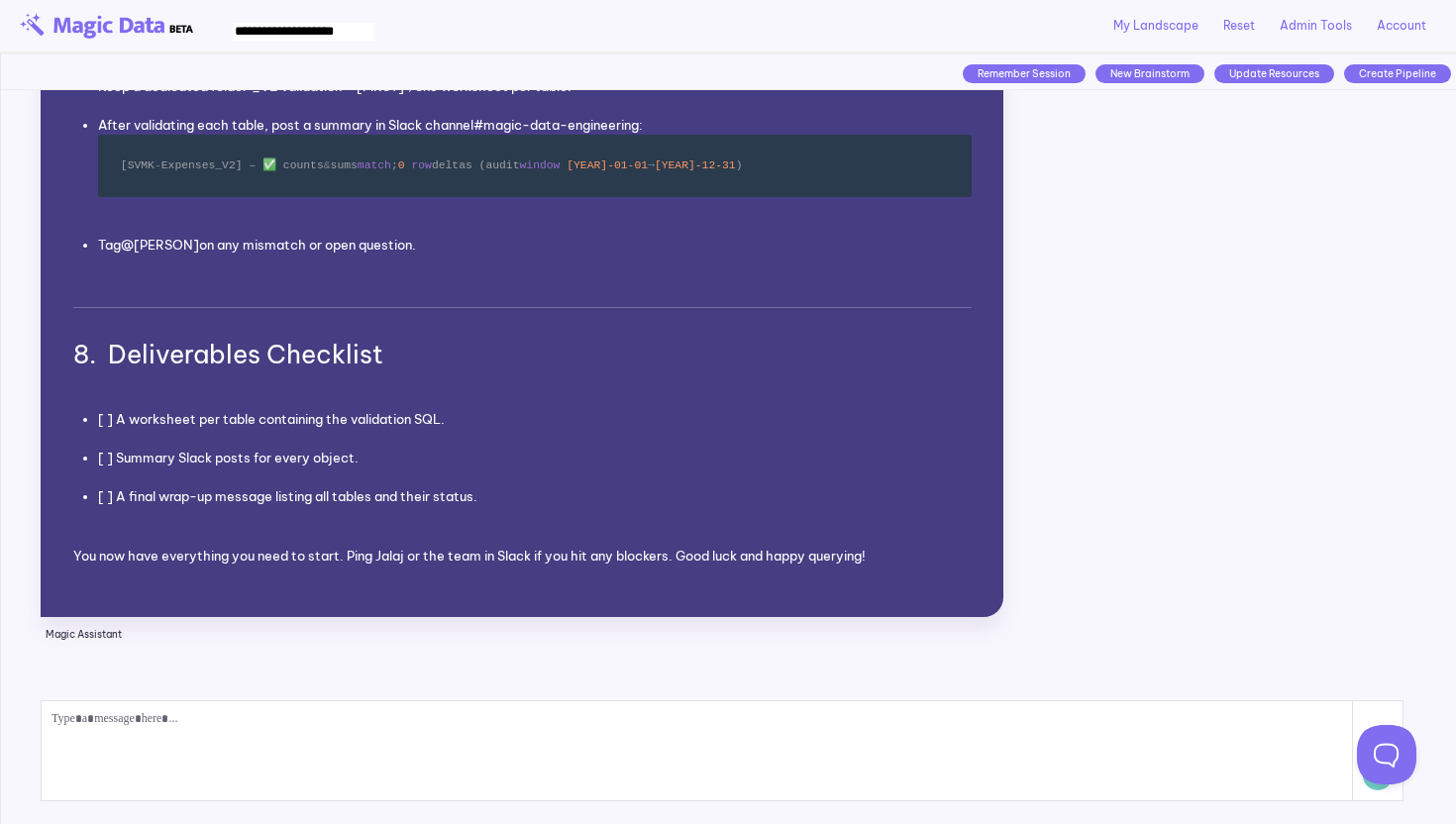 click on "You now have everything you need to start. Ping Jalaj or the team in Slack if you hit any blockers. Good luck and happy querying!" at bounding box center (522, 556) 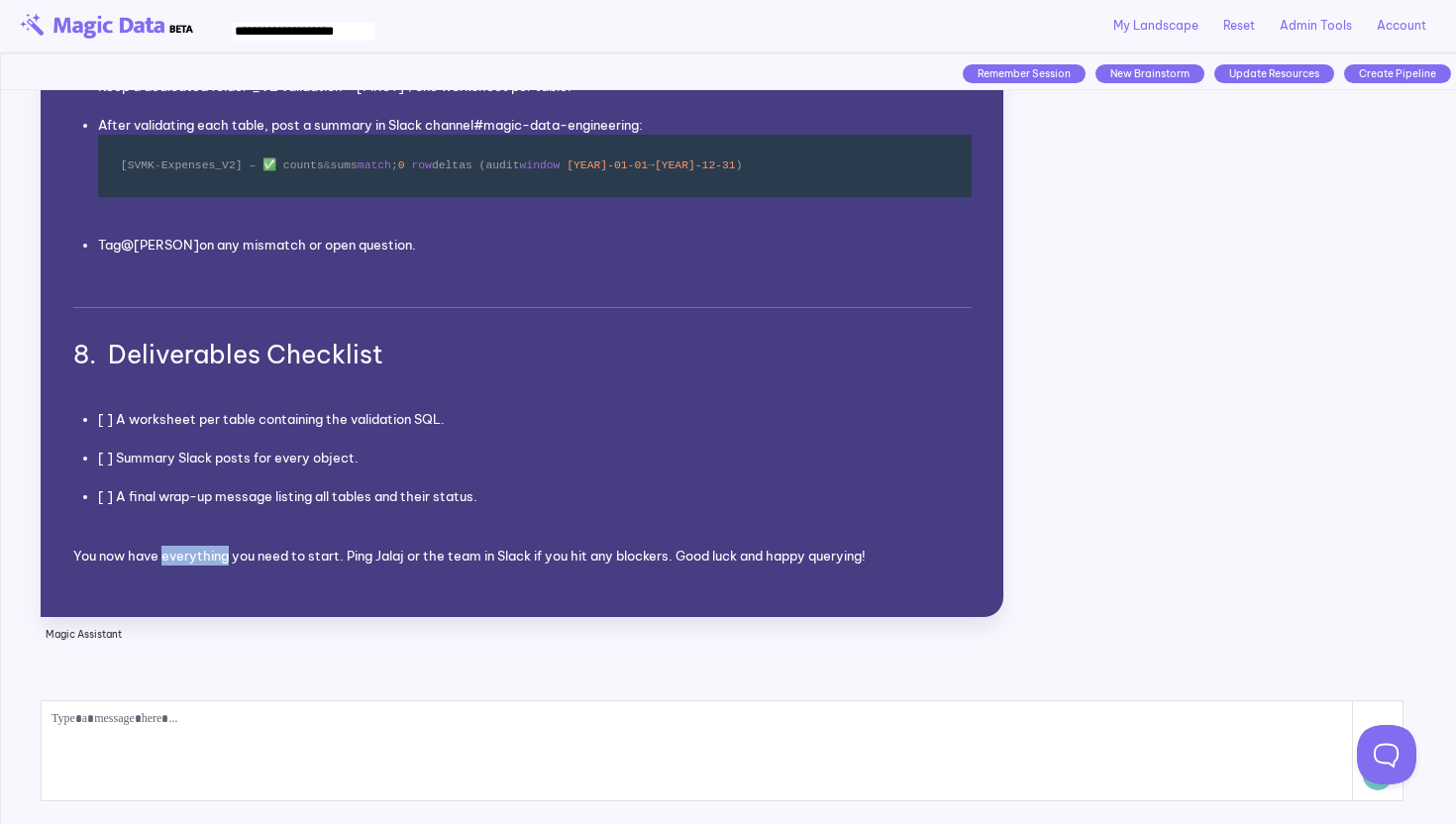 click on "You now have everything you need to start. Ping Jalaj or the team in Slack if you hit any blockers. Good luck and happy querying!" at bounding box center (522, 556) 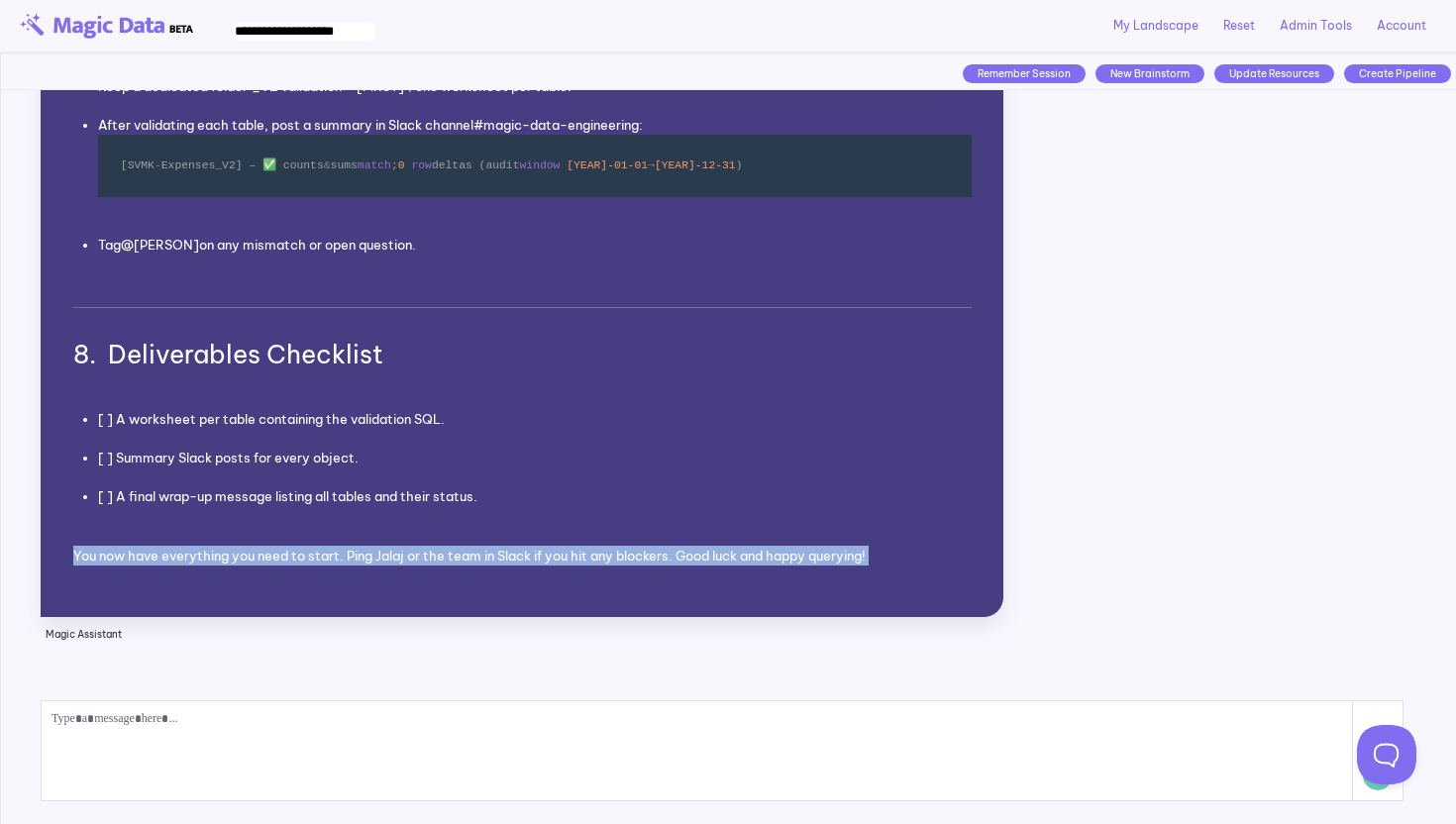 click on "You now have everything you need to start. Ping Jalaj or the team in Slack if you hit any blockers. Good luck and happy querying!" at bounding box center [522, 556] 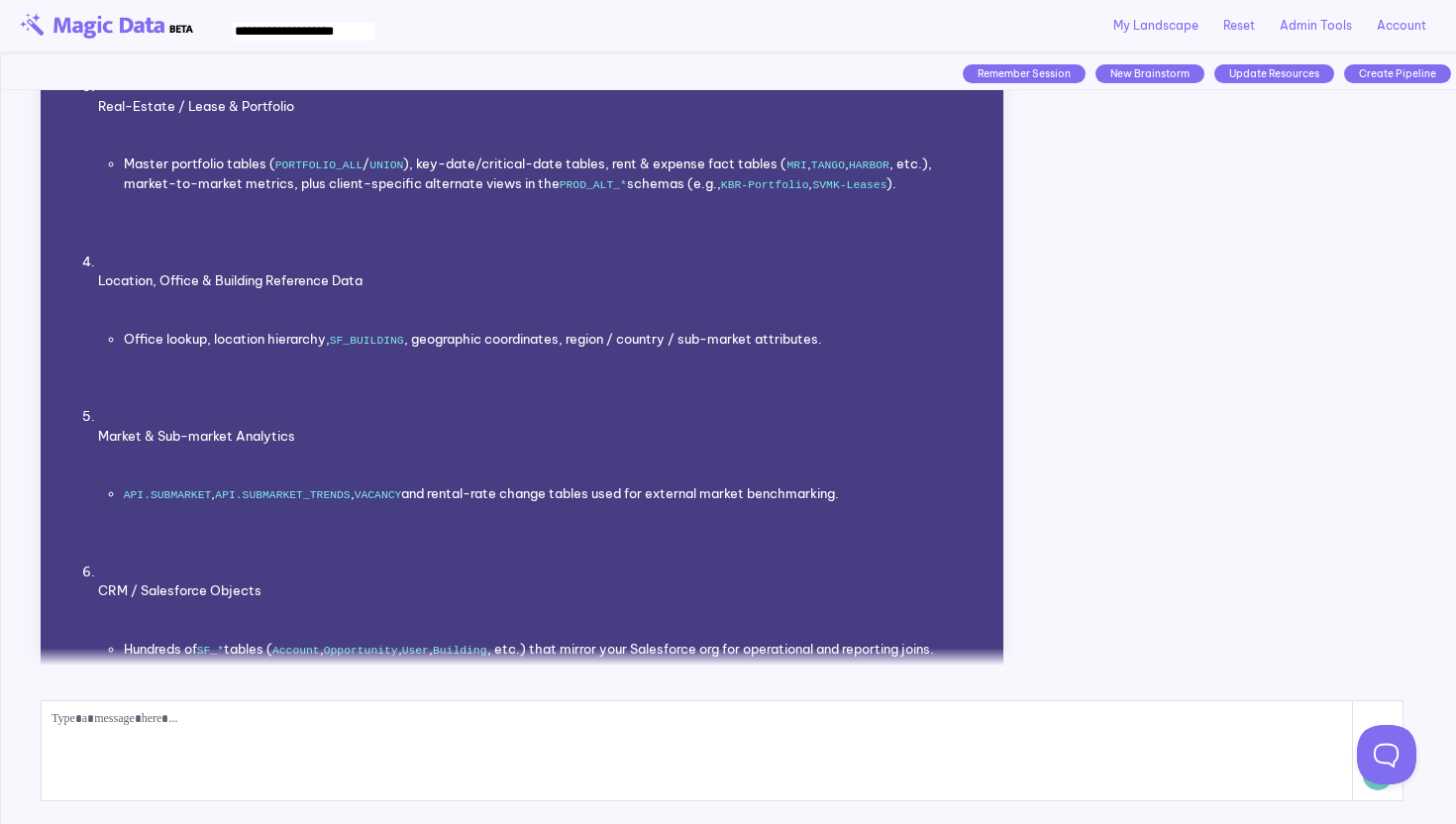 scroll, scrollTop: 829, scrollLeft: 0, axis: vertical 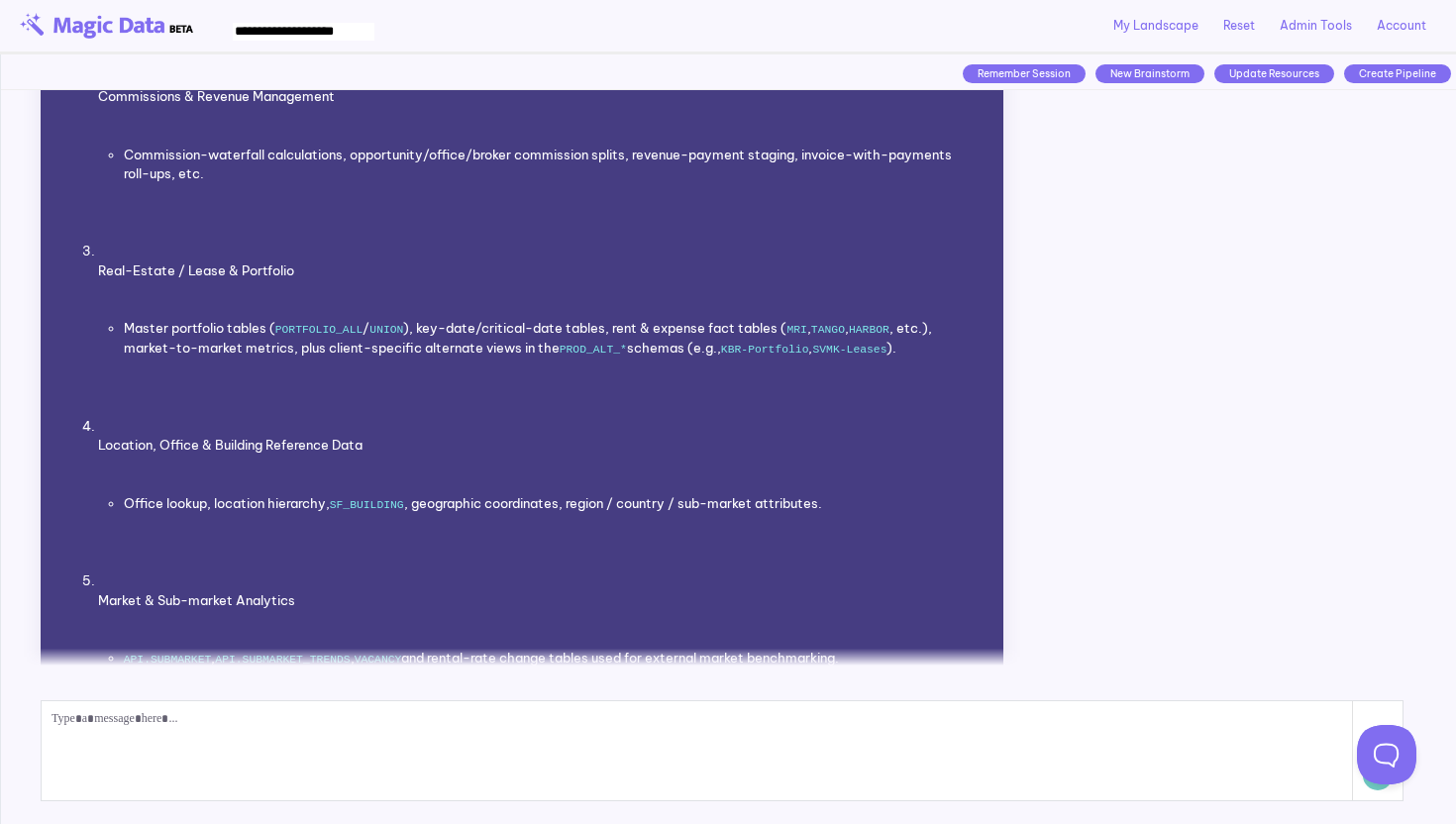 click on "Let’s get familiar with your data. Magic Assistant We will use these resources: Allegro SF Instance How do you want to use the data resources? Magic Assistant What are the high level topics of data within the reporting schema? You Your Snowflake REPORTING database is organized into several schemas ( ADHOC , API , DEMO , PROD , numerous PROD_ALT_* client-specific schemas, etc.). Across those schemas you will find roughly ten high-level subject areas of data: Finance & Accounting General-ledger detail, account hierarchy, GL cash, AR / AP invoices, payments, cash receipts, accrual tables, etc. Commissions & Revenue Management Commission-waterfall calculations, opportunity/office/broker commission splits, revenue-payment staging, invoice-with-payments roll-ups, etc. Real-Estate / Lease & Portfolio Master portfolio tables ( PORTFOLIO_ALL / UNION ), key-date/critical-date tables, rent & expense fact tables ( MRI , TANGO , HARBOR PROD_ALT_* KBR-Portfolio" at bounding box center (728, 5121) 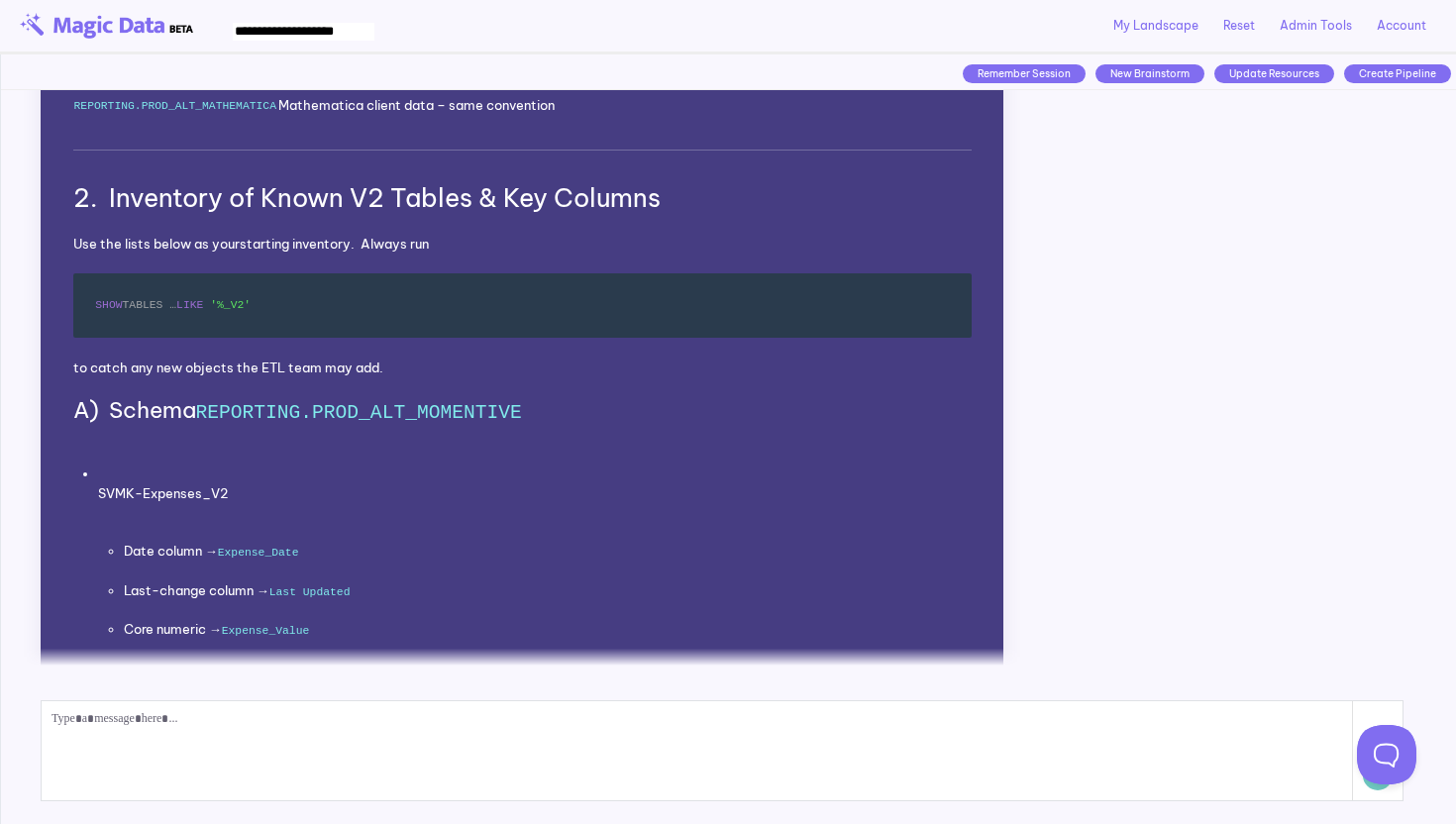 scroll, scrollTop: 7283, scrollLeft: 0, axis: vertical 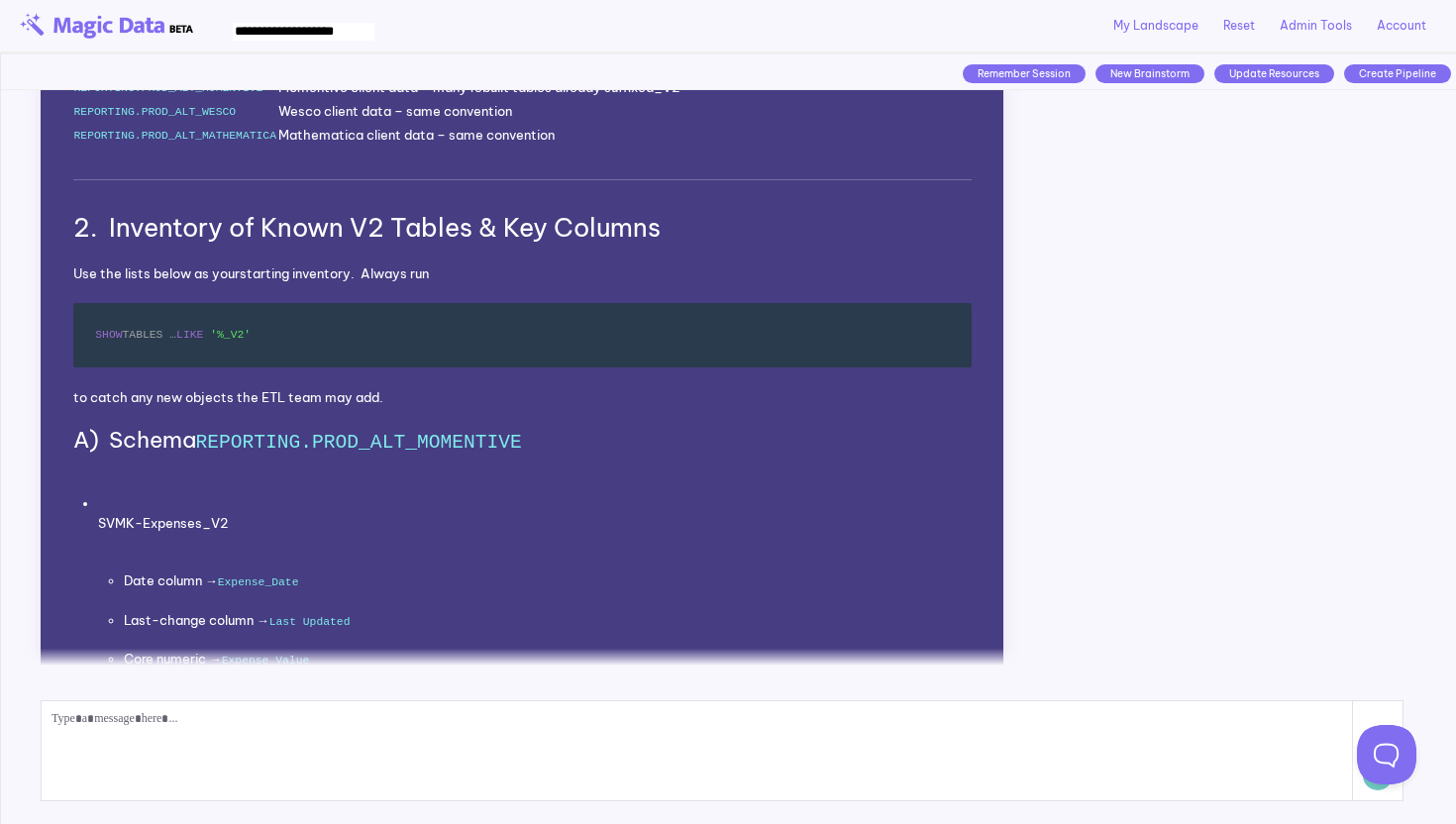 click at bounding box center (945, -173) 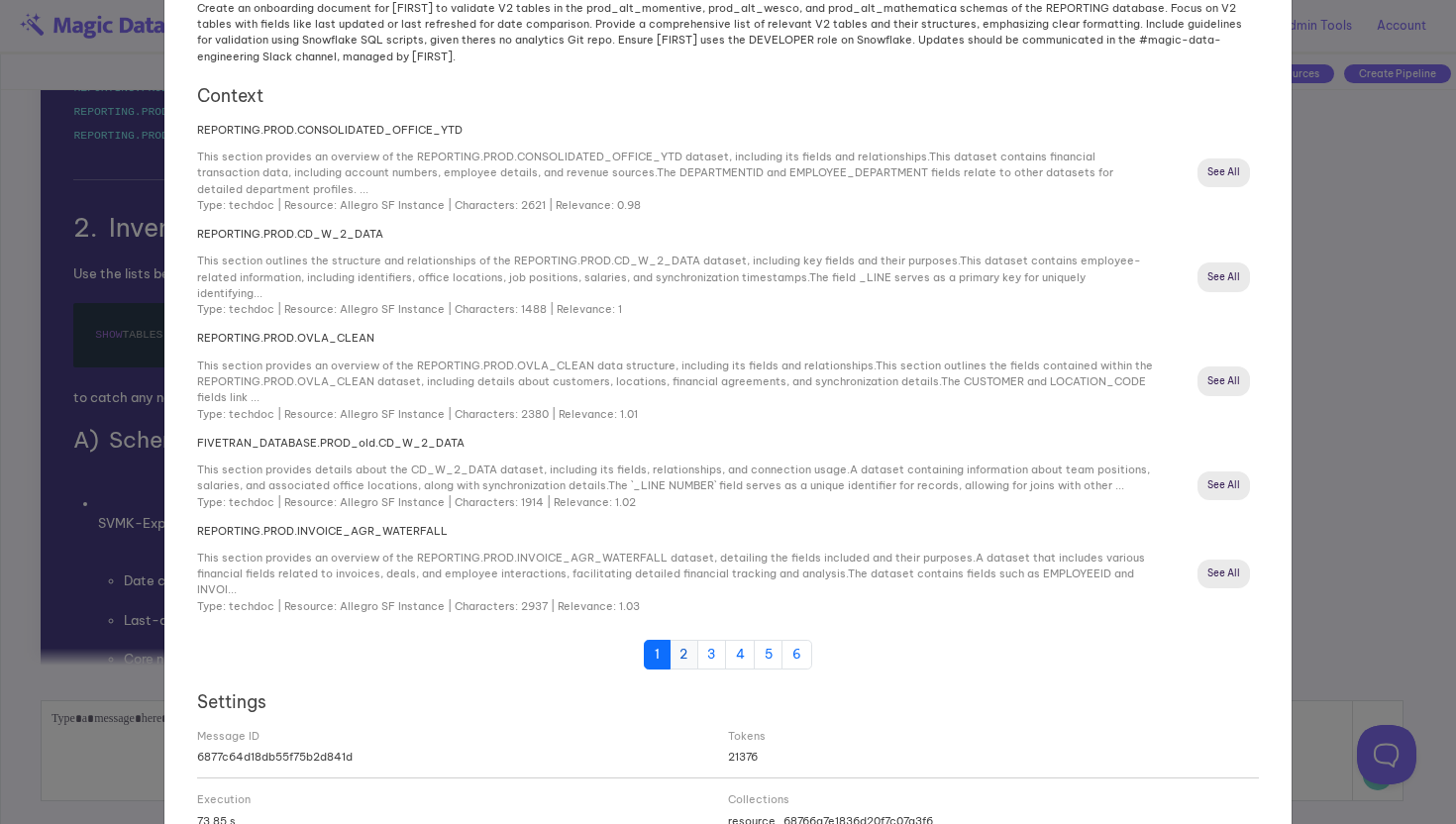scroll, scrollTop: 223, scrollLeft: 0, axis: vertical 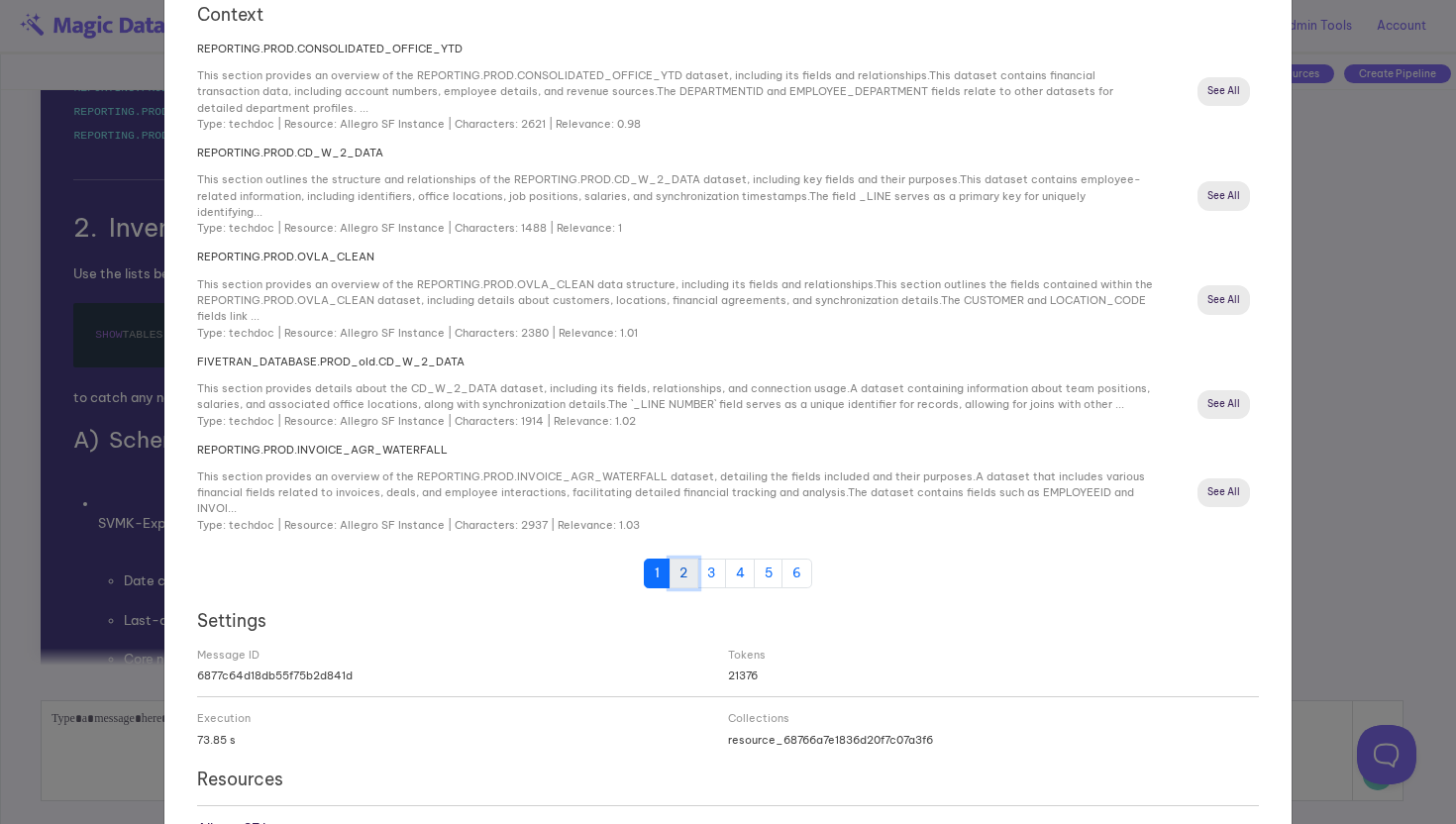 click on "2" at bounding box center [683, 573] 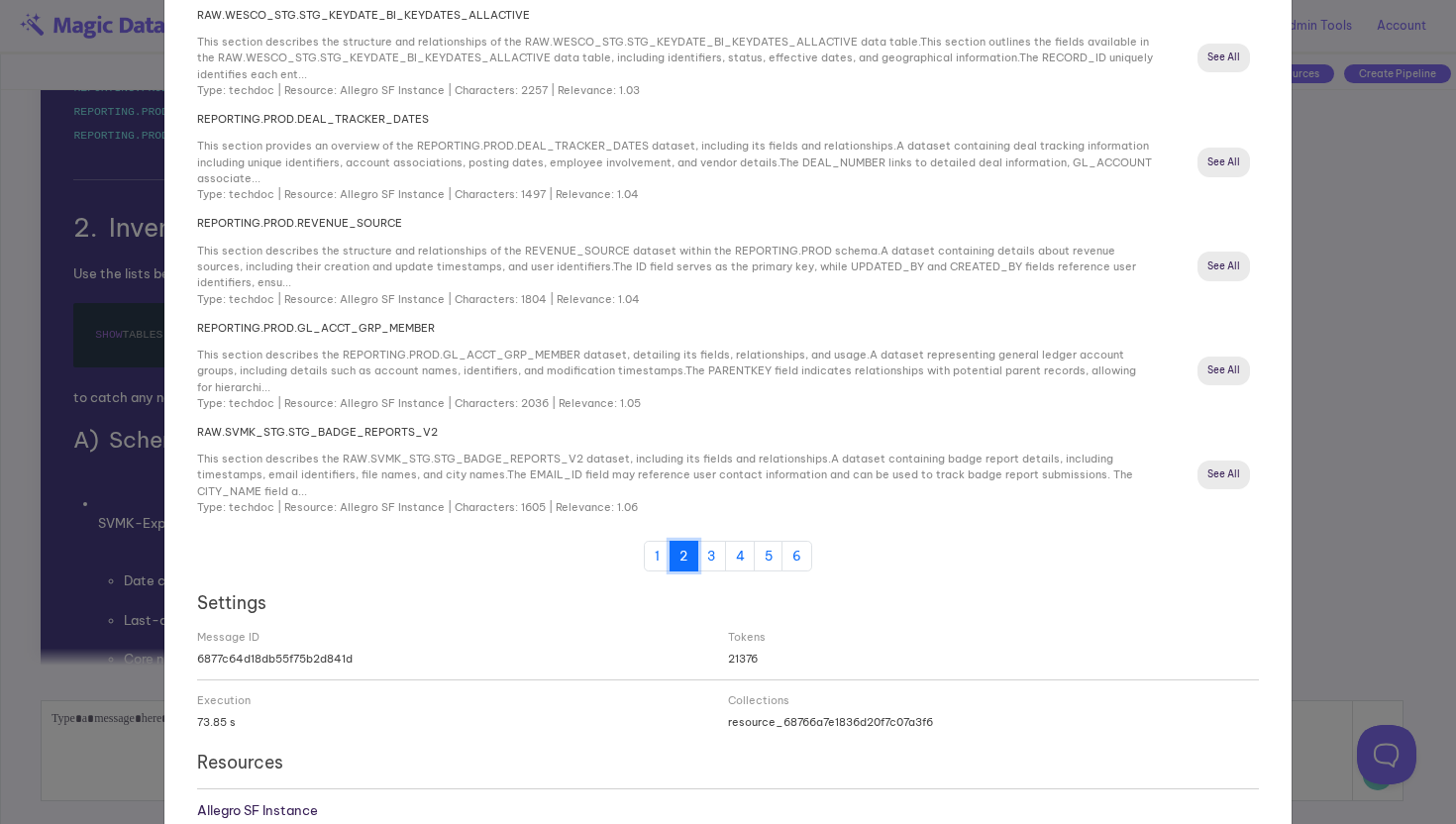 scroll, scrollTop: 255, scrollLeft: 0, axis: vertical 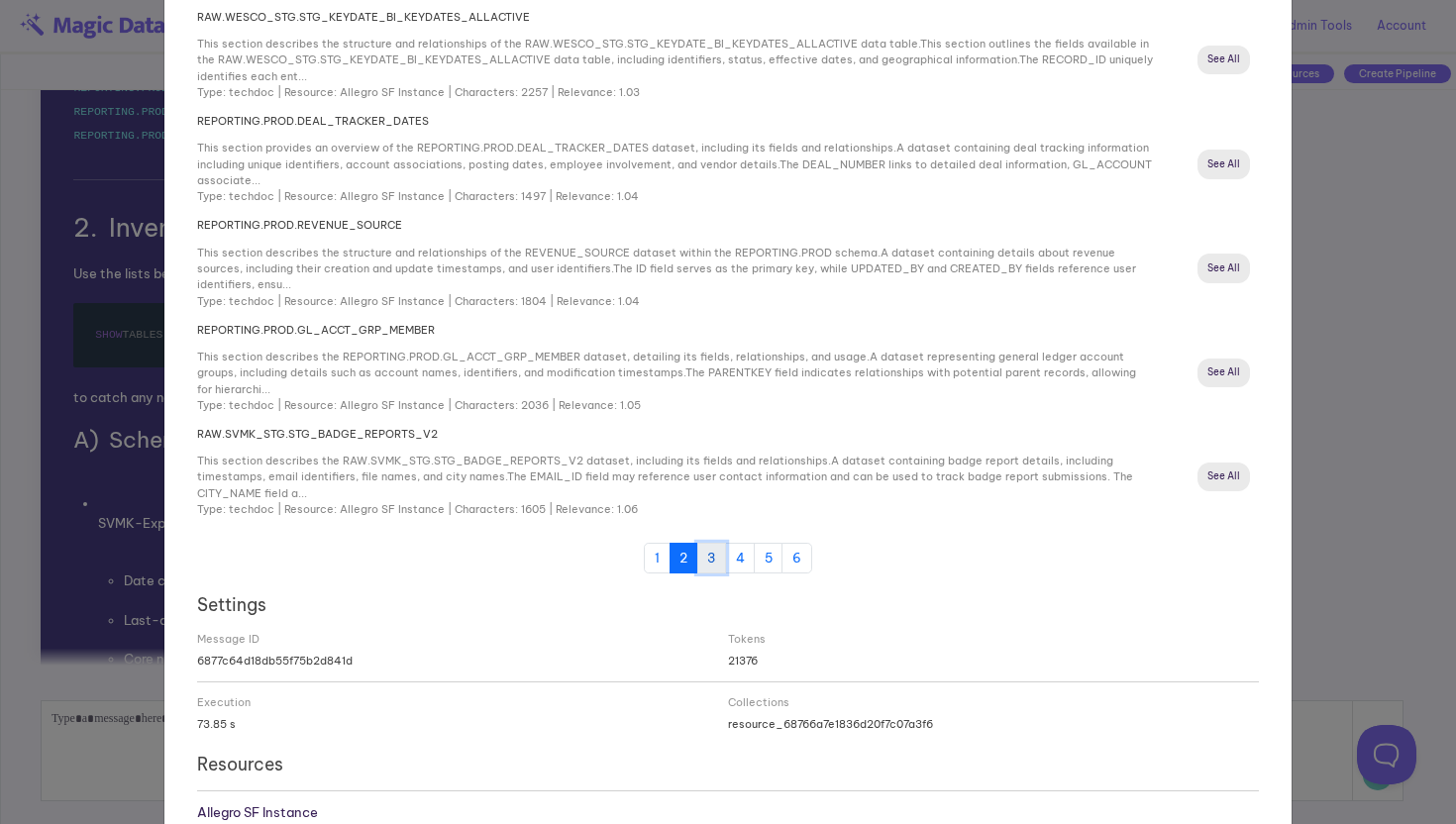 click on "3" at bounding box center [711, 558] 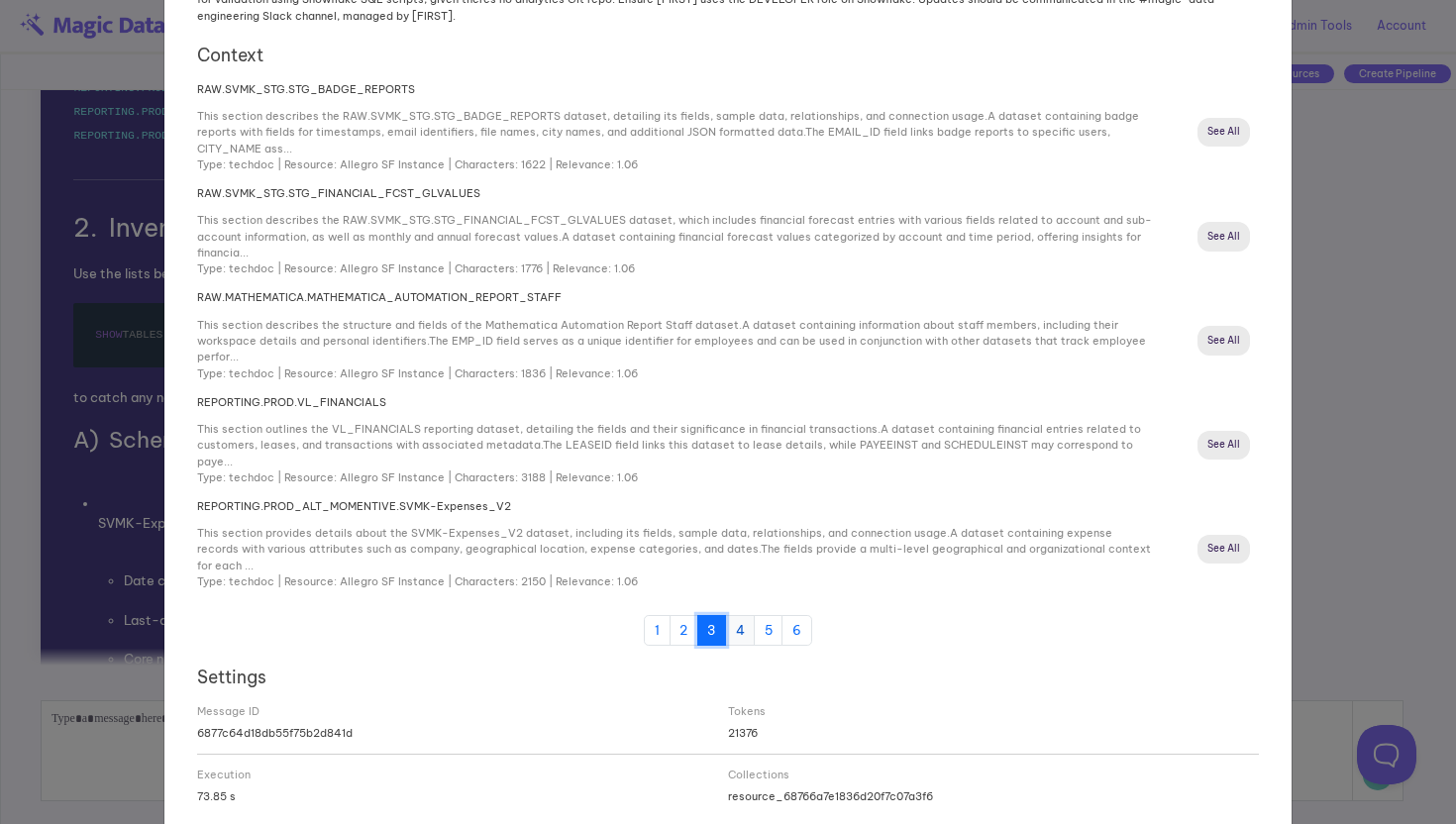 scroll, scrollTop: 180, scrollLeft: 0, axis: vertical 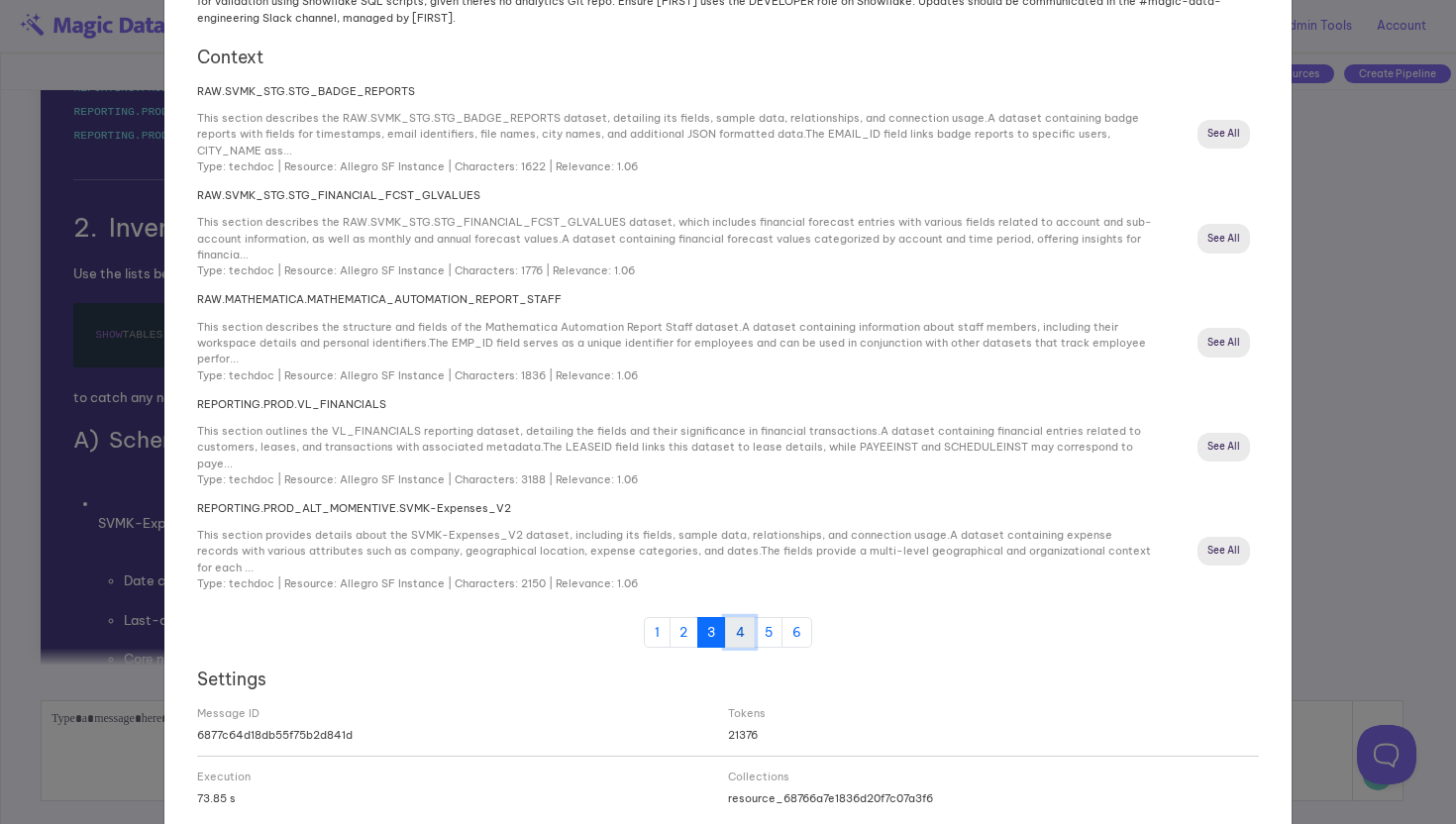 click on "4" at bounding box center [740, 632] 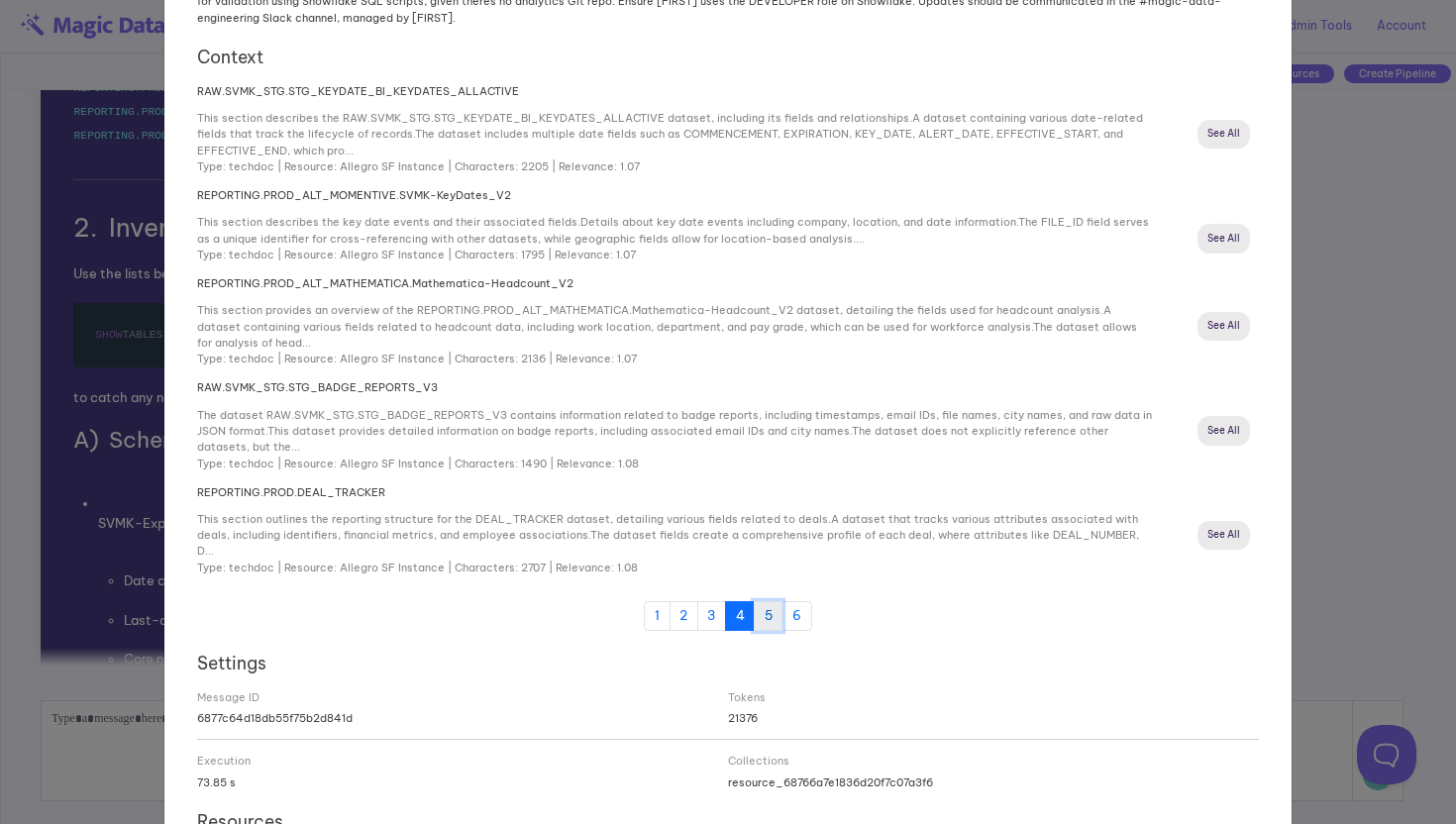 click on "5" at bounding box center [768, 616] 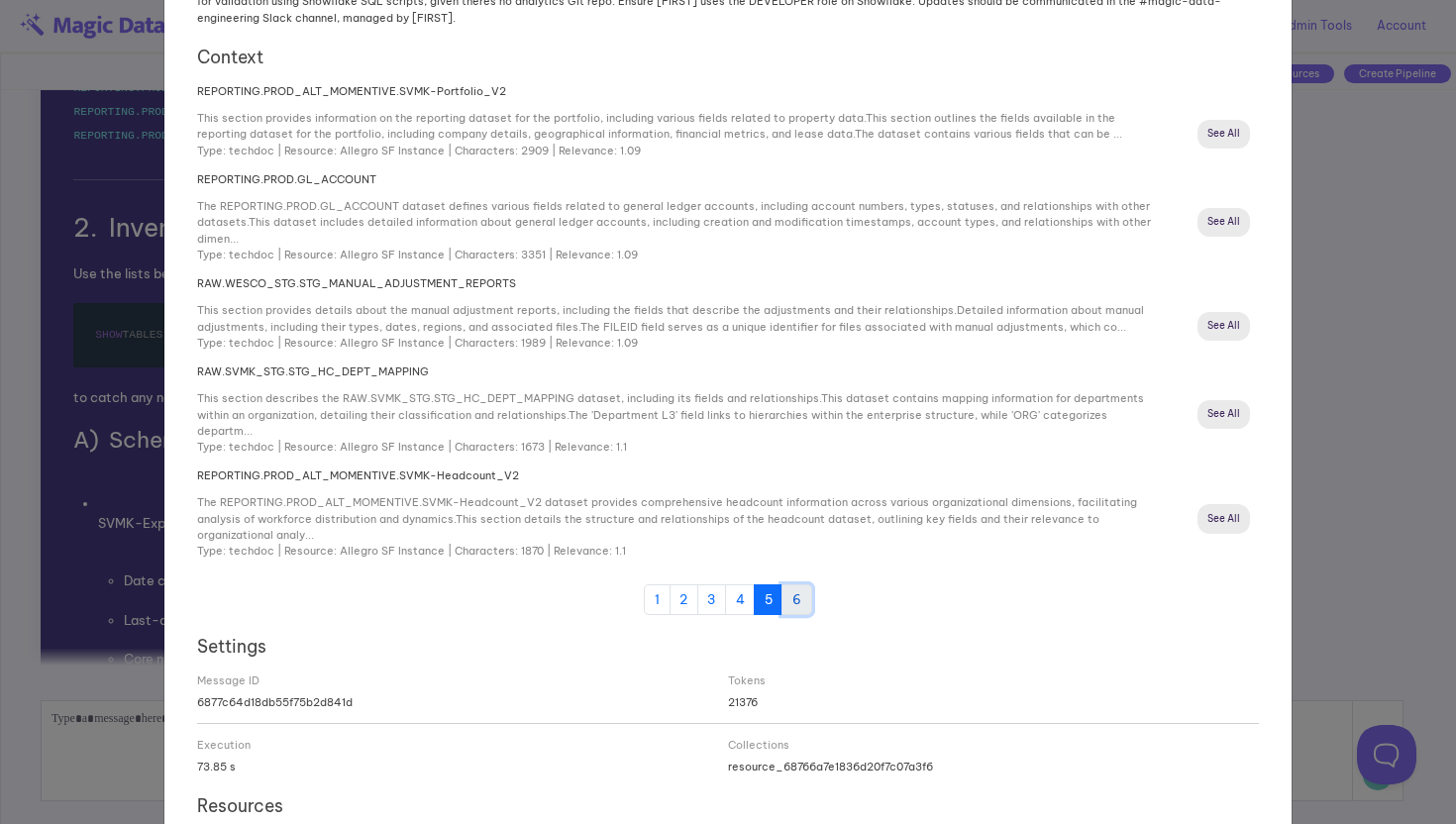 click on "6" at bounding box center [796, 599] 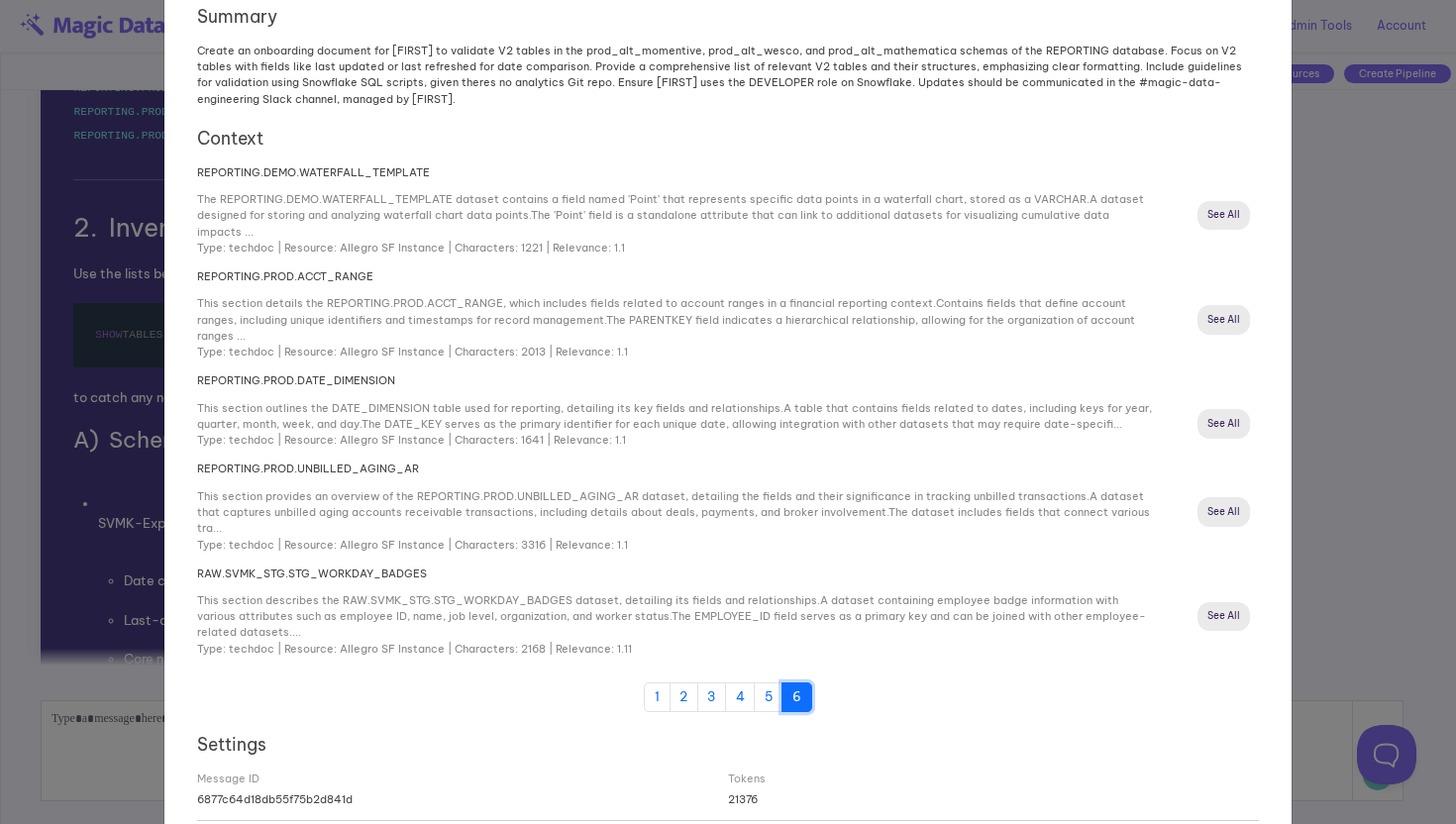 scroll, scrollTop: 91, scrollLeft: 0, axis: vertical 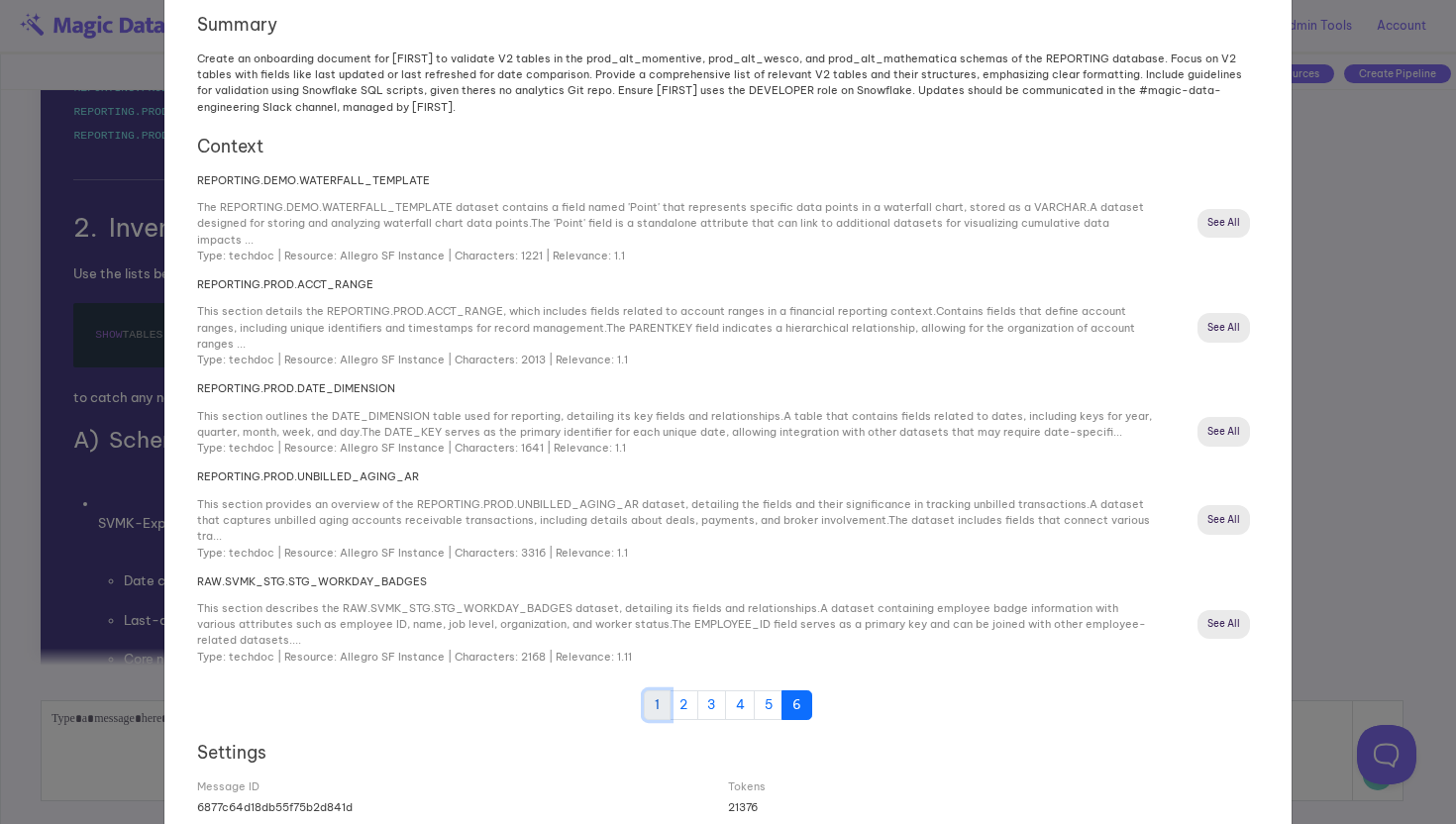 click on "1" at bounding box center [657, 705] 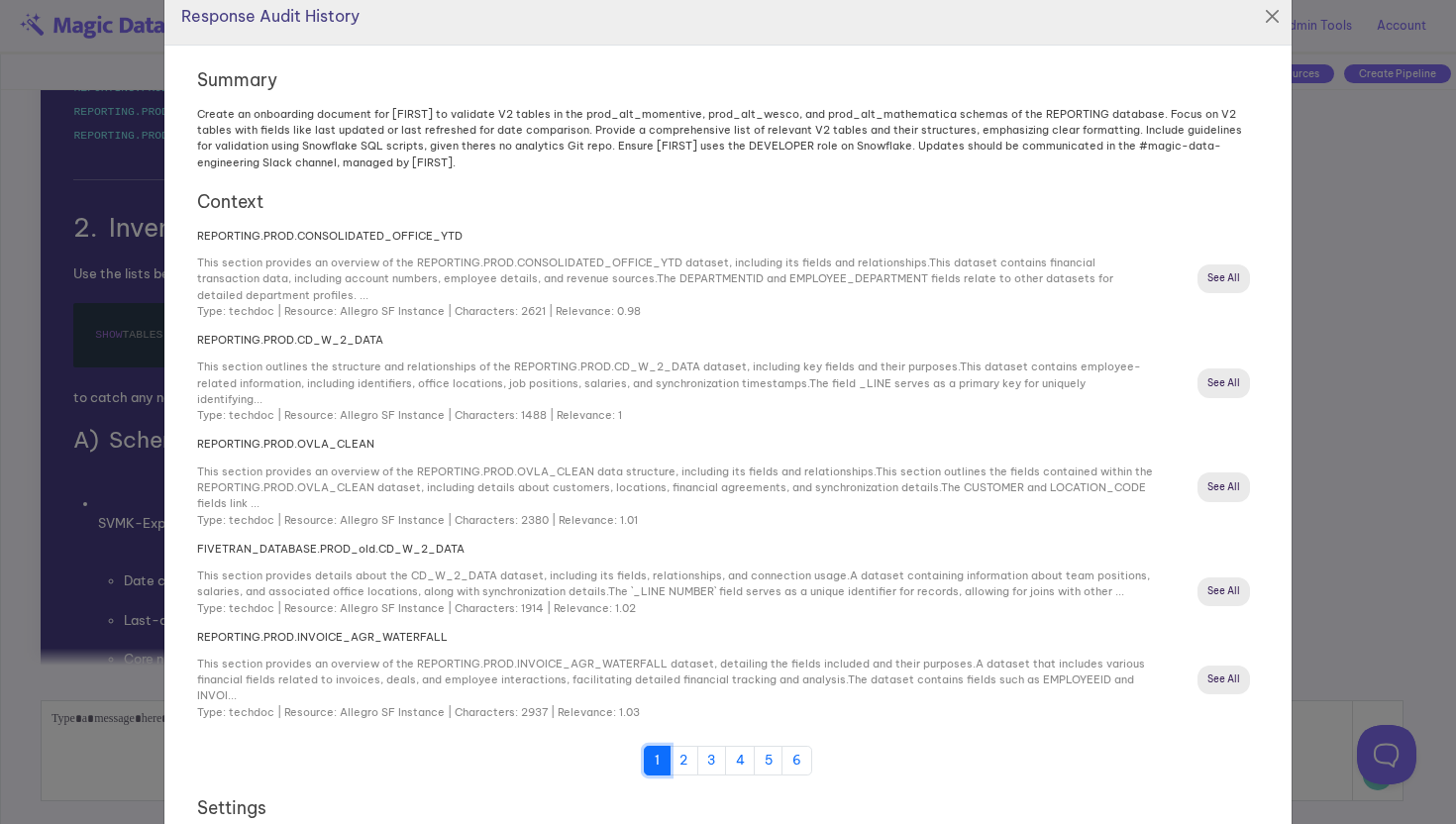 scroll, scrollTop: 0, scrollLeft: 0, axis: both 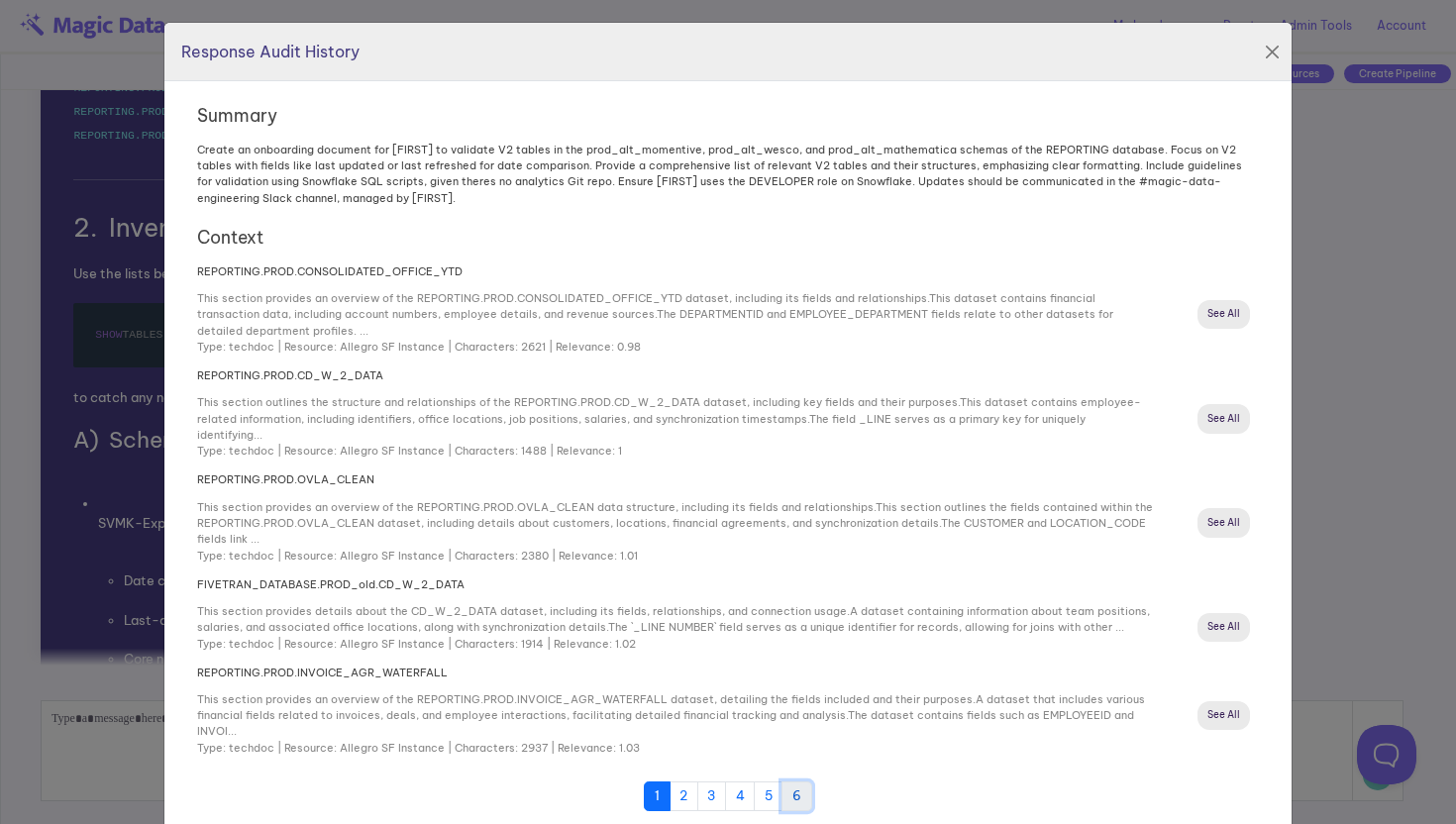 click on "6" at bounding box center [796, 796] 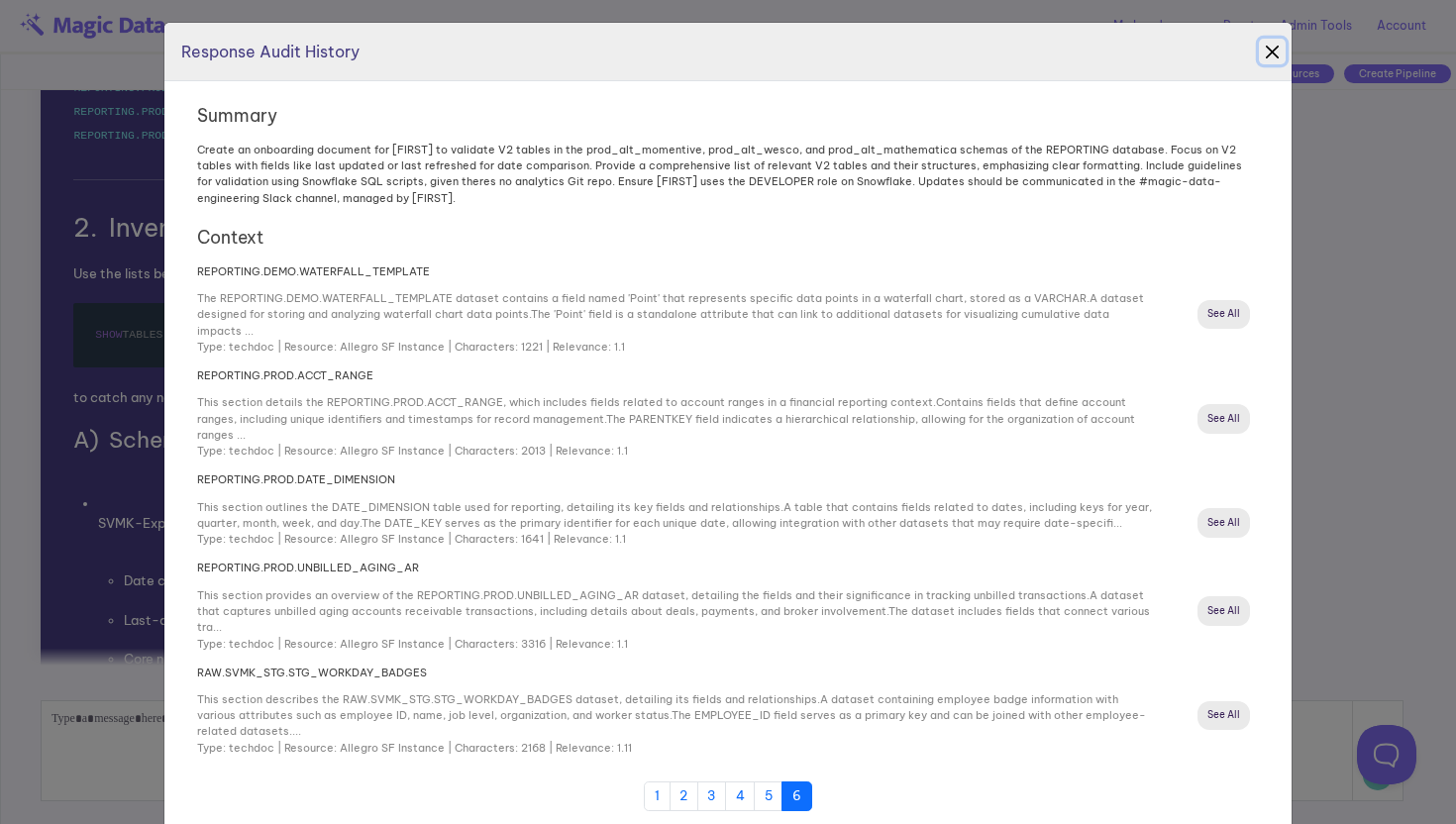 click at bounding box center [1272, 52] 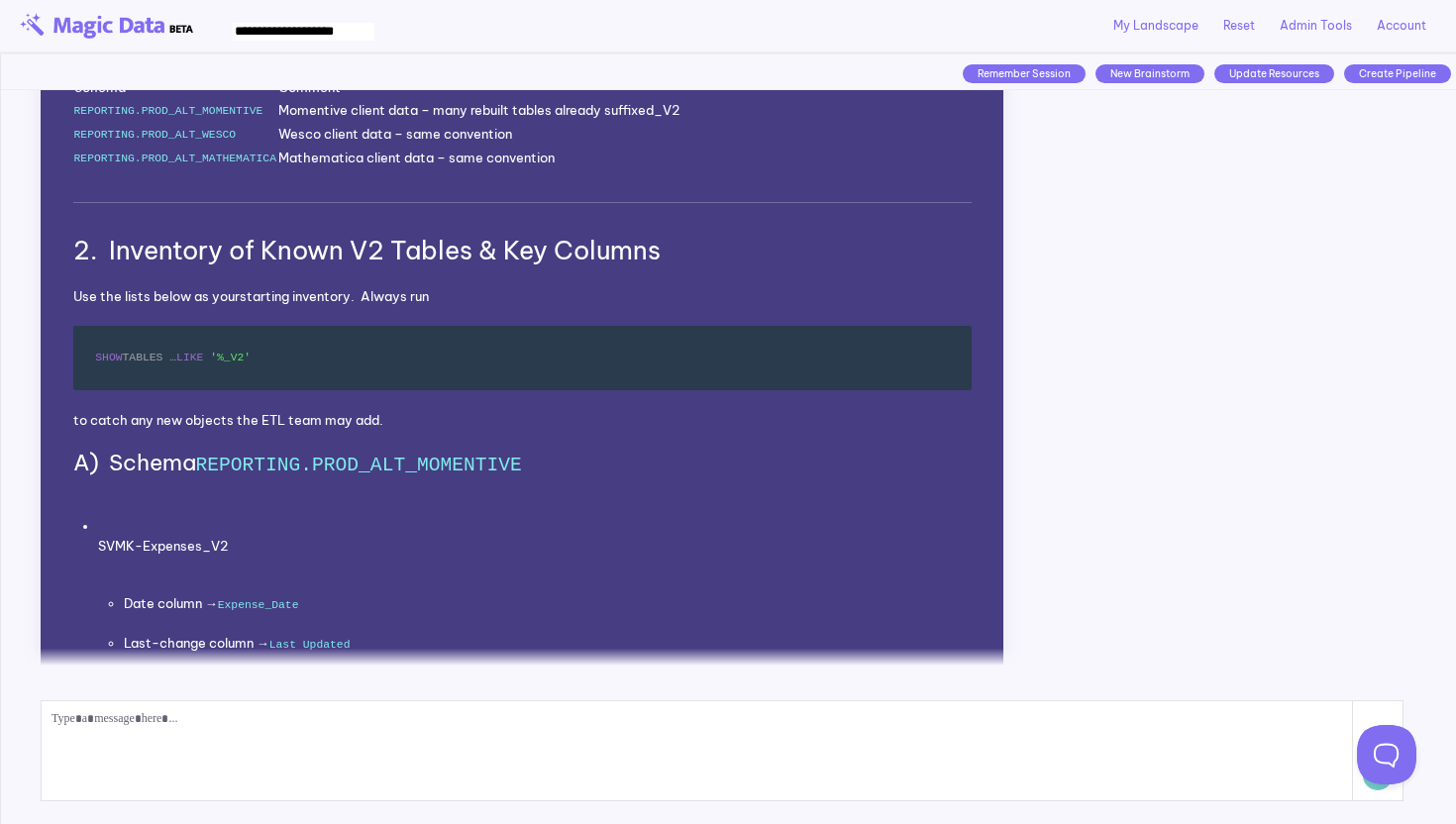 scroll, scrollTop: 7260, scrollLeft: 0, axis: vertical 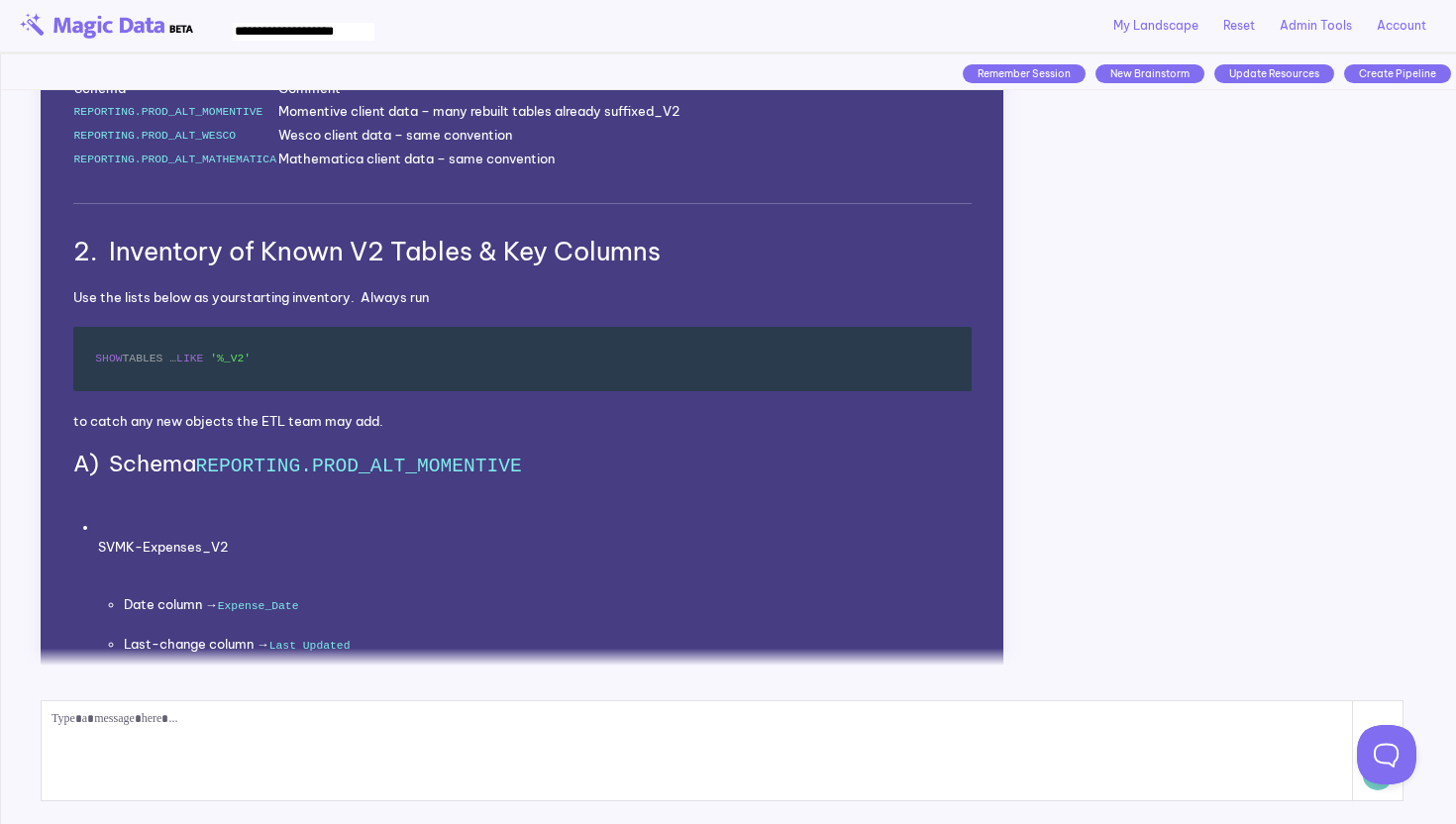 click at bounding box center (972, -150) 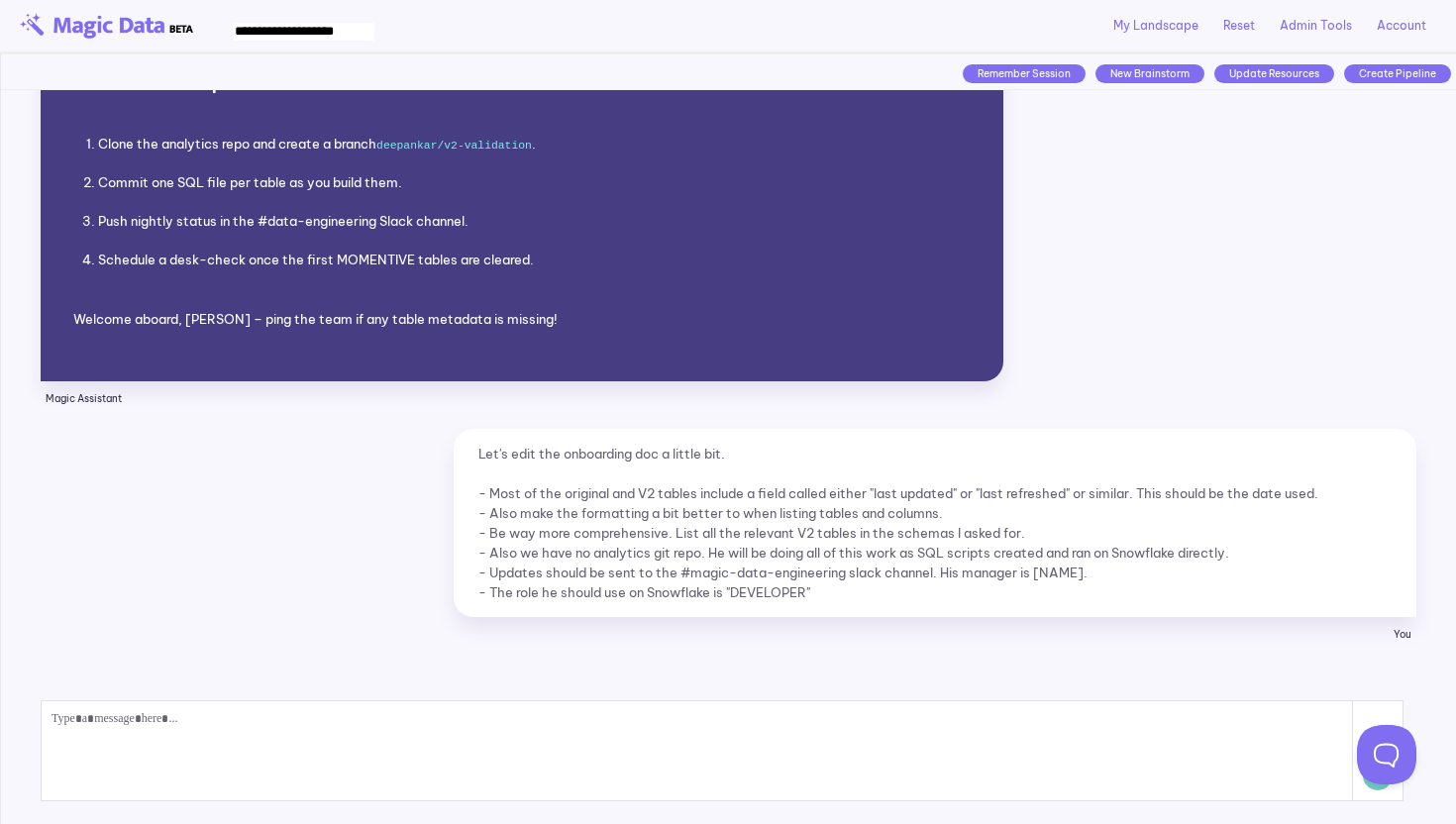 scroll, scrollTop: 6937, scrollLeft: 0, axis: vertical 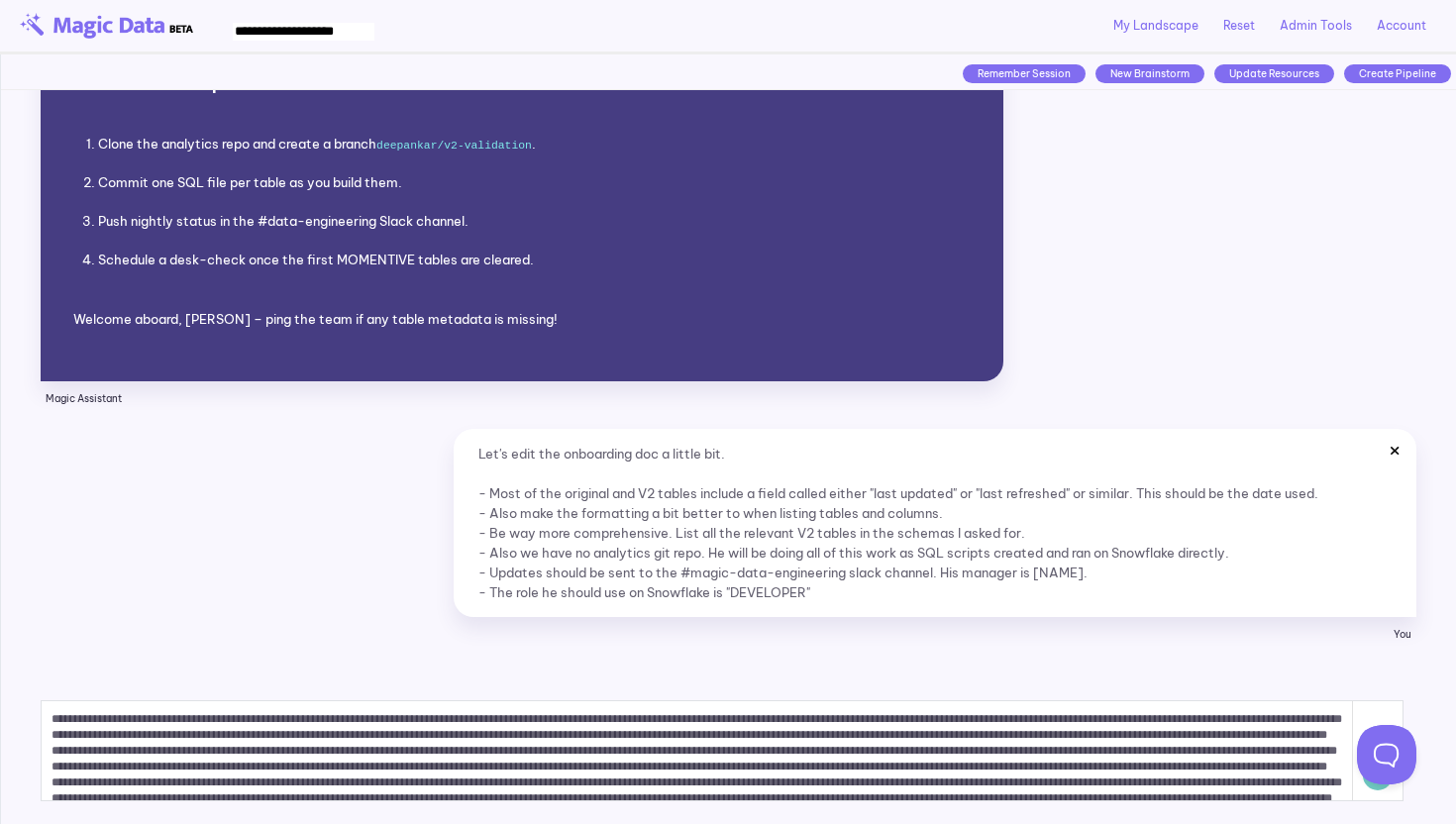 click at bounding box center (1395, 451) 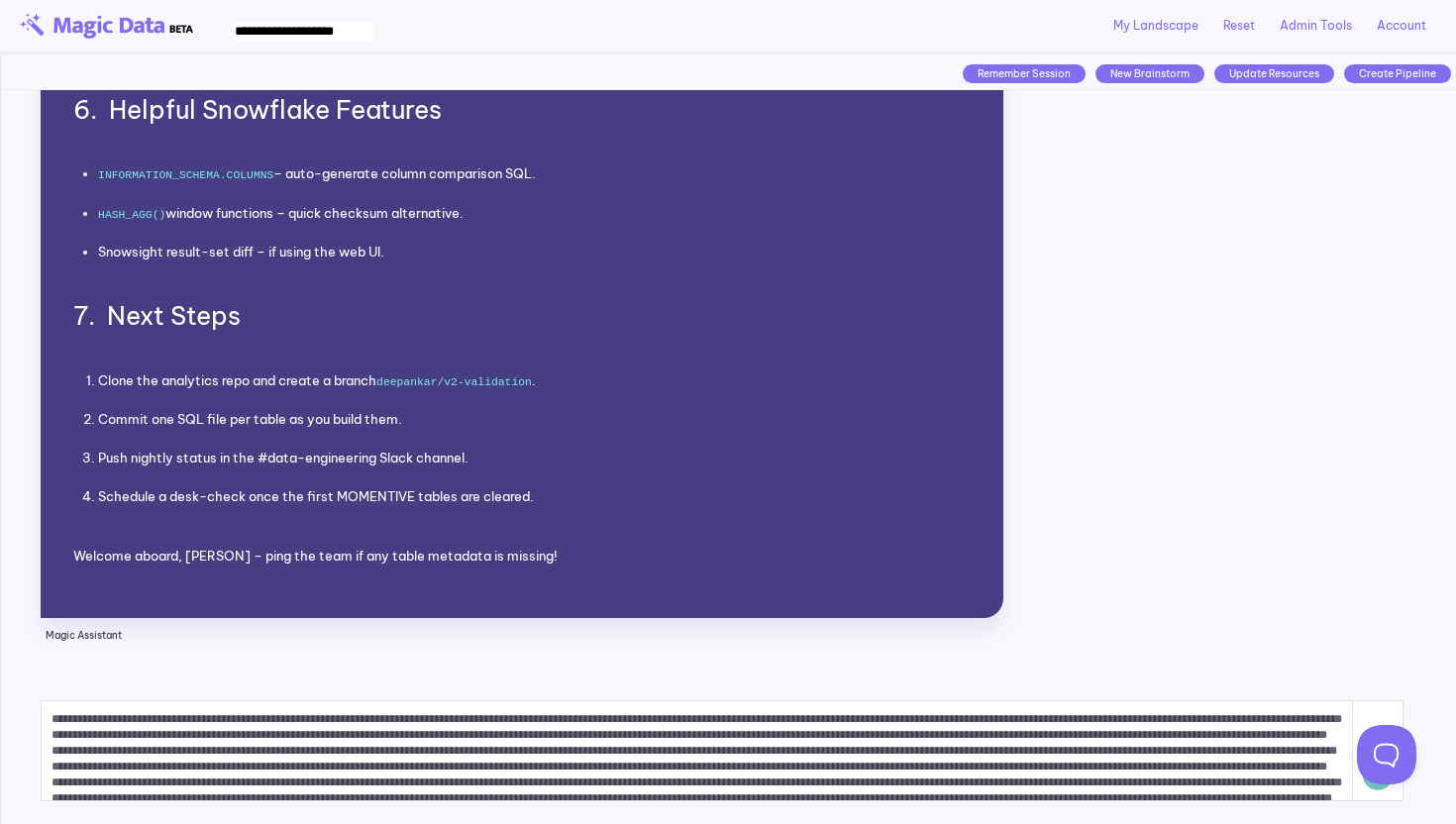 scroll, scrollTop: 6701, scrollLeft: 0, axis: vertical 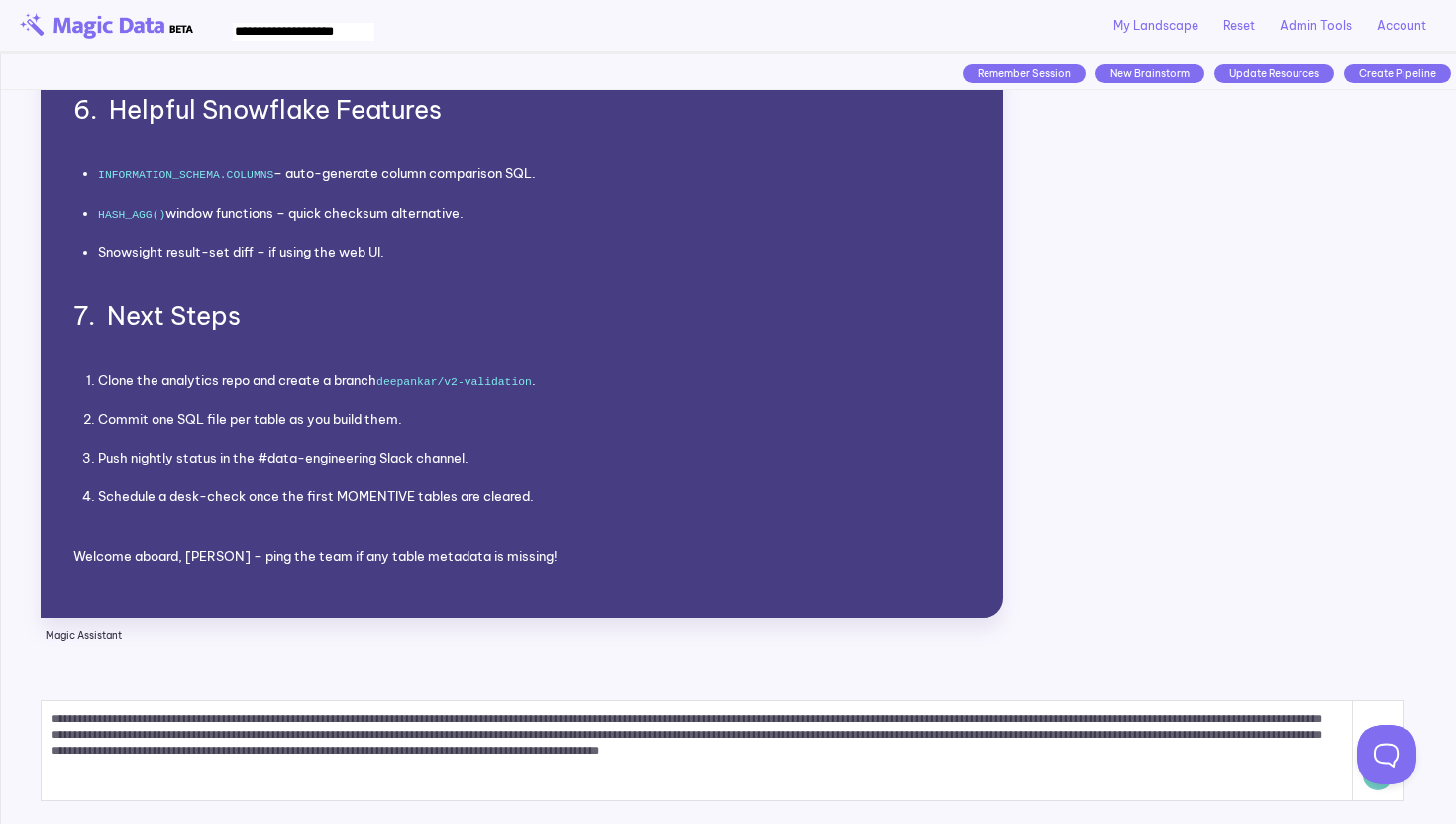 click on "**********" at bounding box center (697, 751) 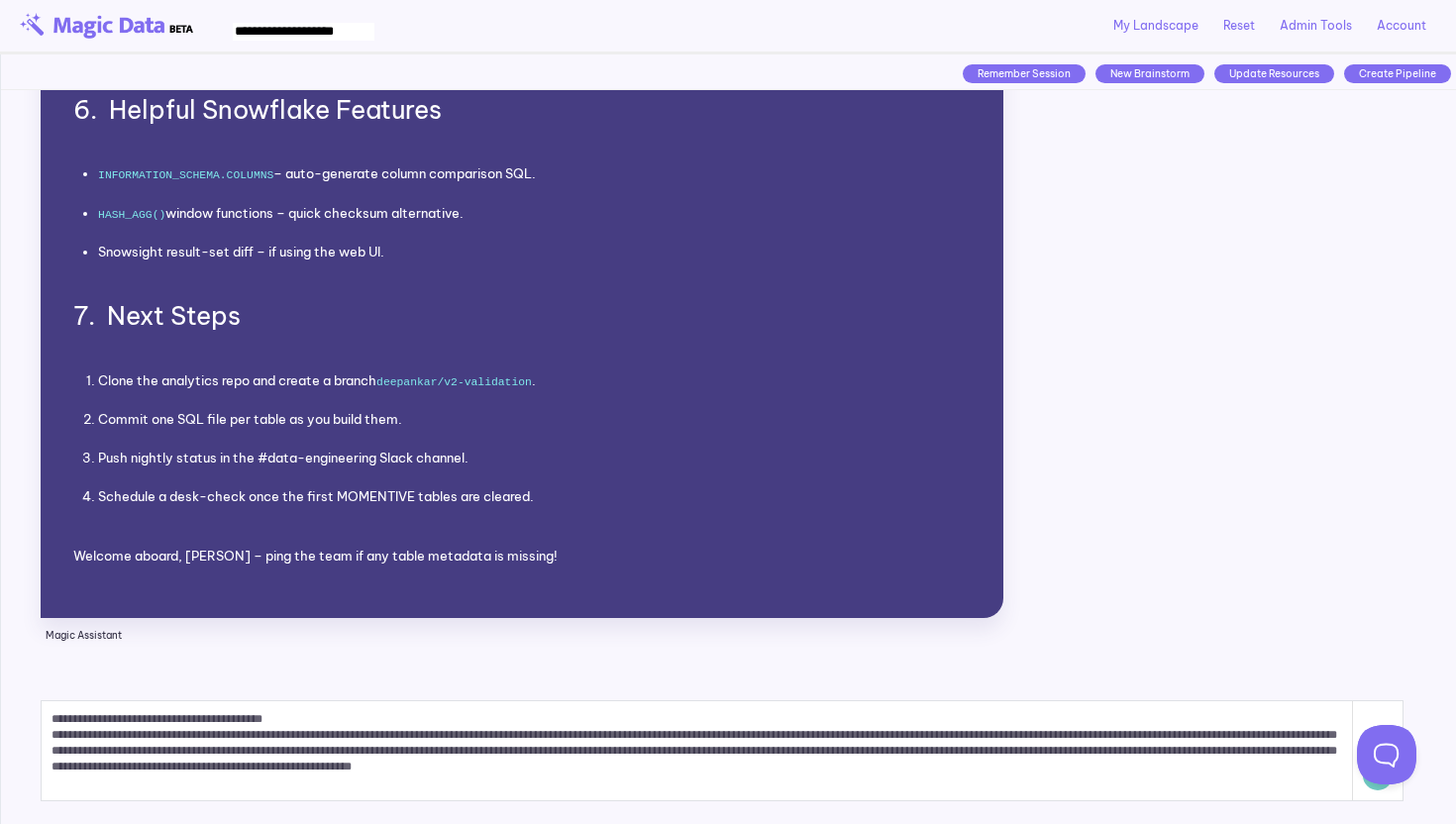 click on "**********" at bounding box center (697, 751) 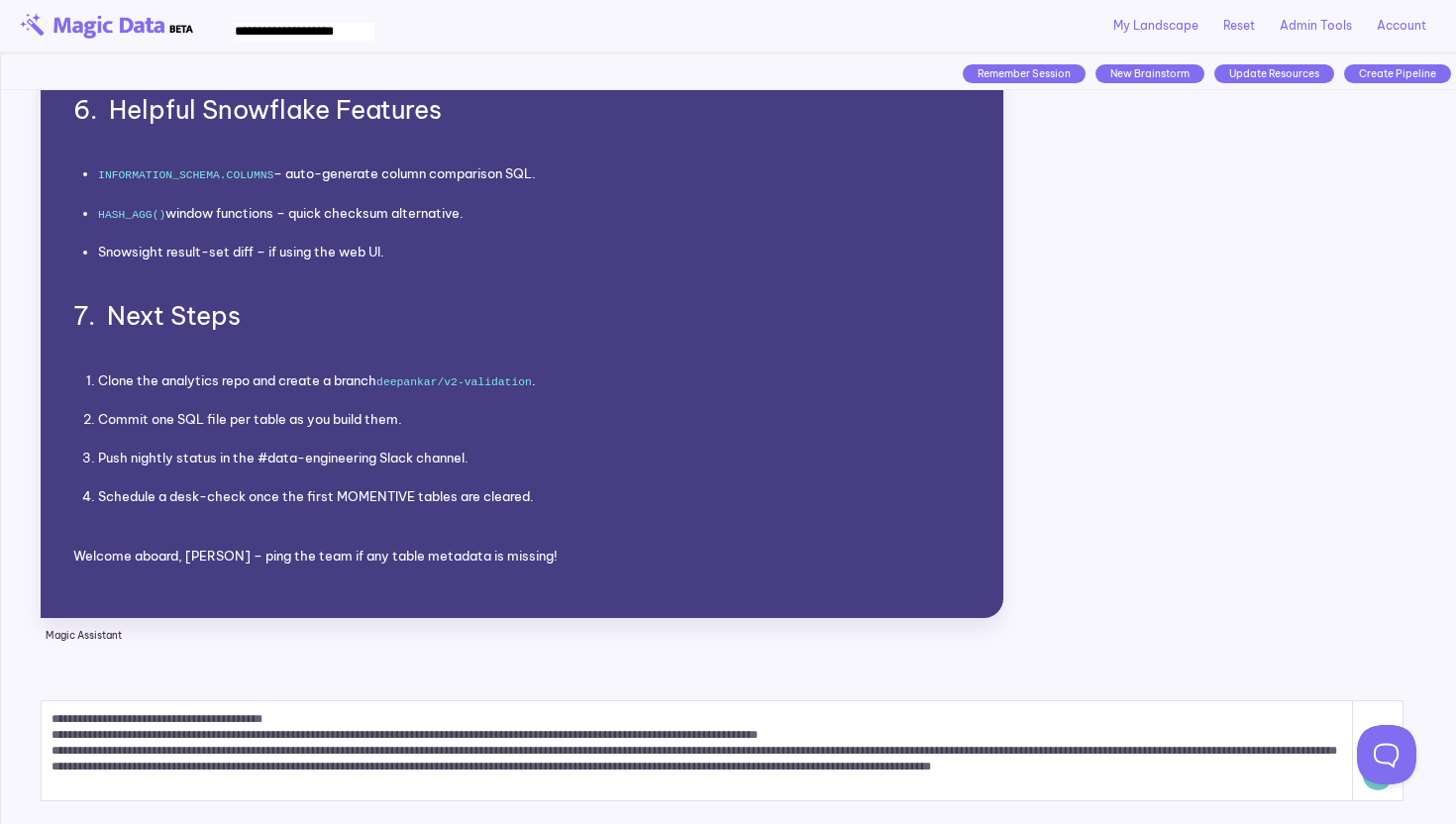 click on "**********" at bounding box center (697, 751) 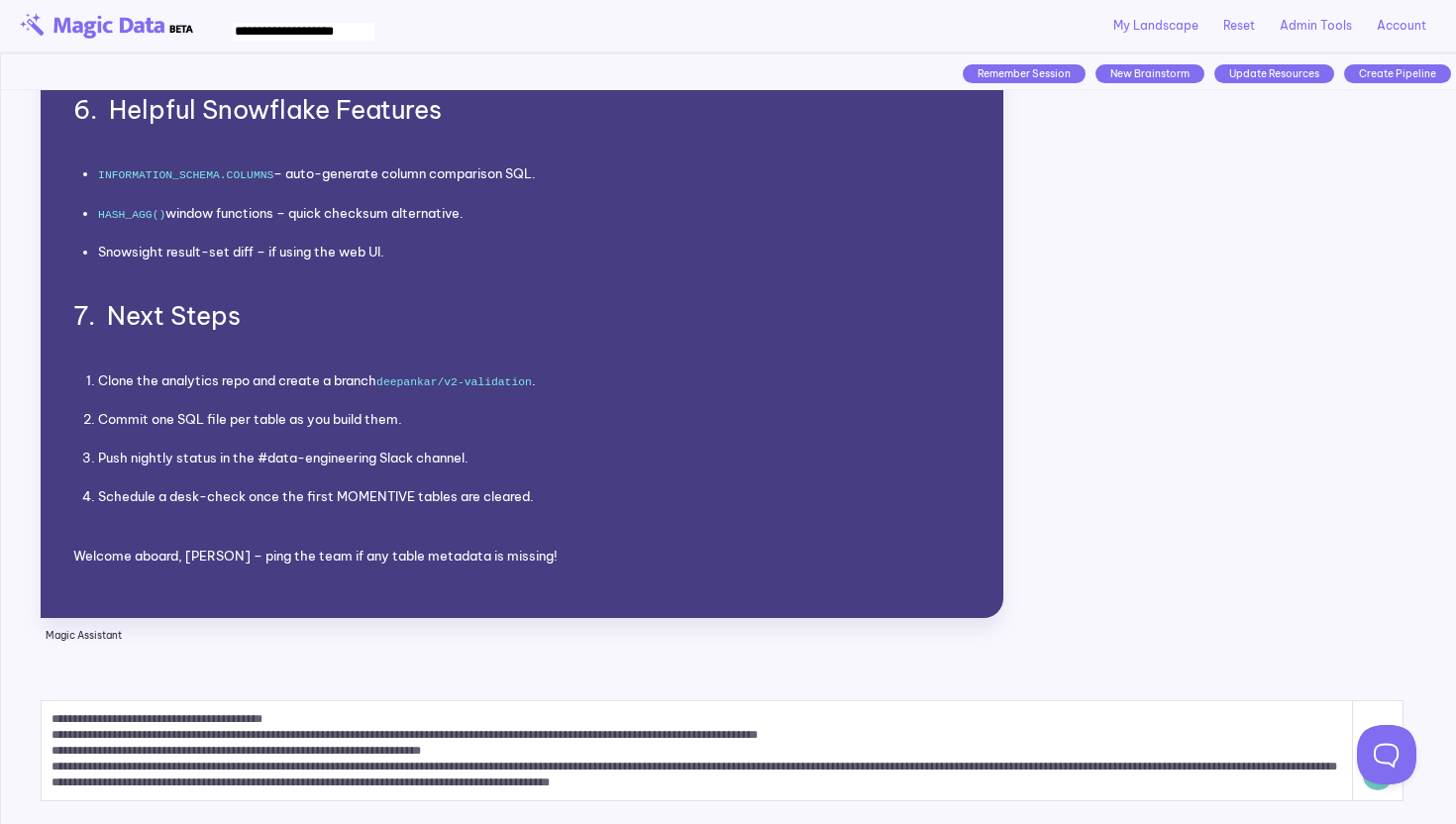 click on "**********" at bounding box center [697, 751] 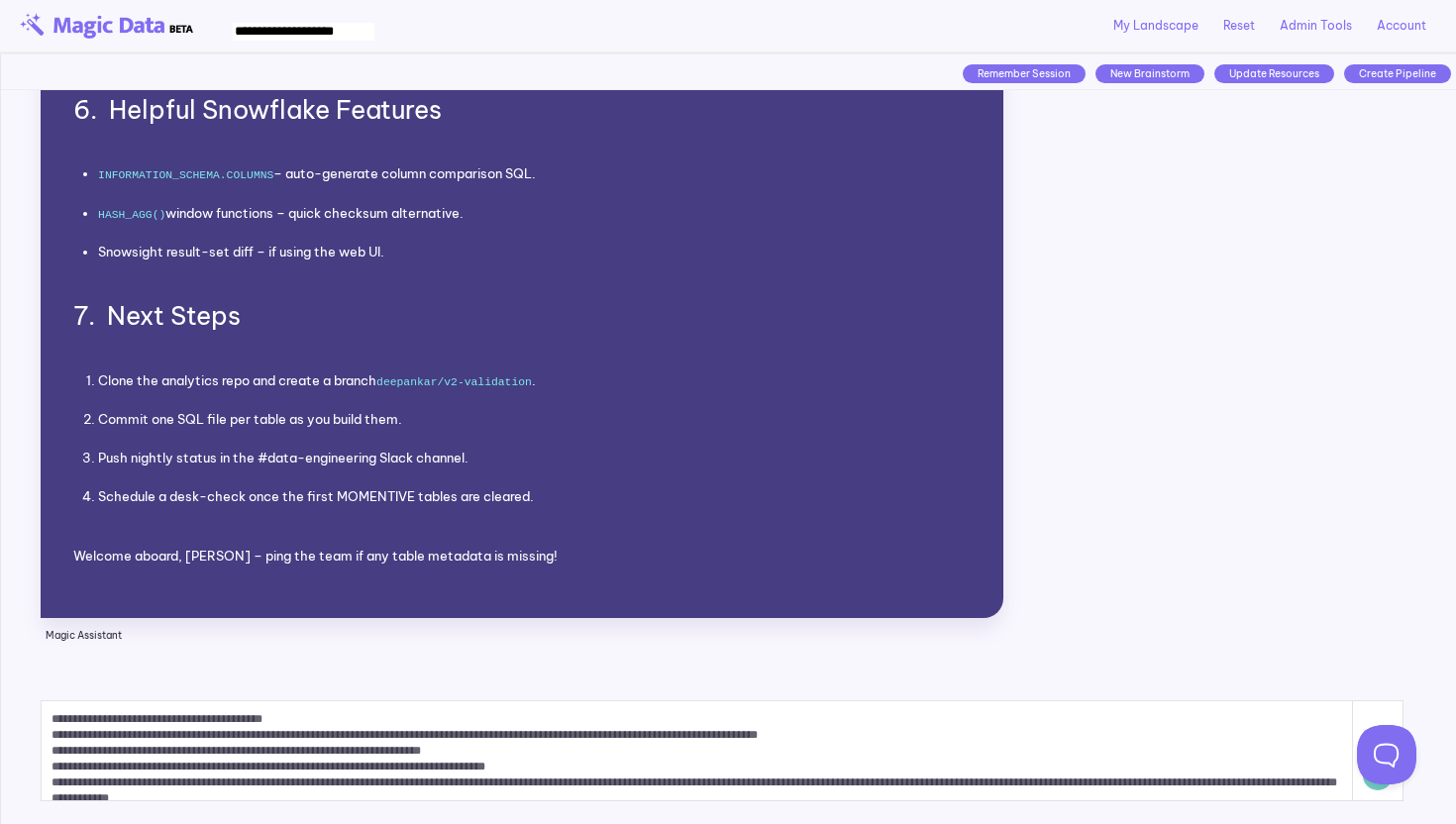 click on "**********" at bounding box center [697, 751] 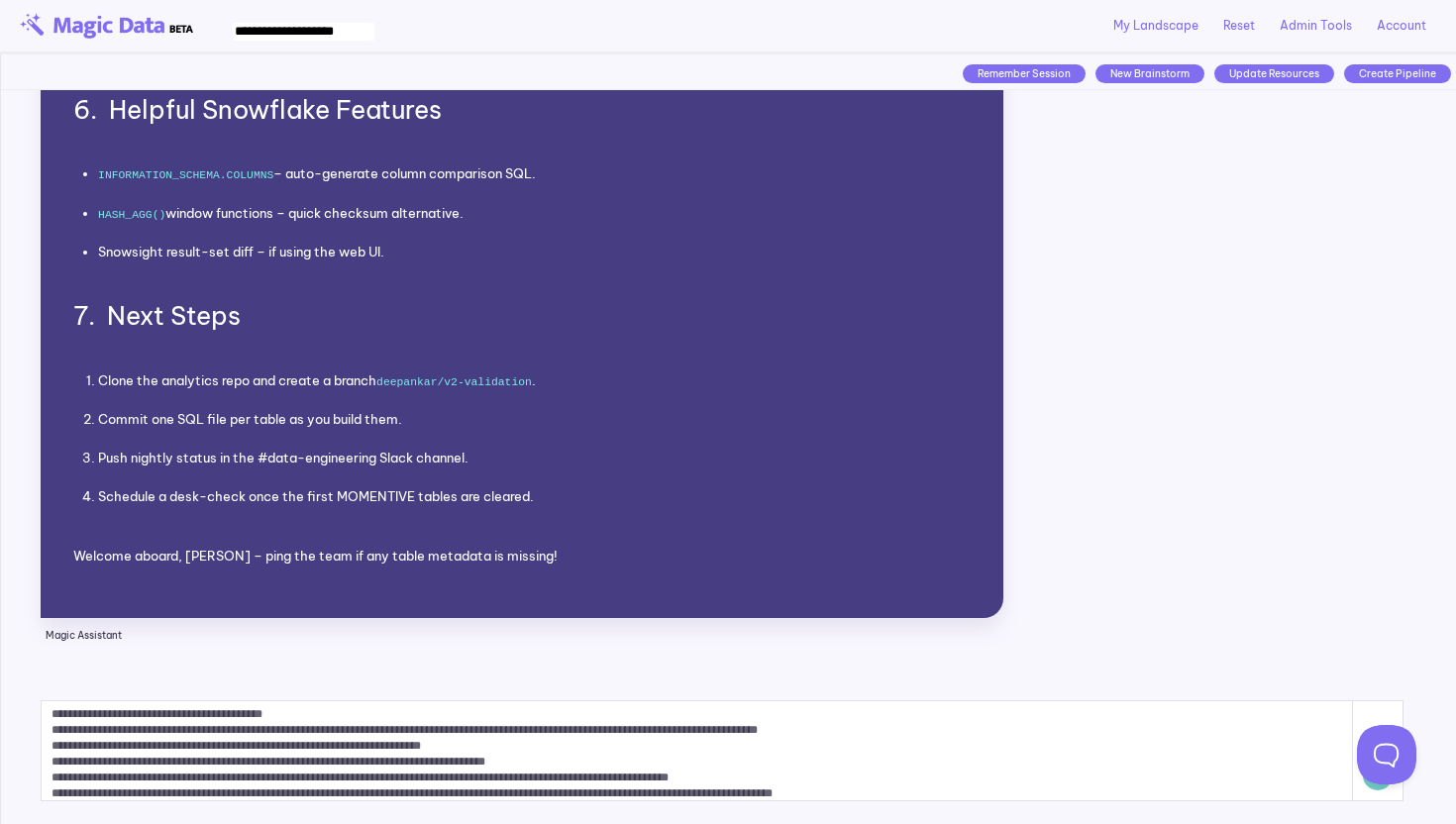 scroll, scrollTop: 16, scrollLeft: 0, axis: vertical 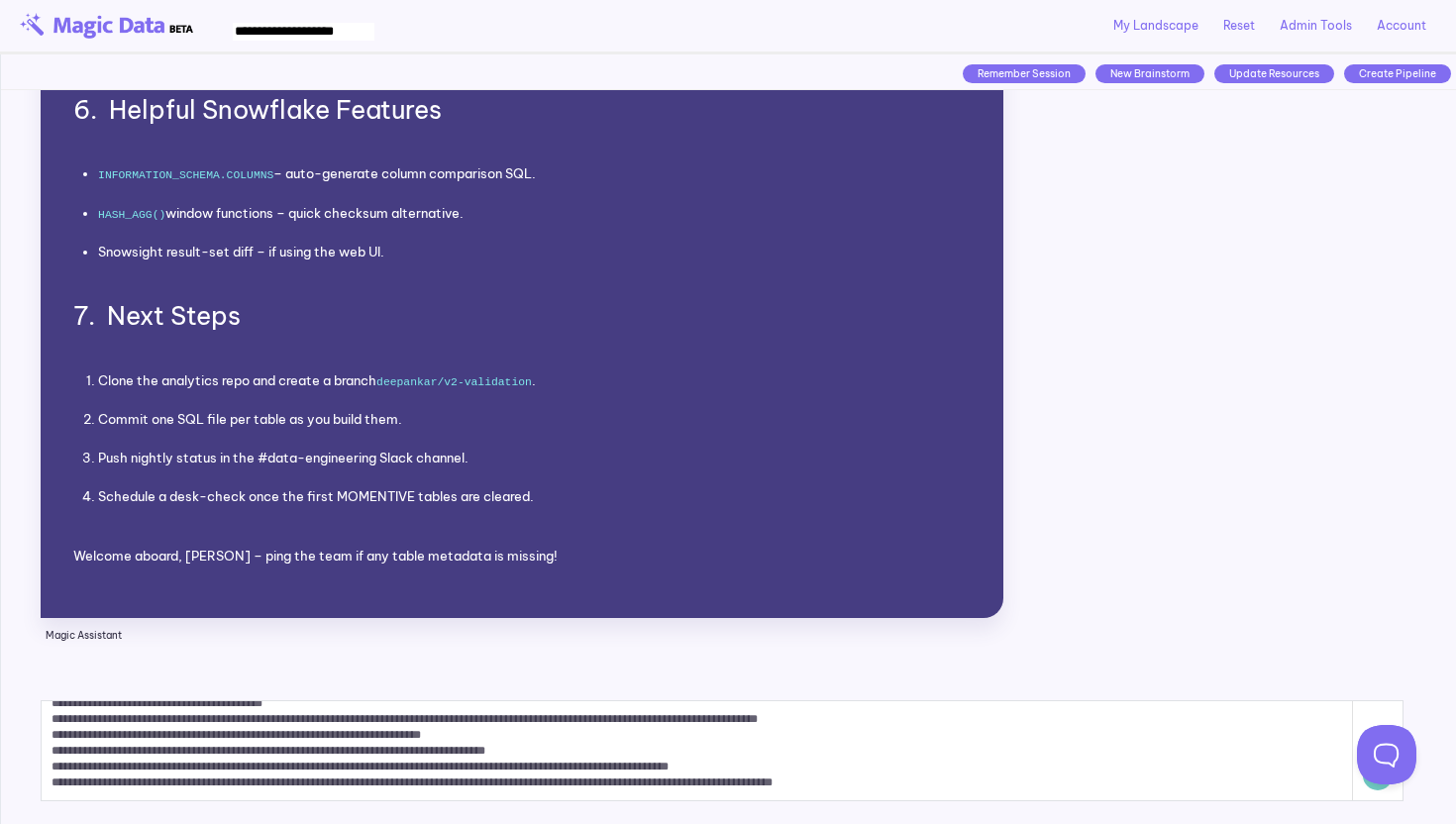 click on "**********" at bounding box center [697, 751] 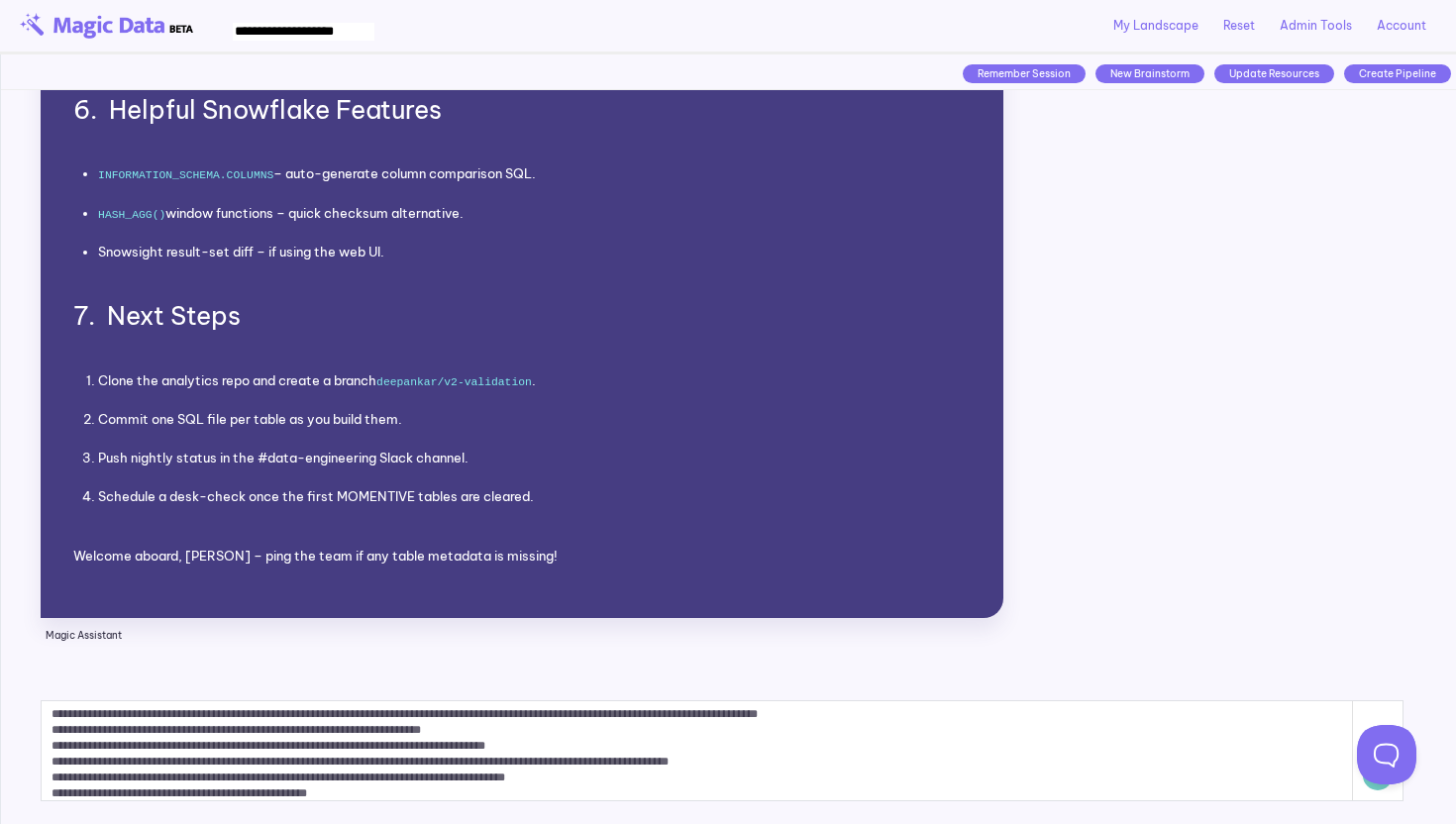 click on "**********" at bounding box center (697, 751) 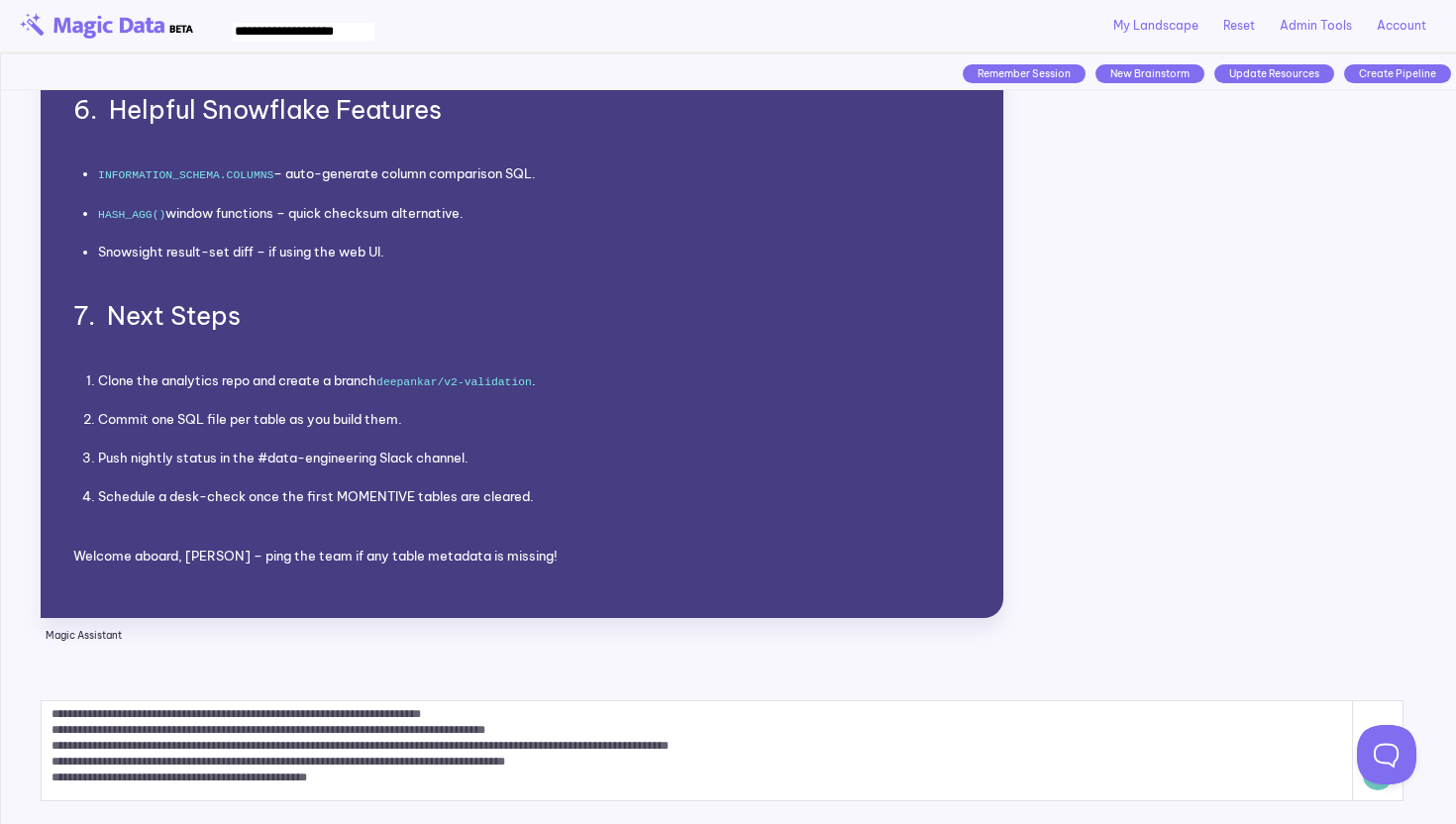 click on "**********" at bounding box center (697, 751) 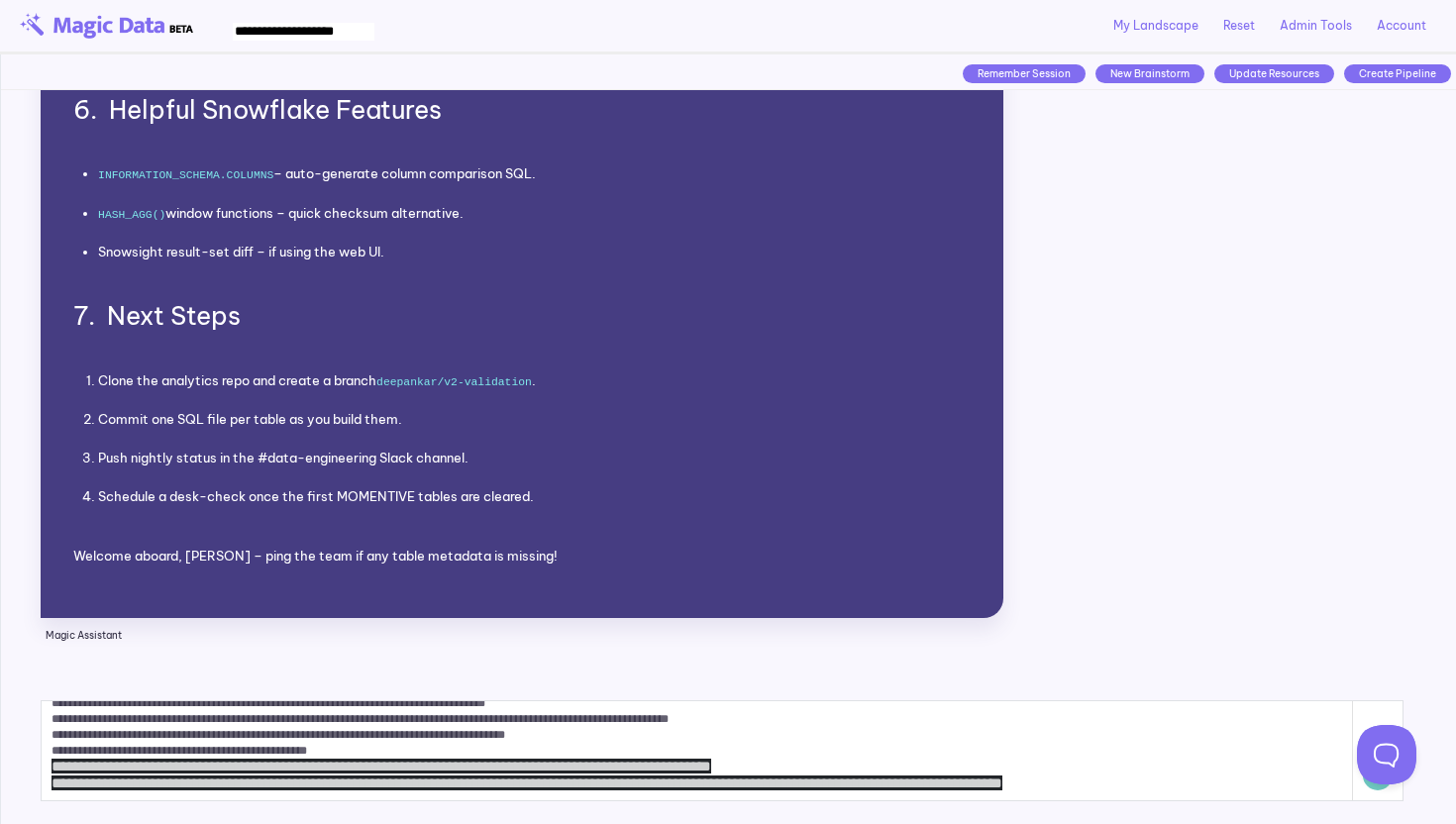 scroll, scrollTop: 80, scrollLeft: 0, axis: vertical 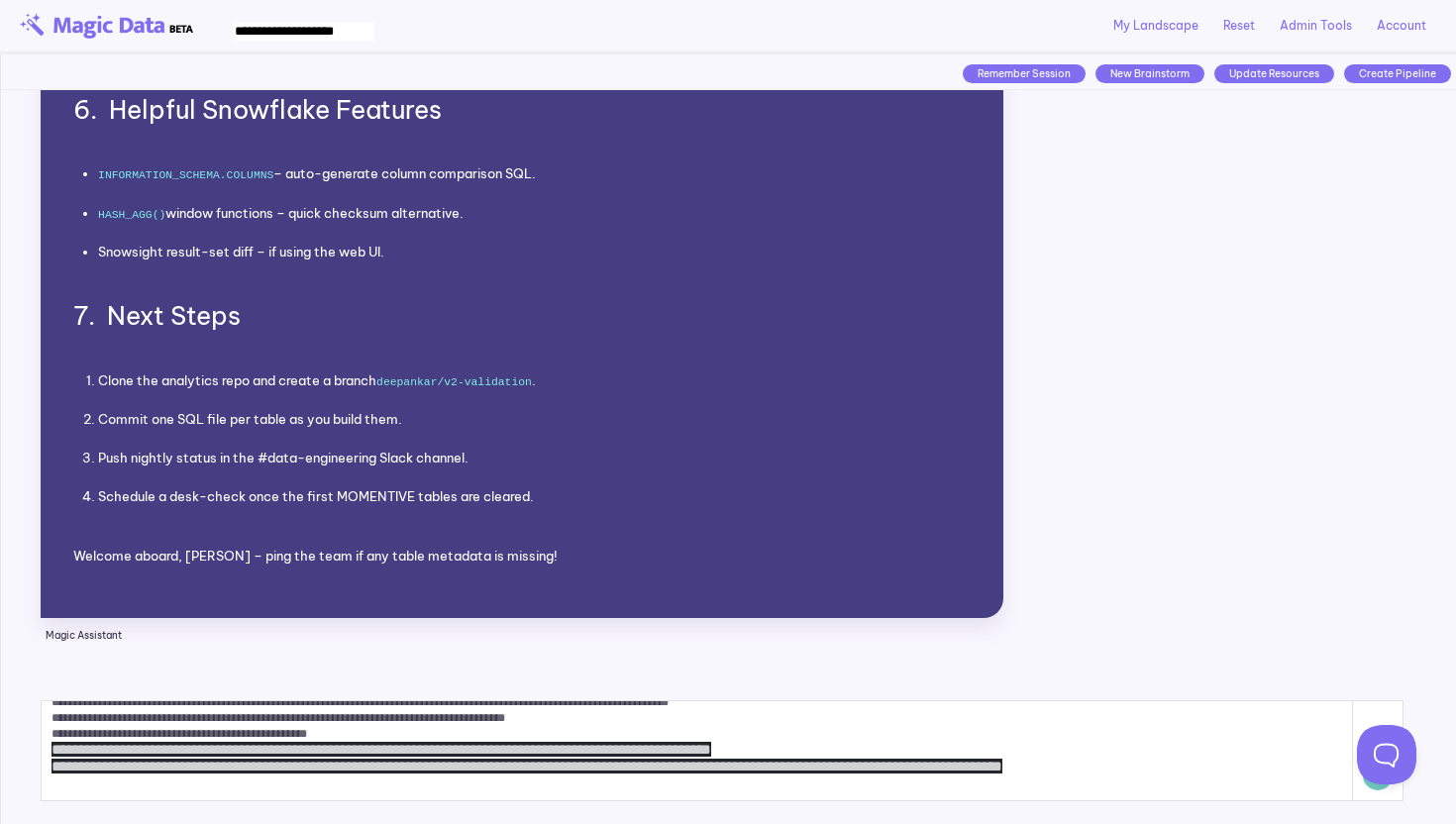 click on "**********" at bounding box center [697, 751] 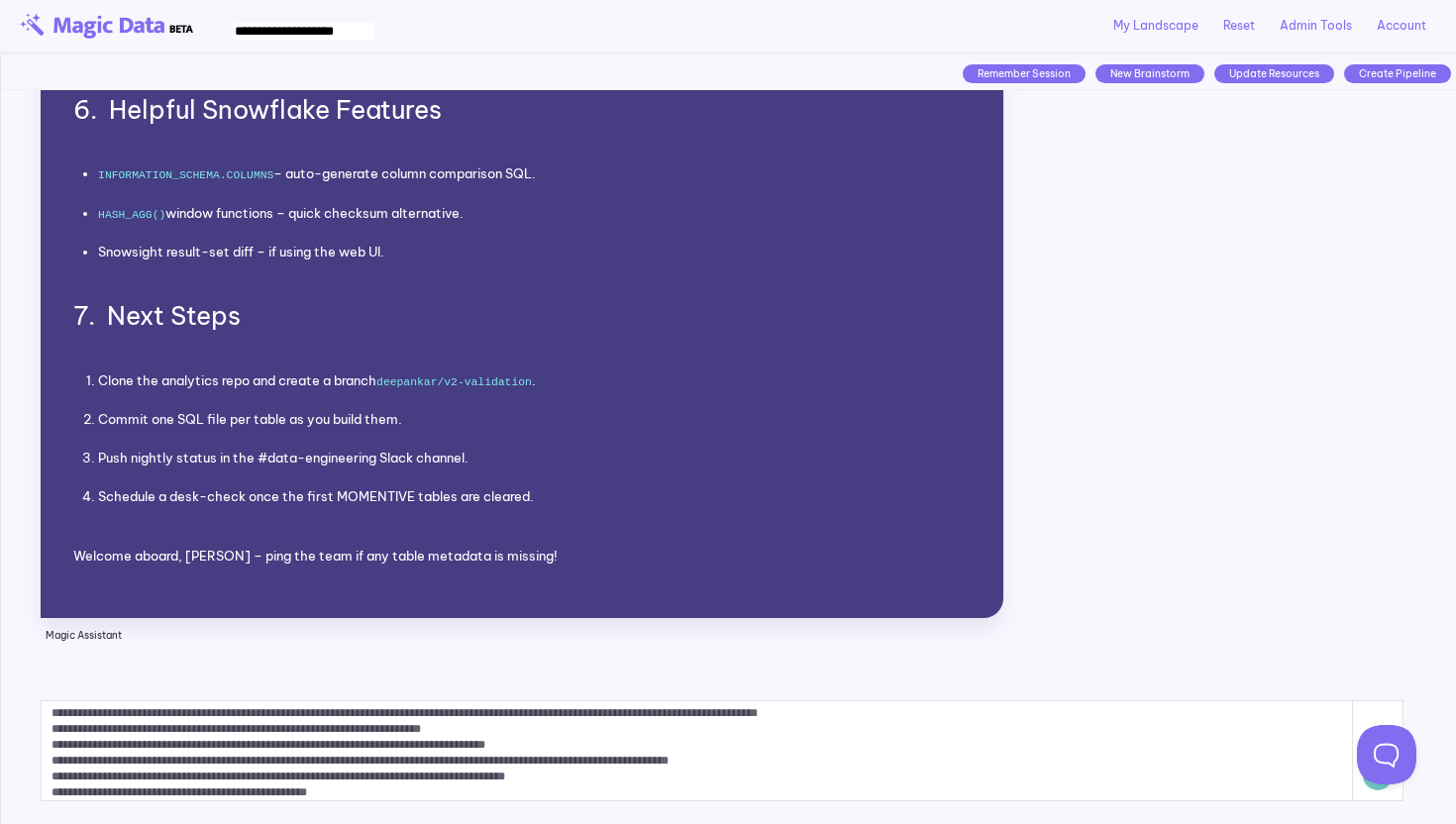 scroll, scrollTop: 64, scrollLeft: 0, axis: vertical 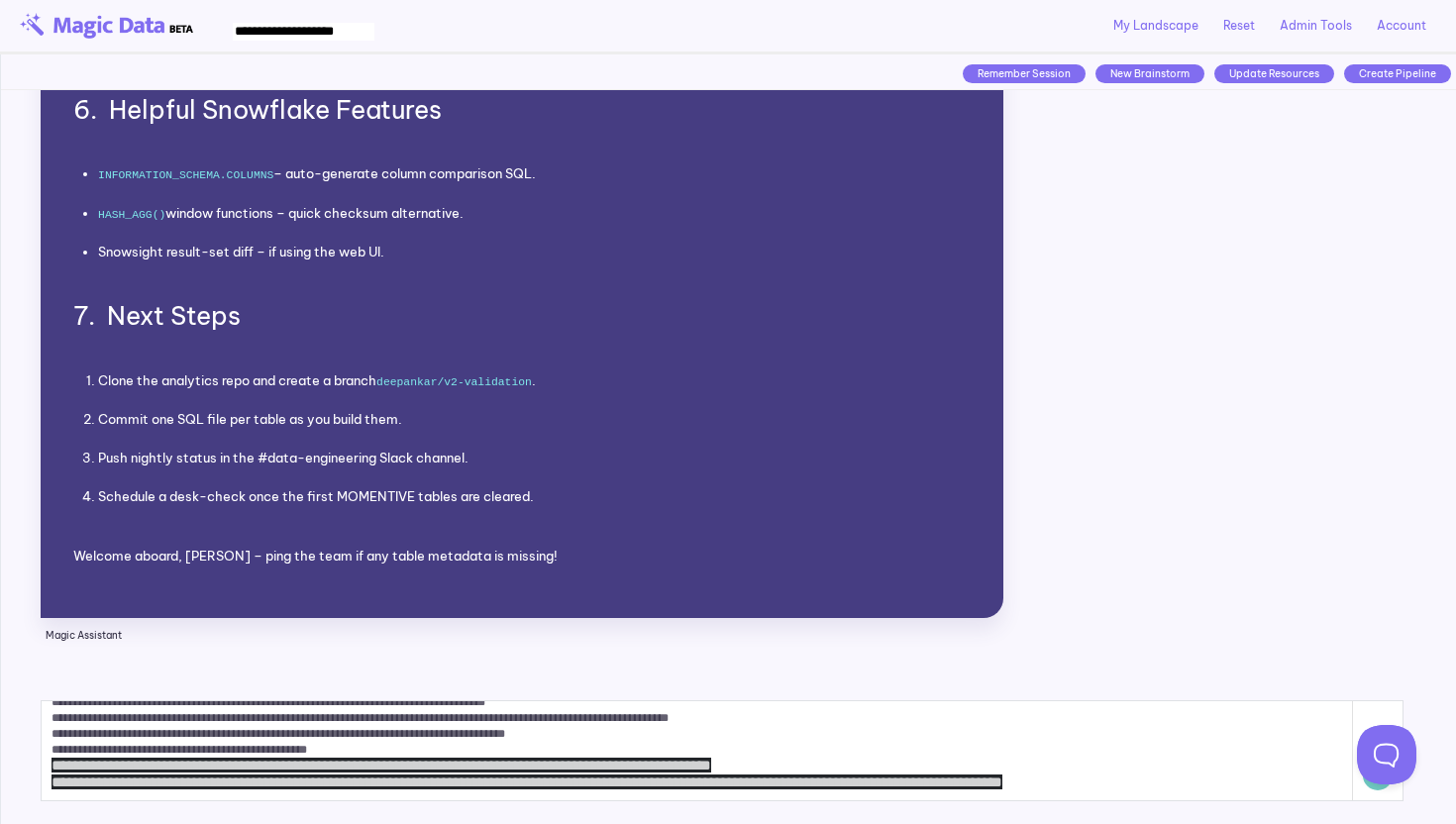 click on "**********" at bounding box center (697, 751) 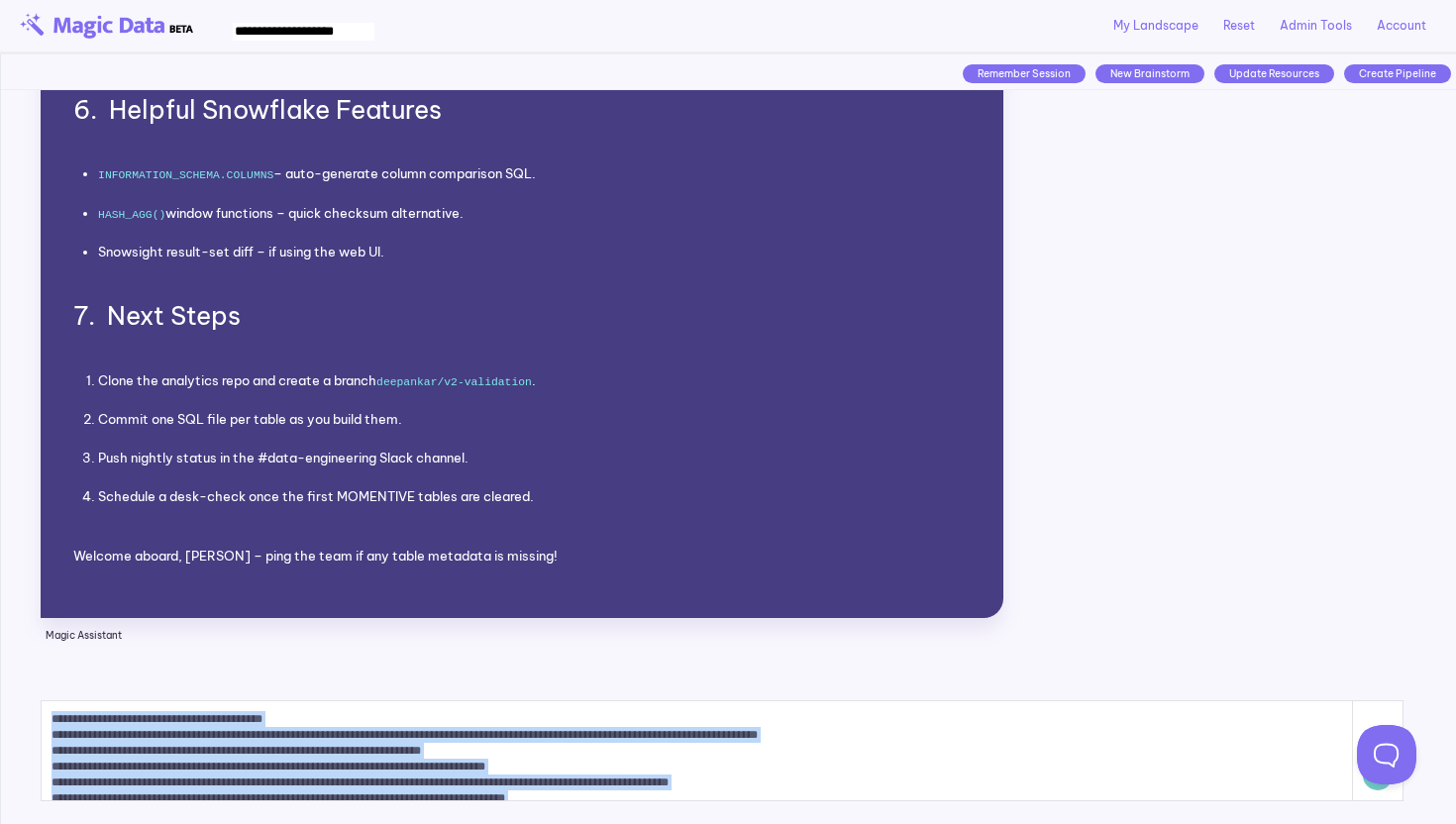 click on "**********" at bounding box center (697, 751) 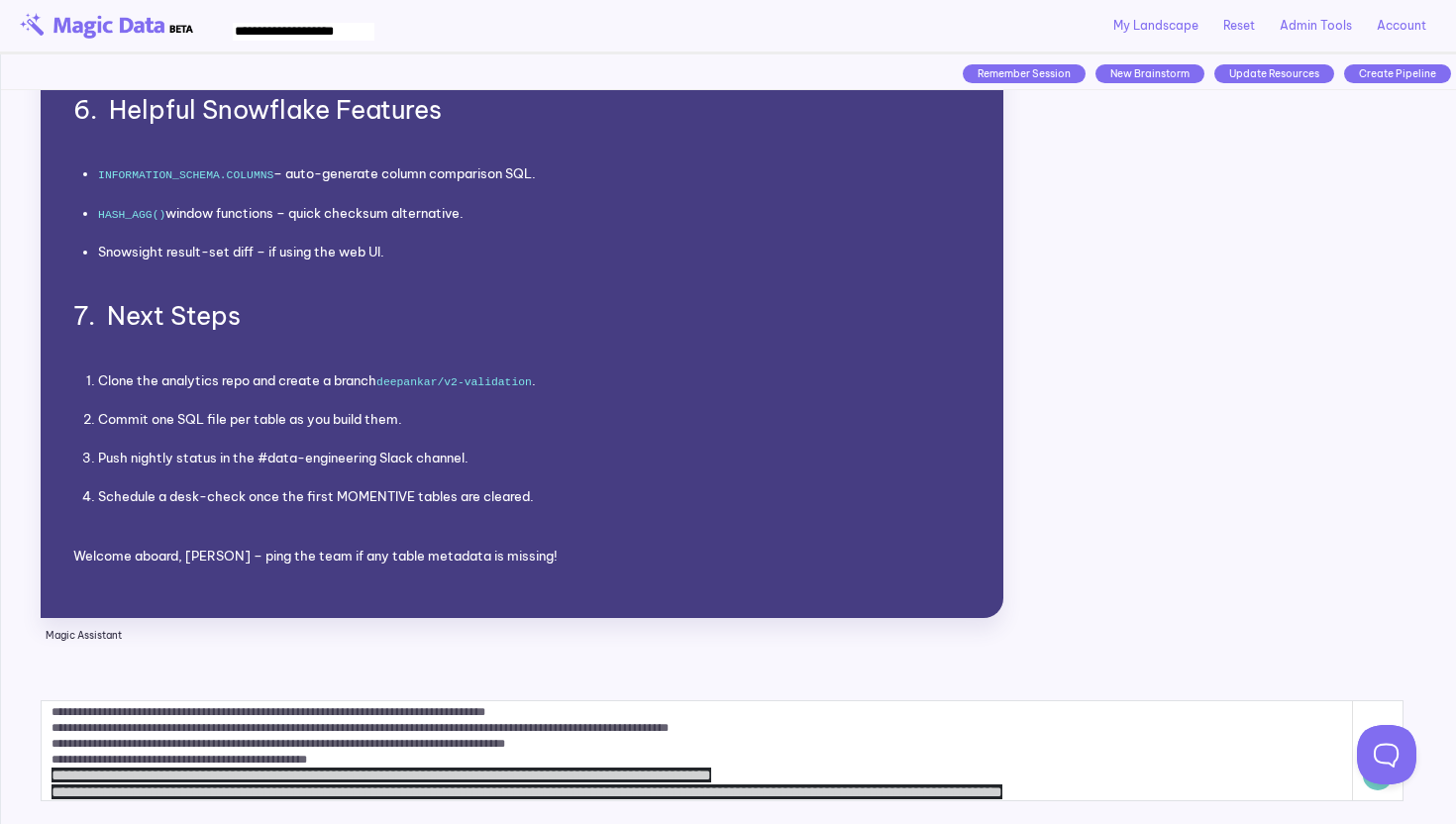 scroll, scrollTop: 64, scrollLeft: 0, axis: vertical 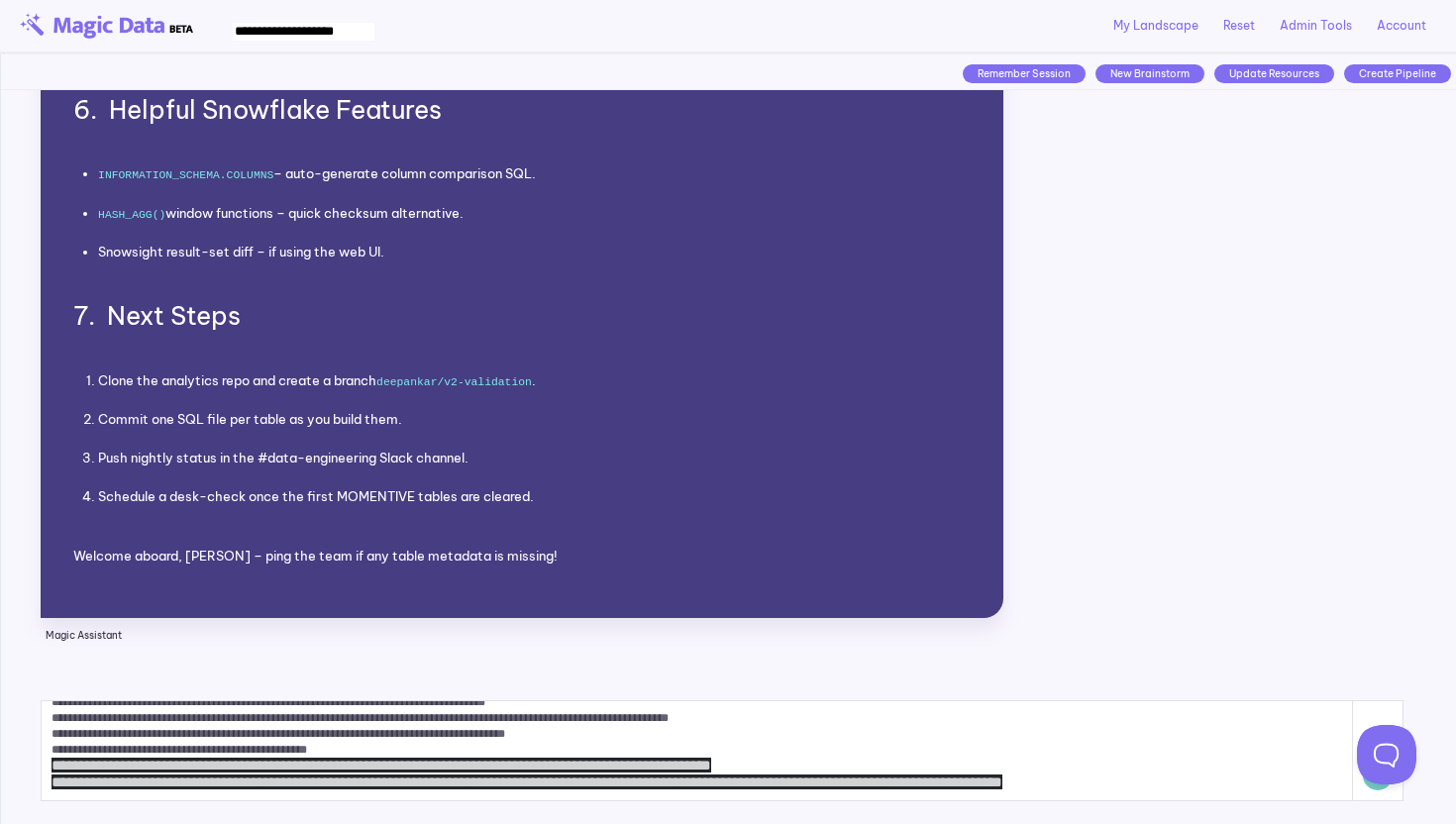 click on "**********" at bounding box center [697, 751] 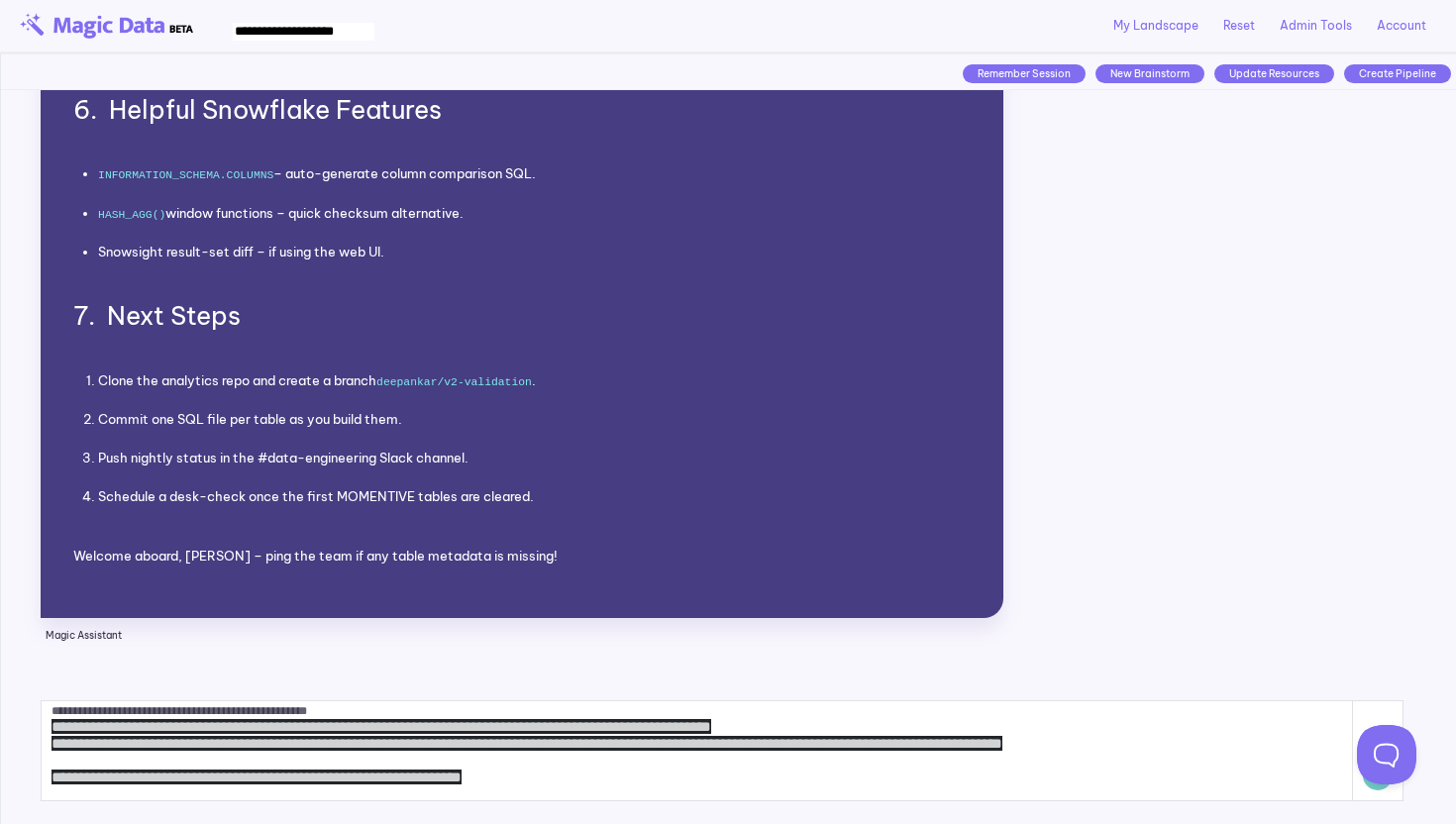 scroll, scrollTop: 113, scrollLeft: 0, axis: vertical 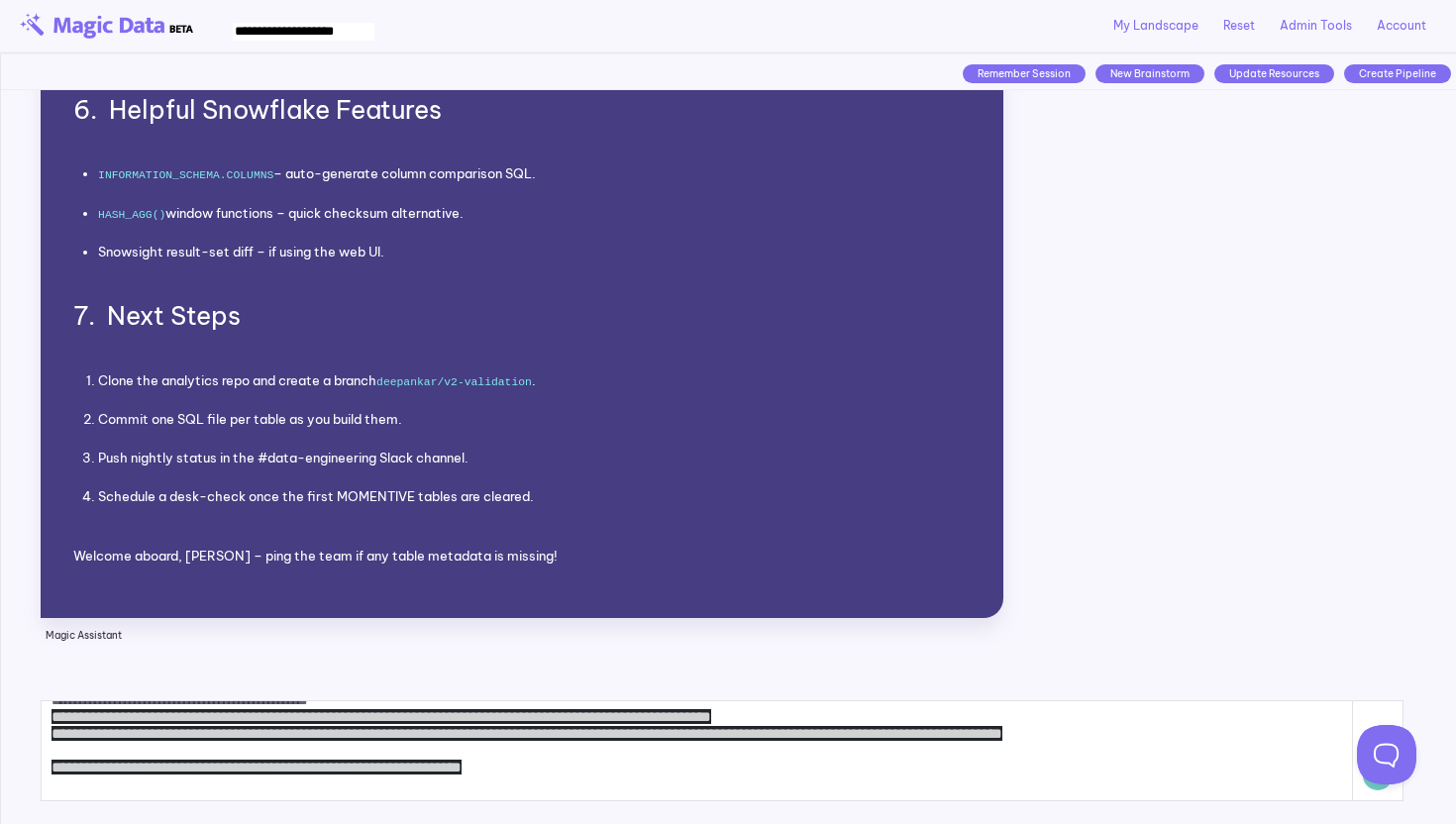 click on "**********" at bounding box center [697, 751] 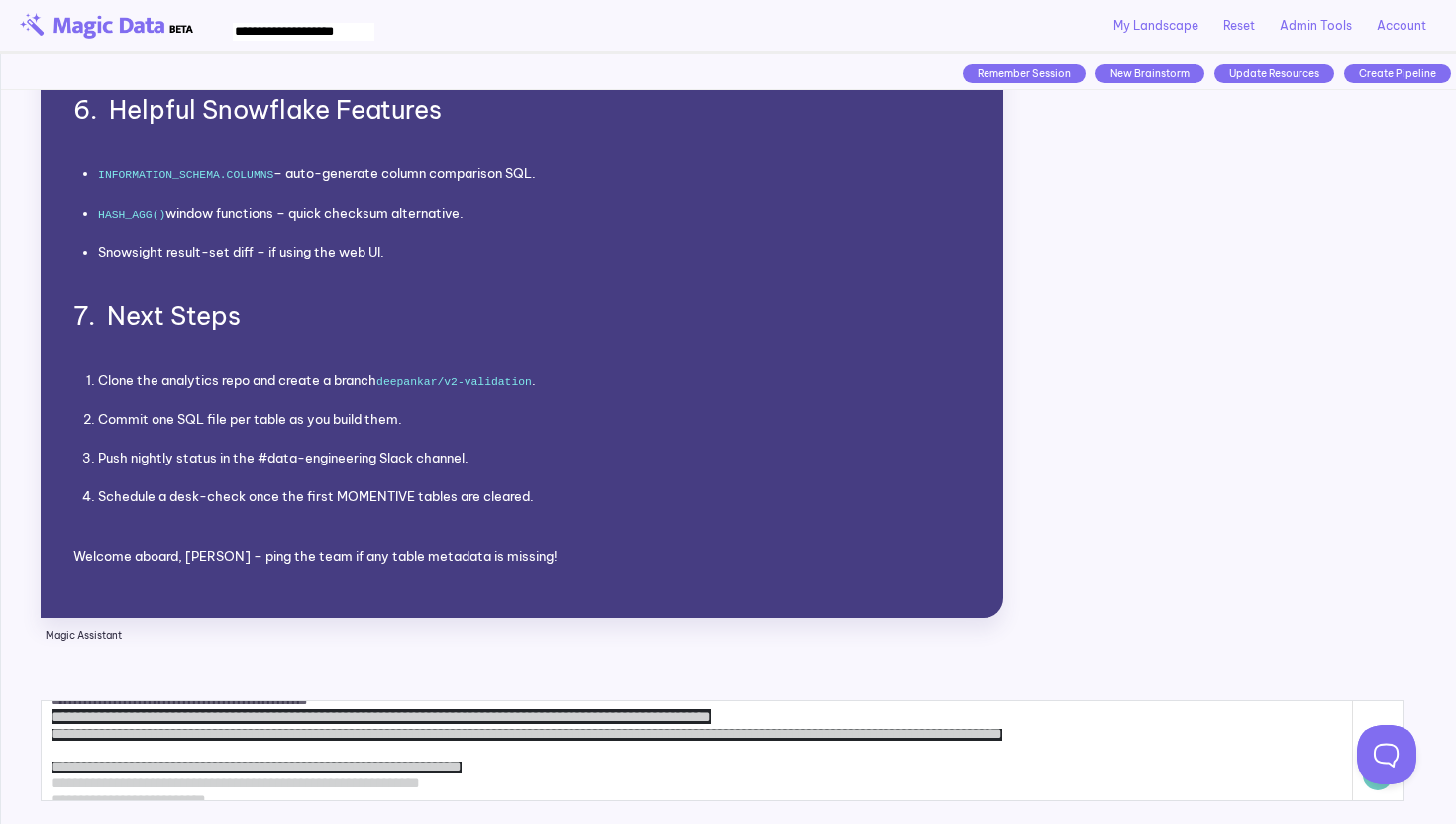 scroll, scrollTop: 5188, scrollLeft: 0, axis: vertical 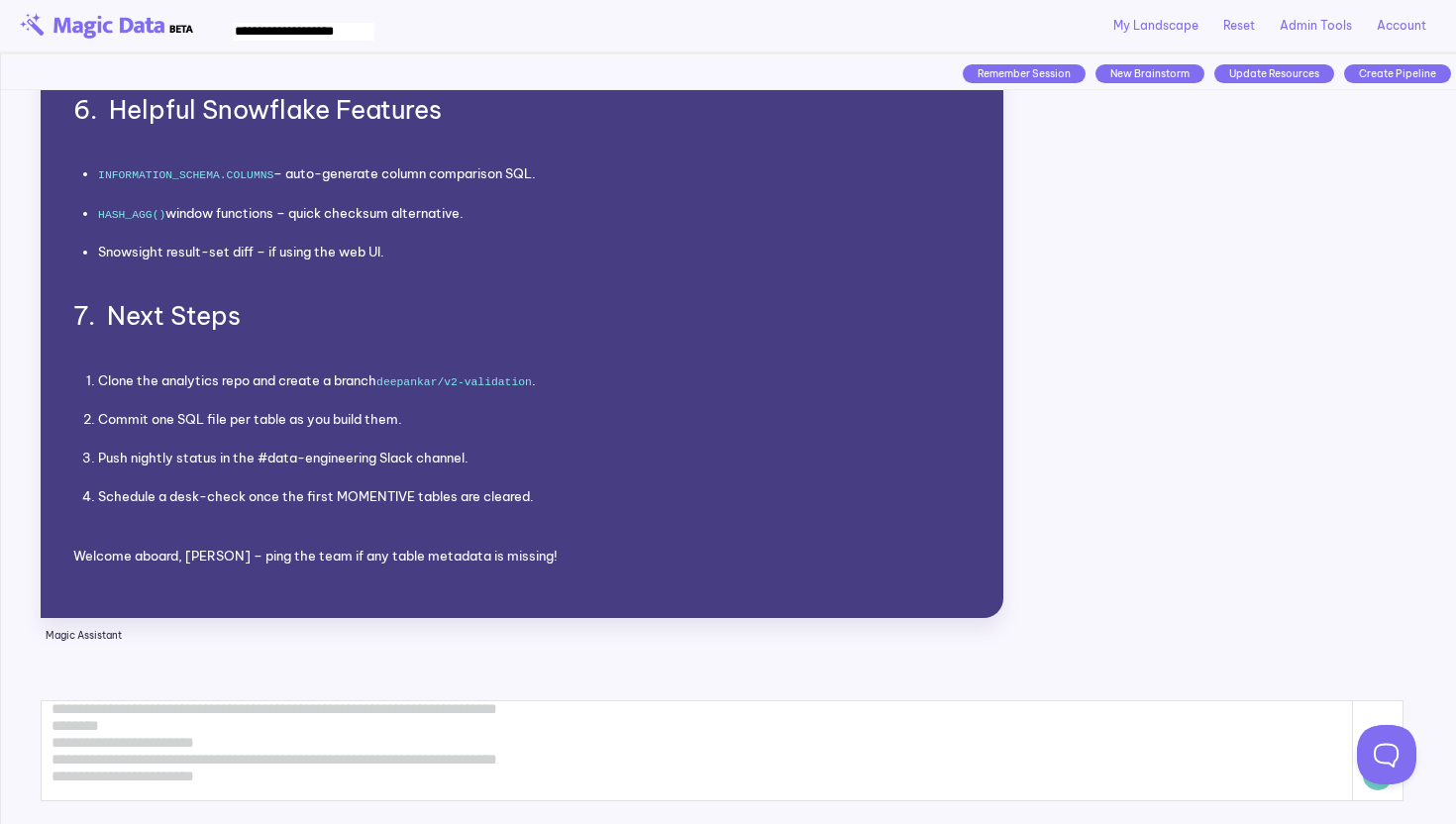 click on "**********" at bounding box center (699, 784) 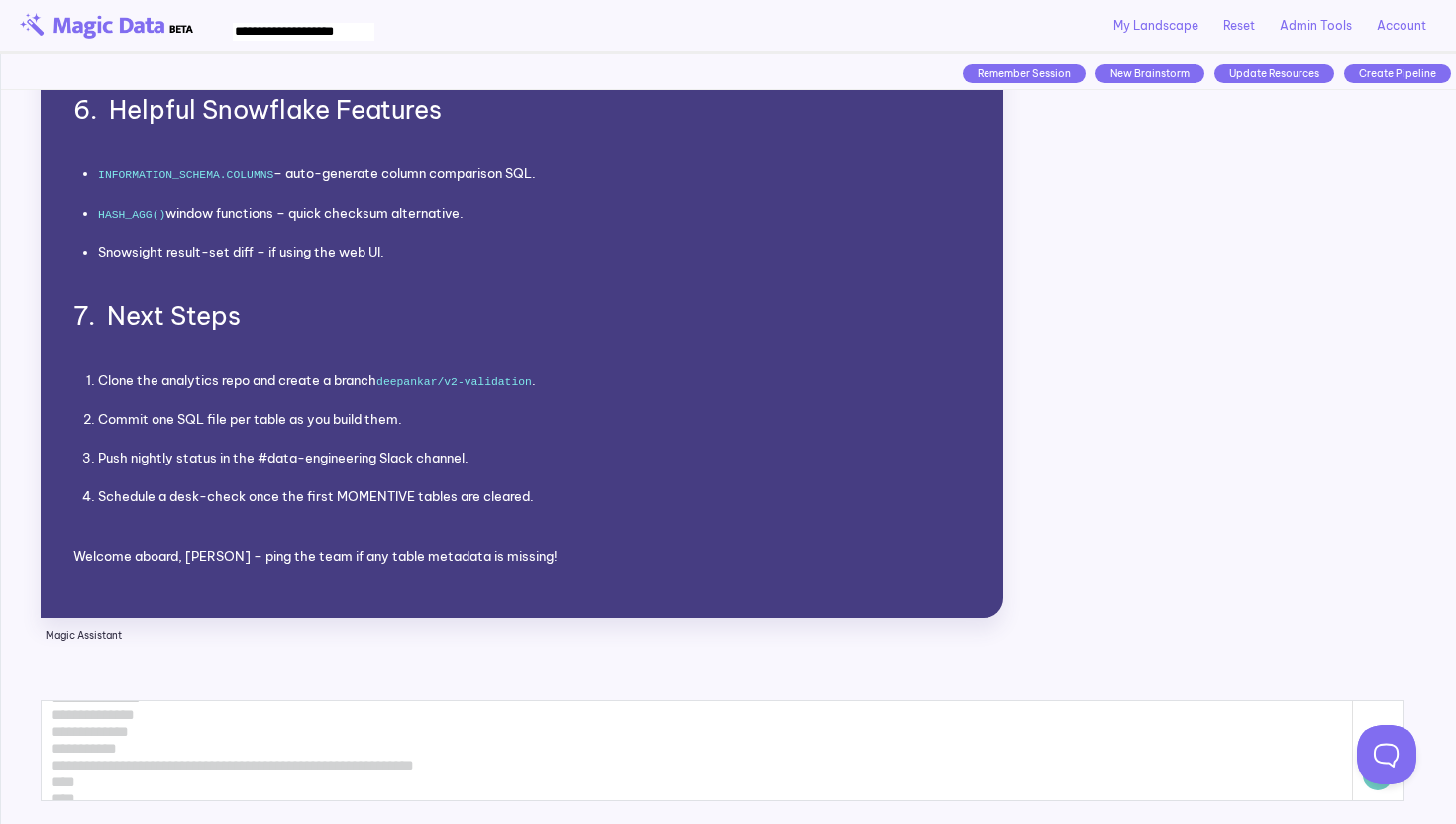 scroll, scrollTop: 1209, scrollLeft: 0, axis: vertical 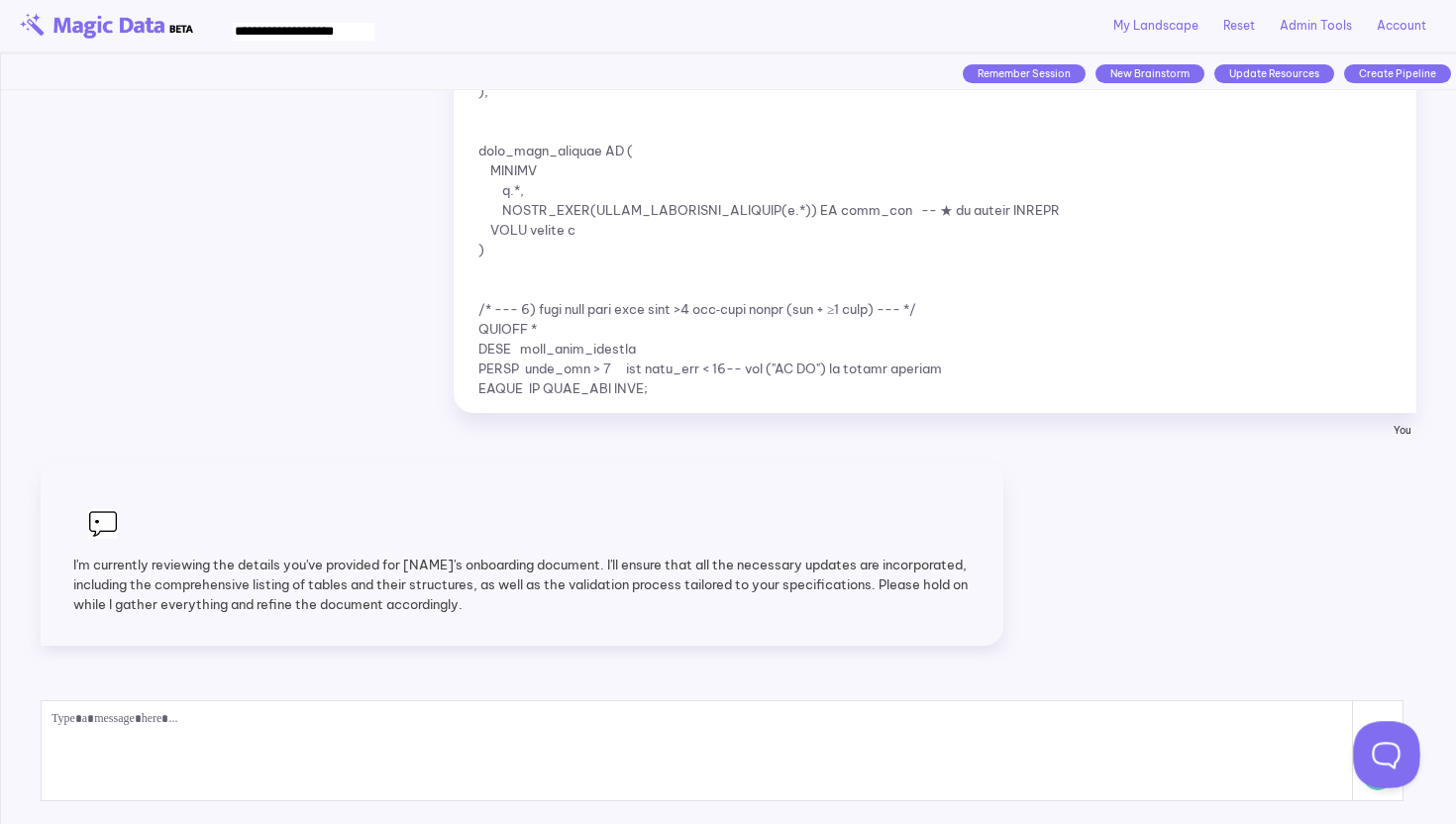 click at bounding box center [1383, 751] 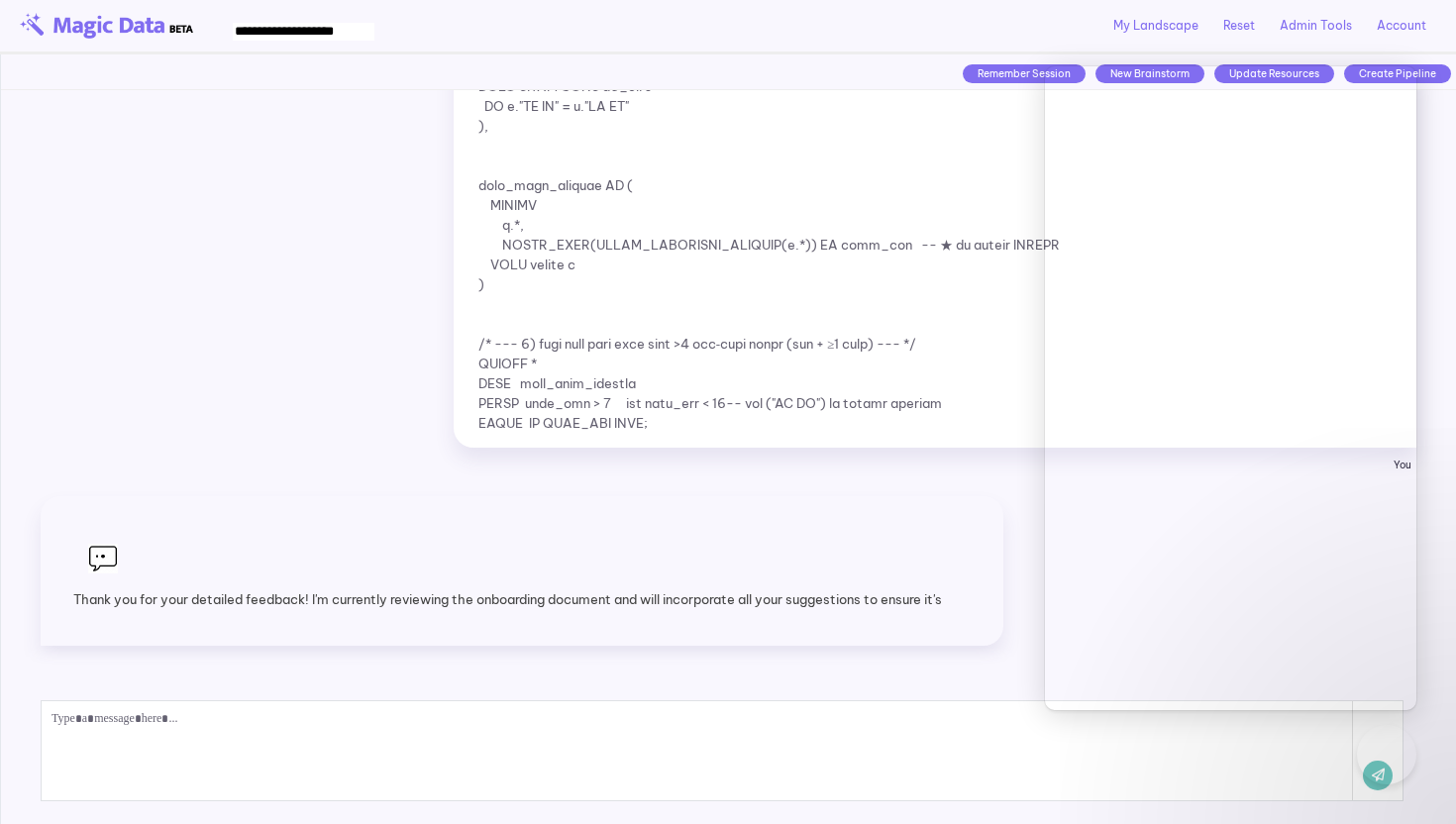 scroll, scrollTop: 13968, scrollLeft: 0, axis: vertical 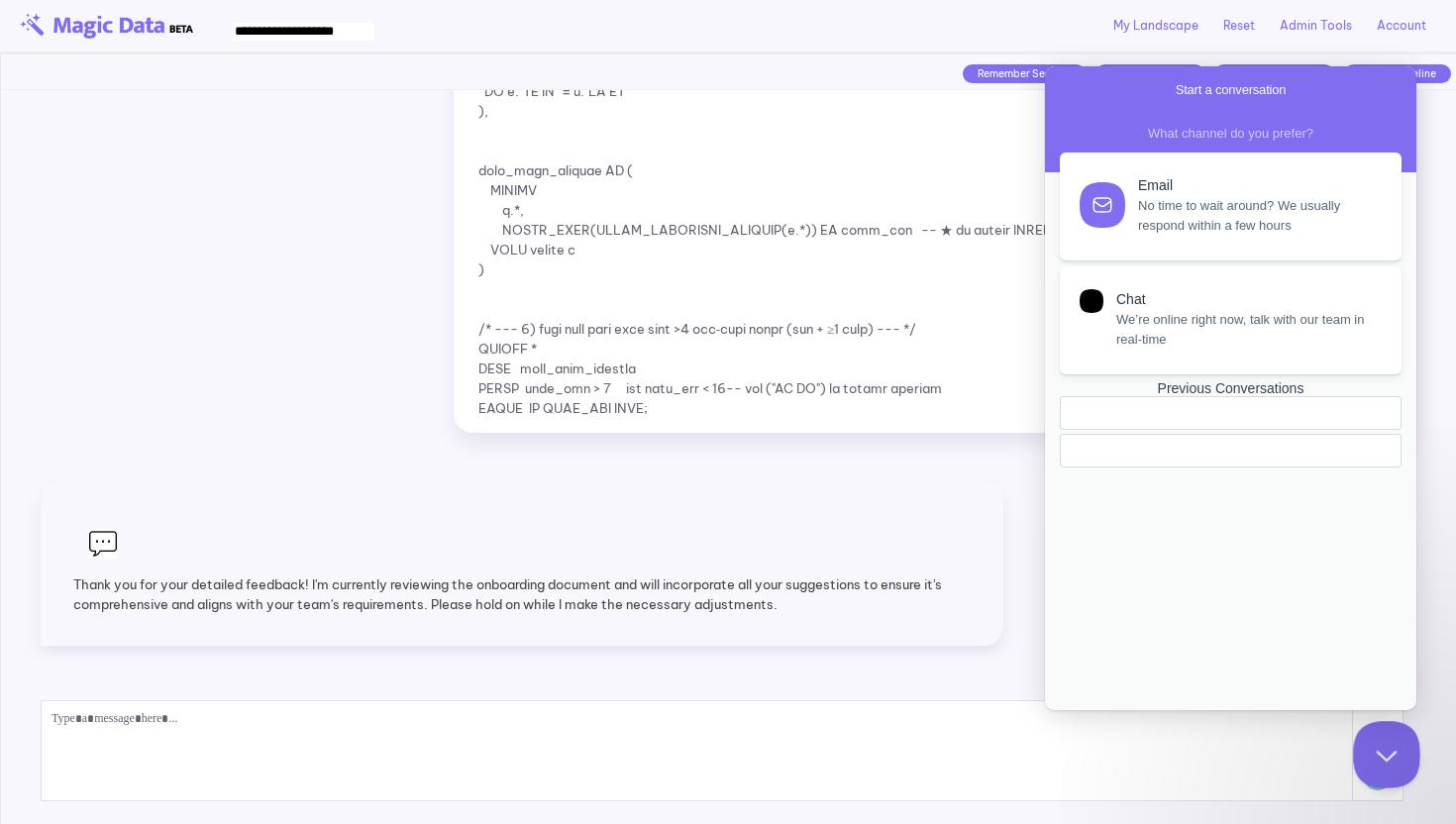 click at bounding box center (1383, 751) 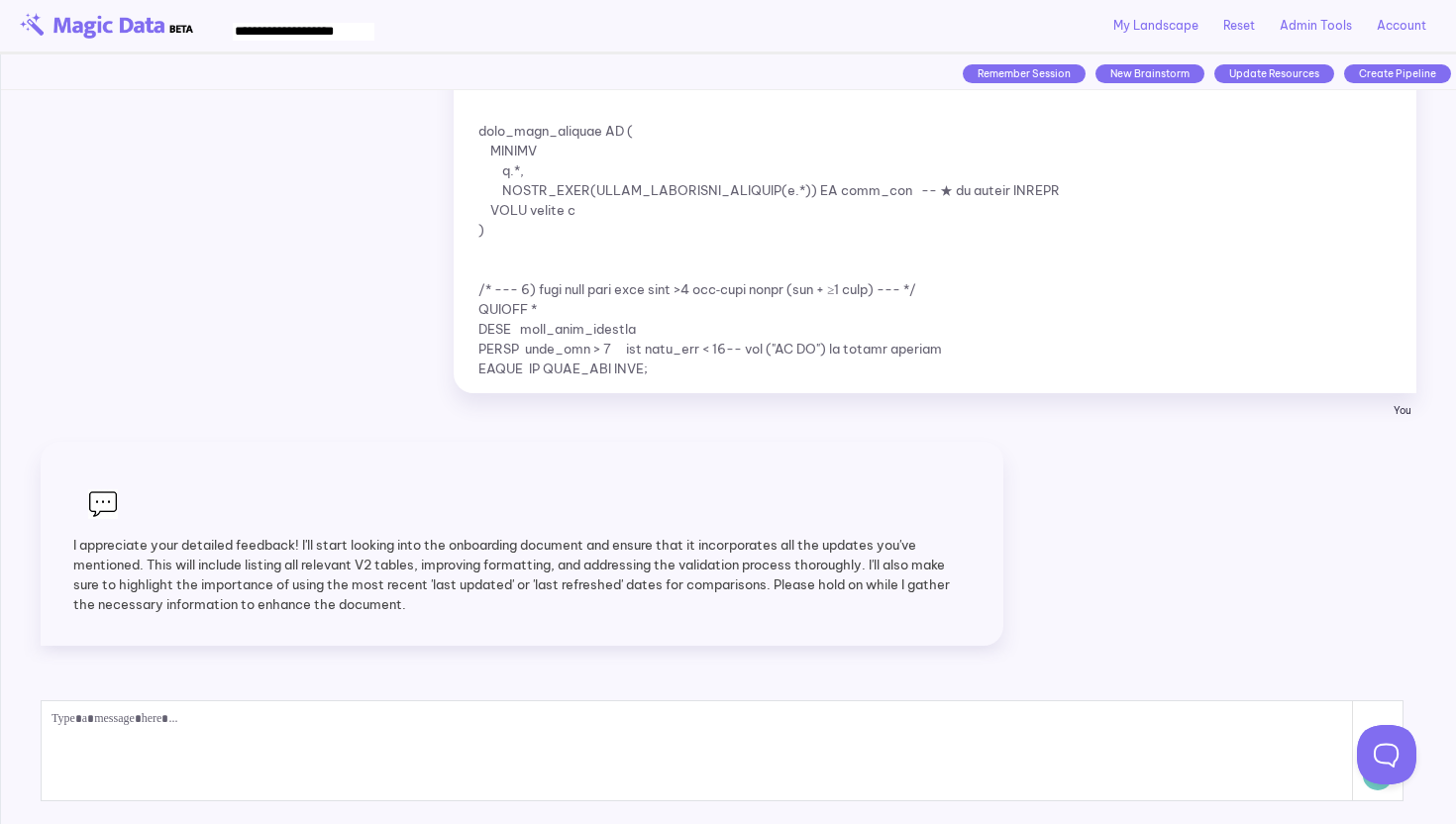 scroll, scrollTop: 14015, scrollLeft: 0, axis: vertical 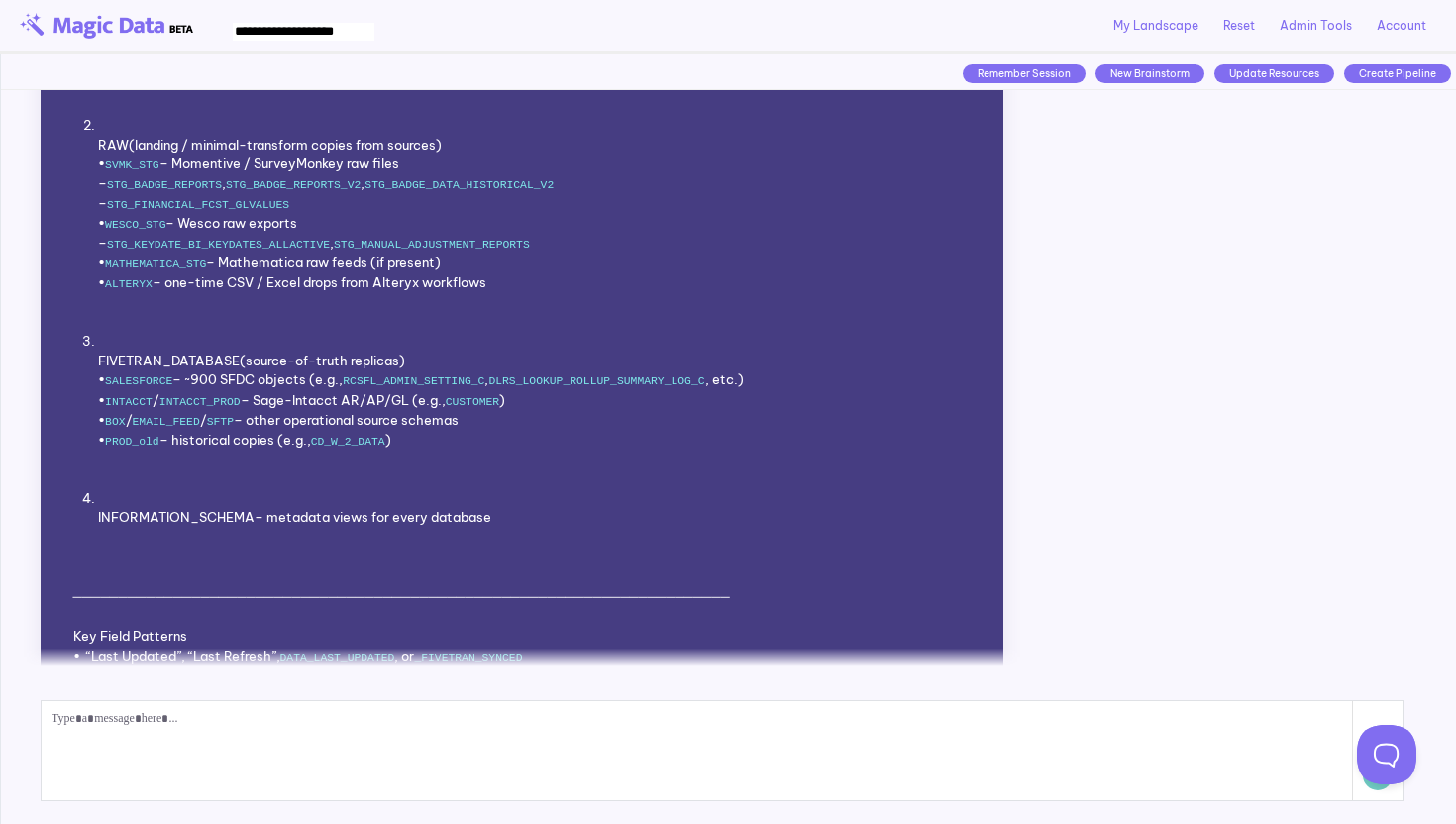 click at bounding box center [972, -342] 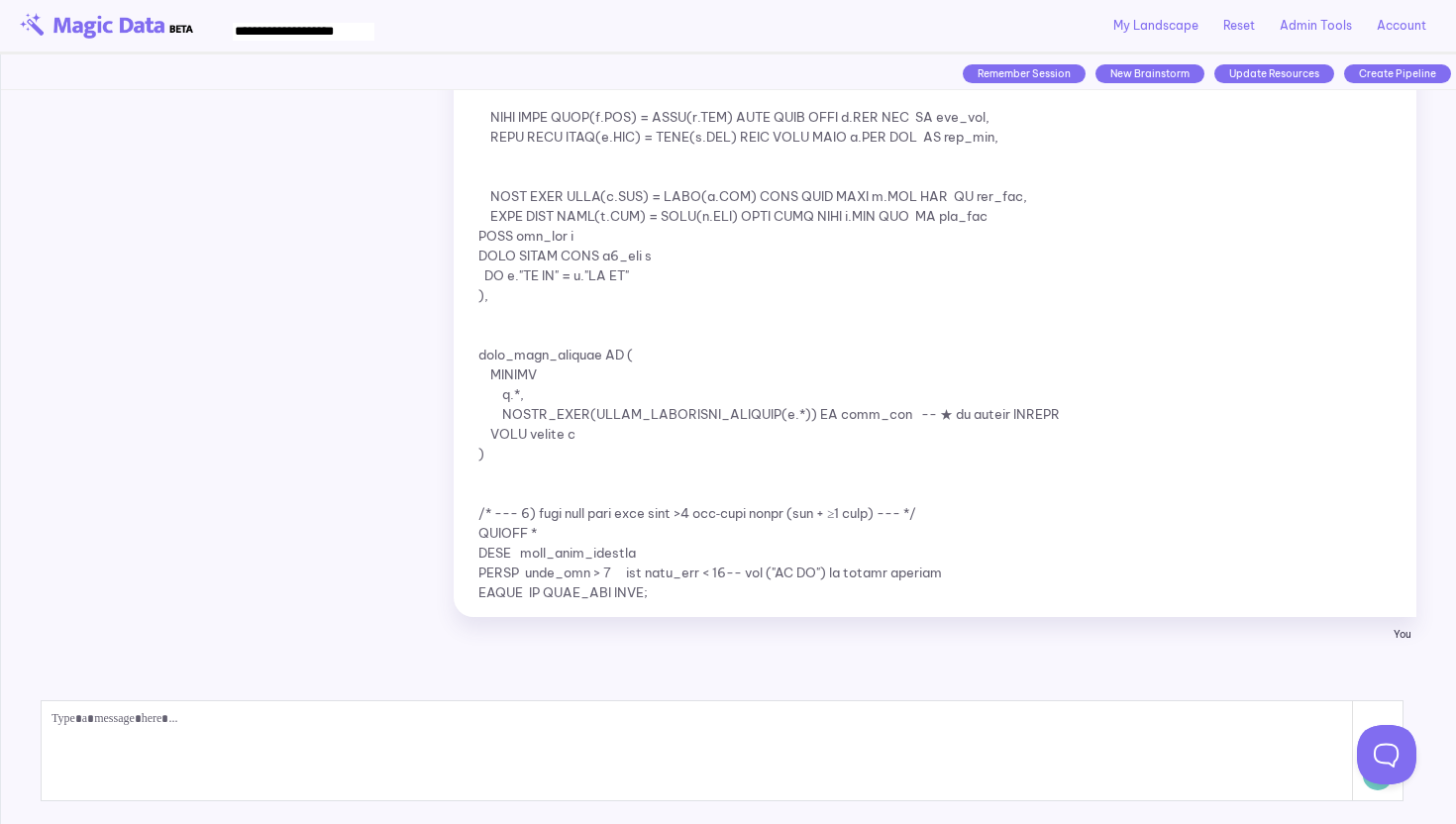 scroll, scrollTop: 13790, scrollLeft: 0, axis: vertical 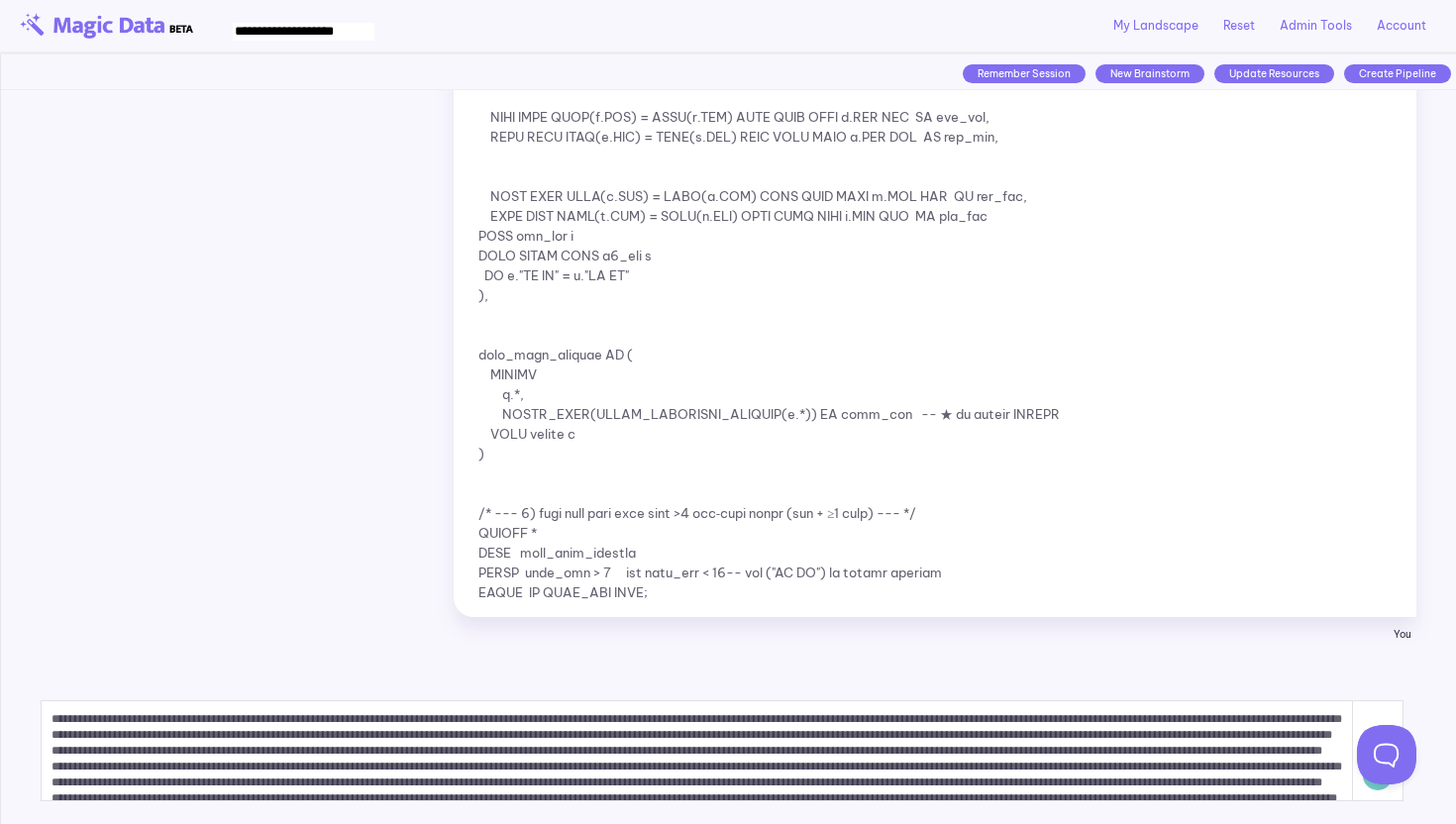 click at bounding box center (697, 751) 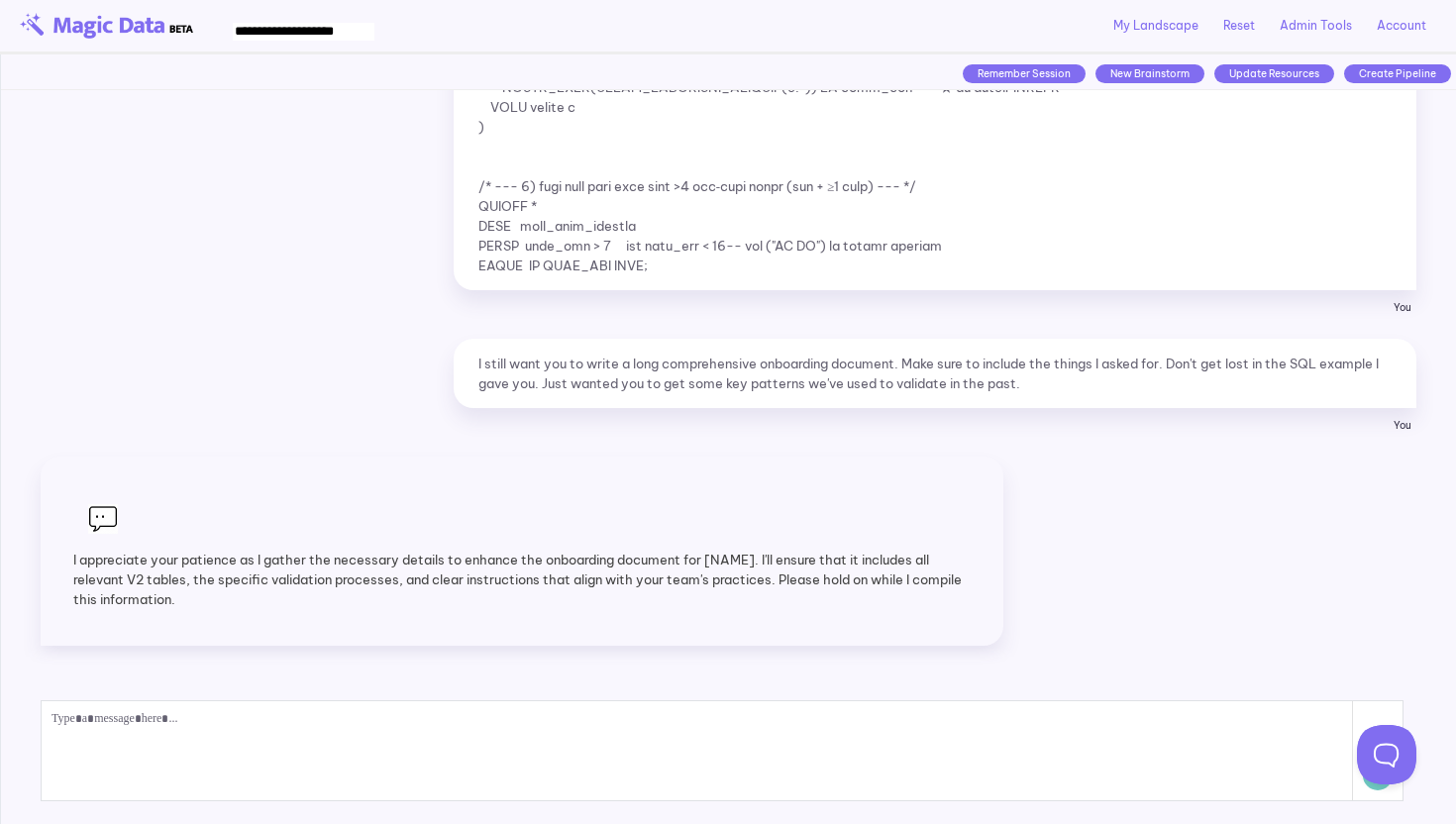 scroll, scrollTop: 14112, scrollLeft: 0, axis: vertical 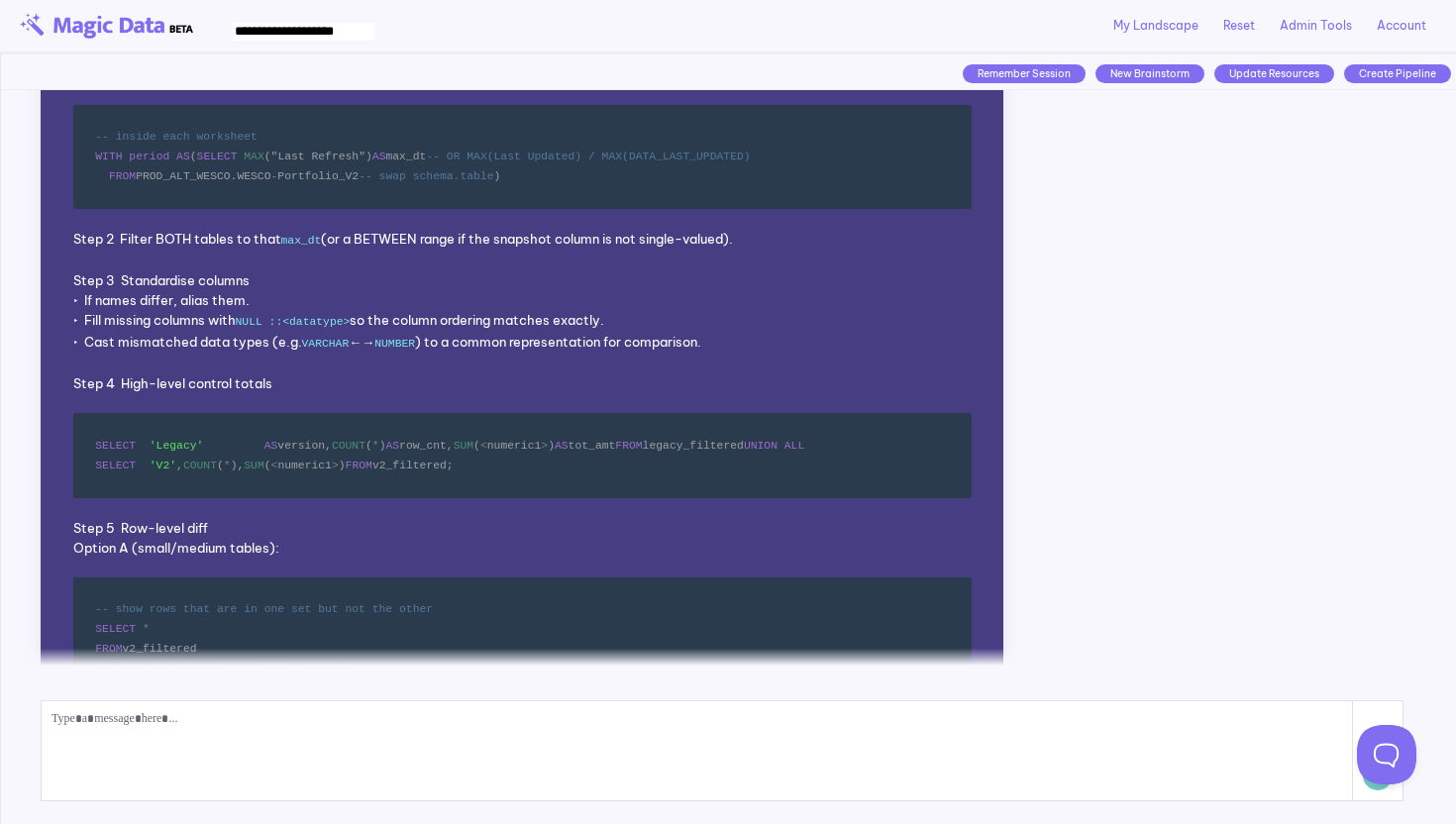 click on "MATHEMATICA-Financials" at bounding box center [149, -237] 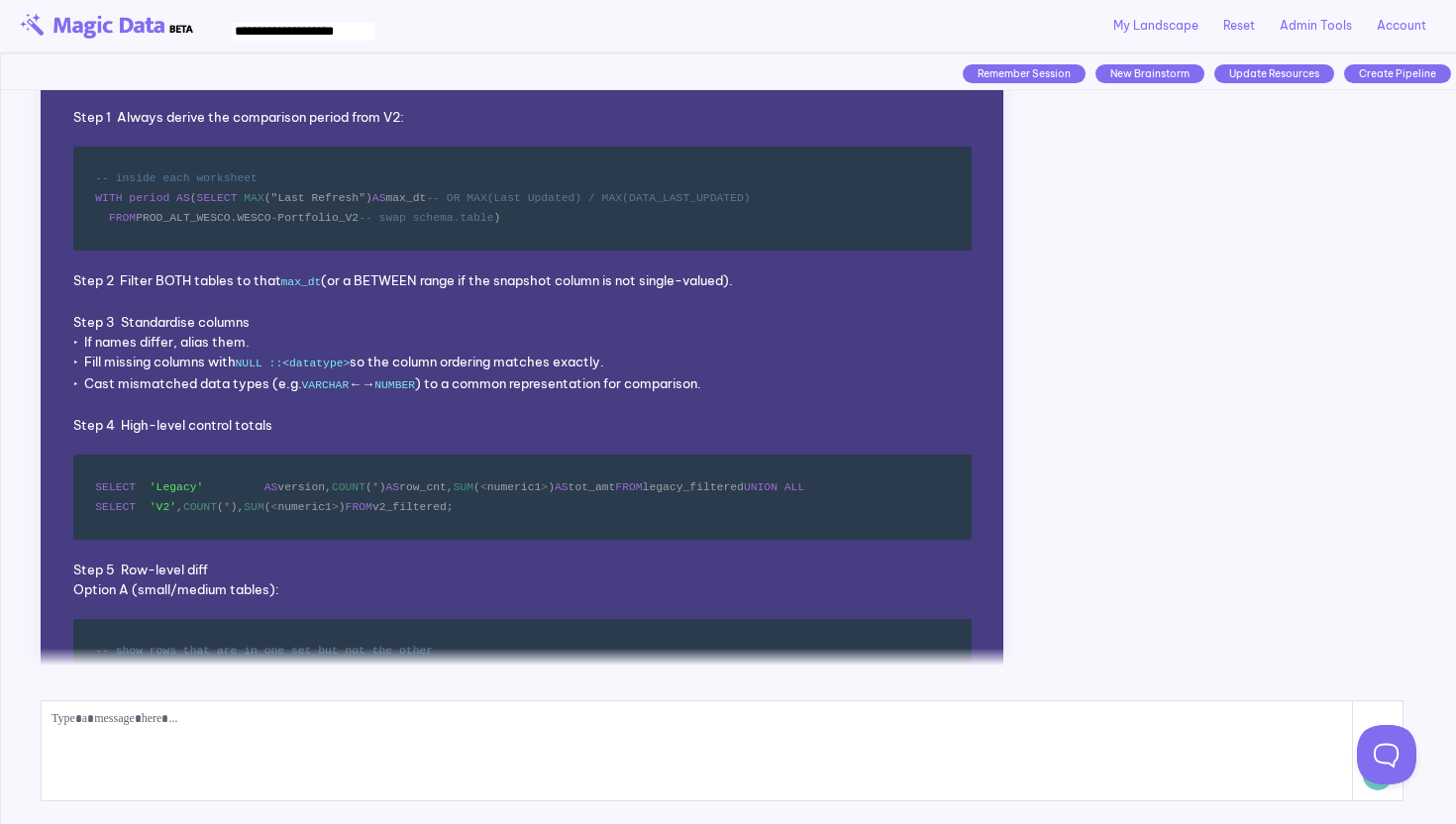 scroll, scrollTop: 15693, scrollLeft: 0, axis: vertical 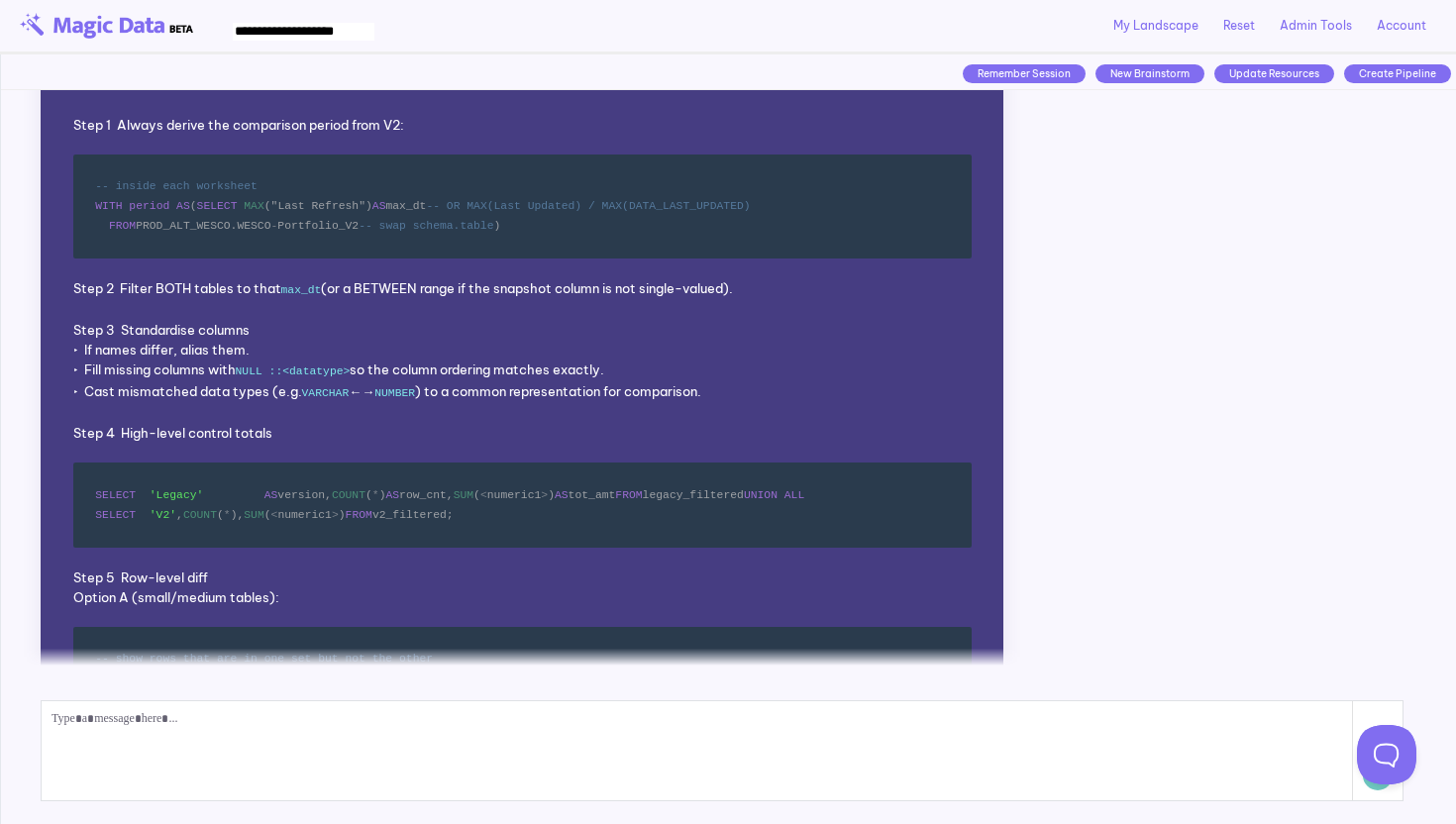 drag, startPoint x: 159, startPoint y: 415, endPoint x: 165, endPoint y: 433, distance: 18.973666 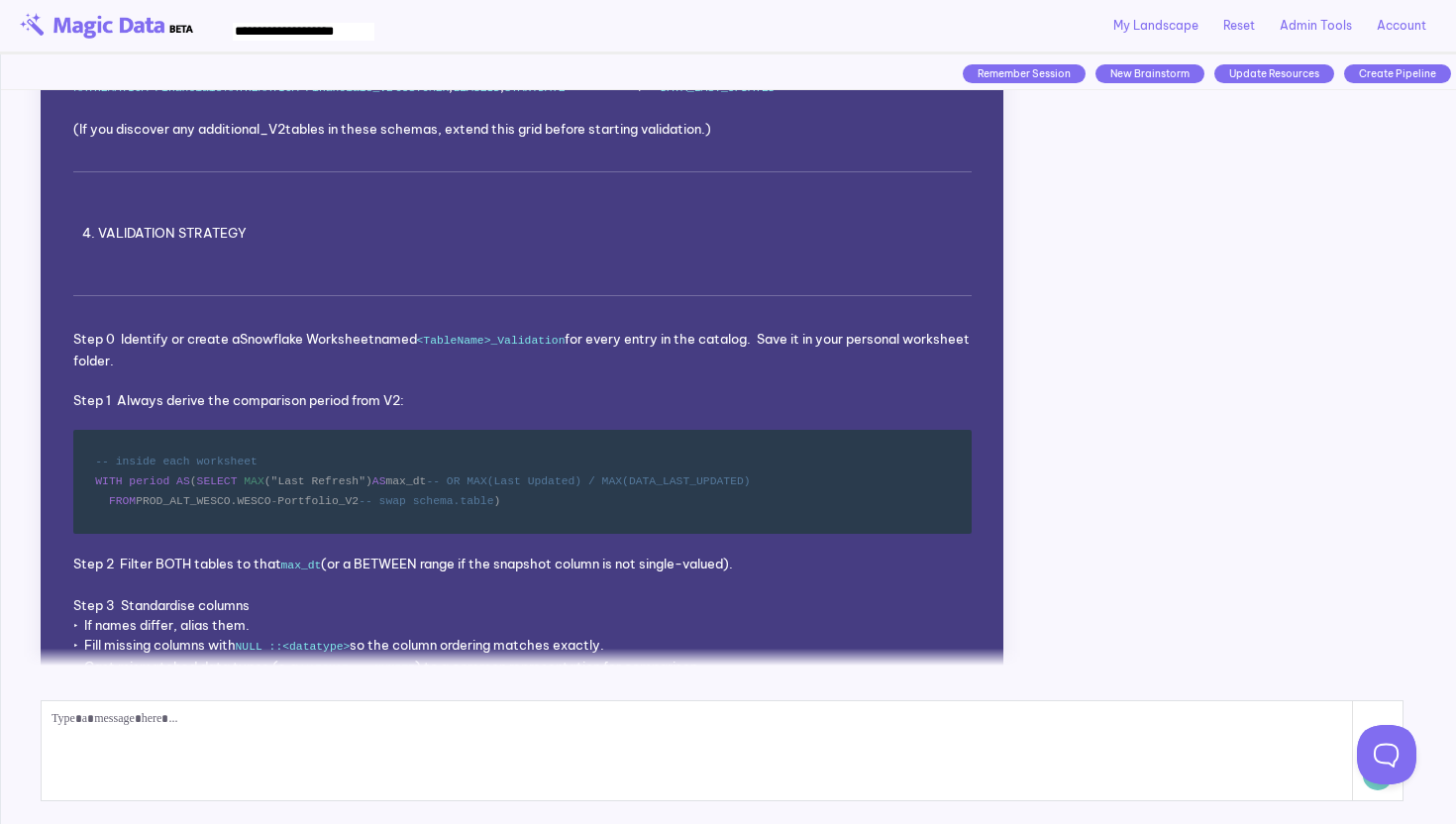 scroll, scrollTop: 15387, scrollLeft: 0, axis: vertical 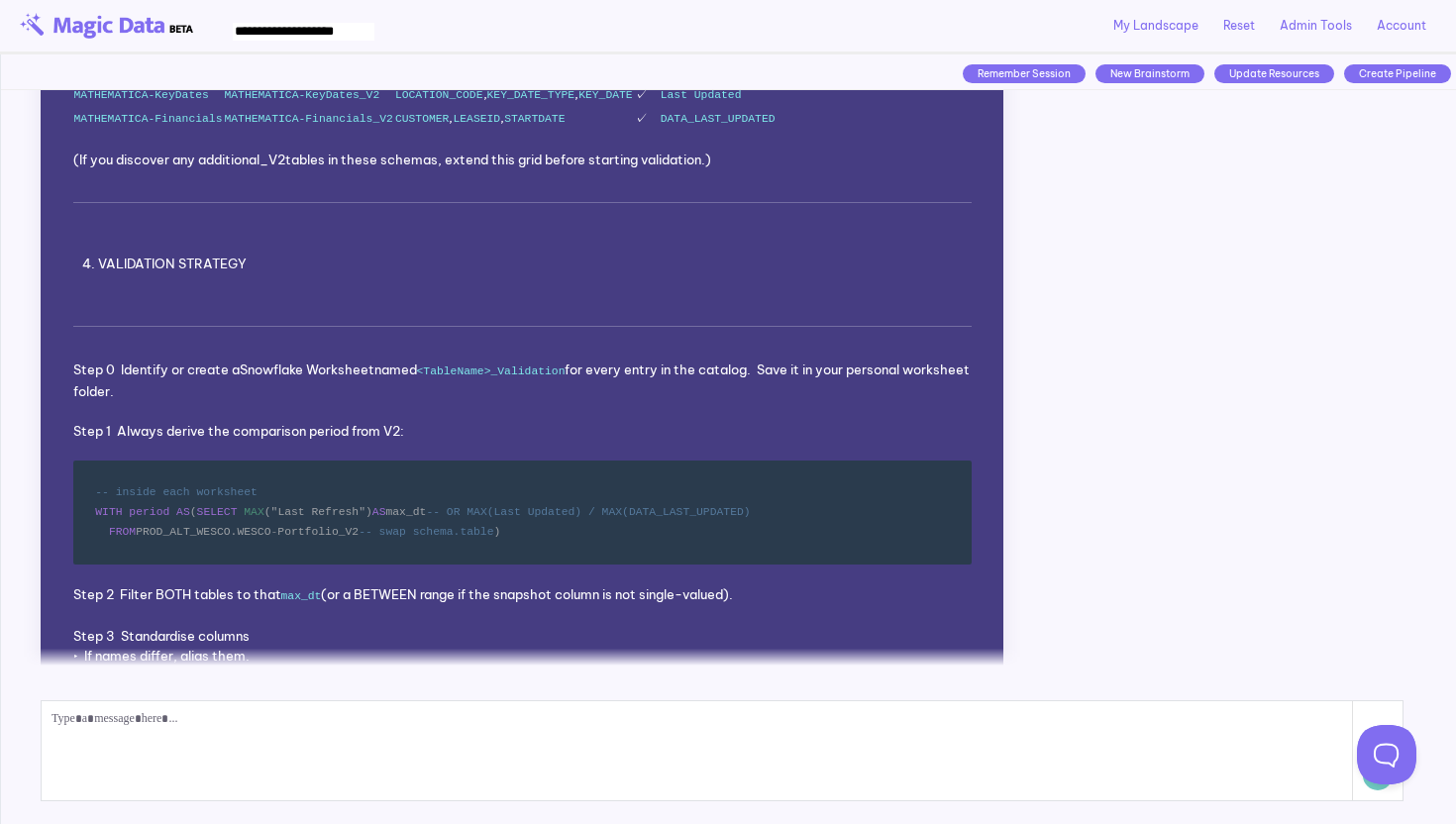 drag, startPoint x: 480, startPoint y: 282, endPoint x: 552, endPoint y: 281, distance: 72.00694 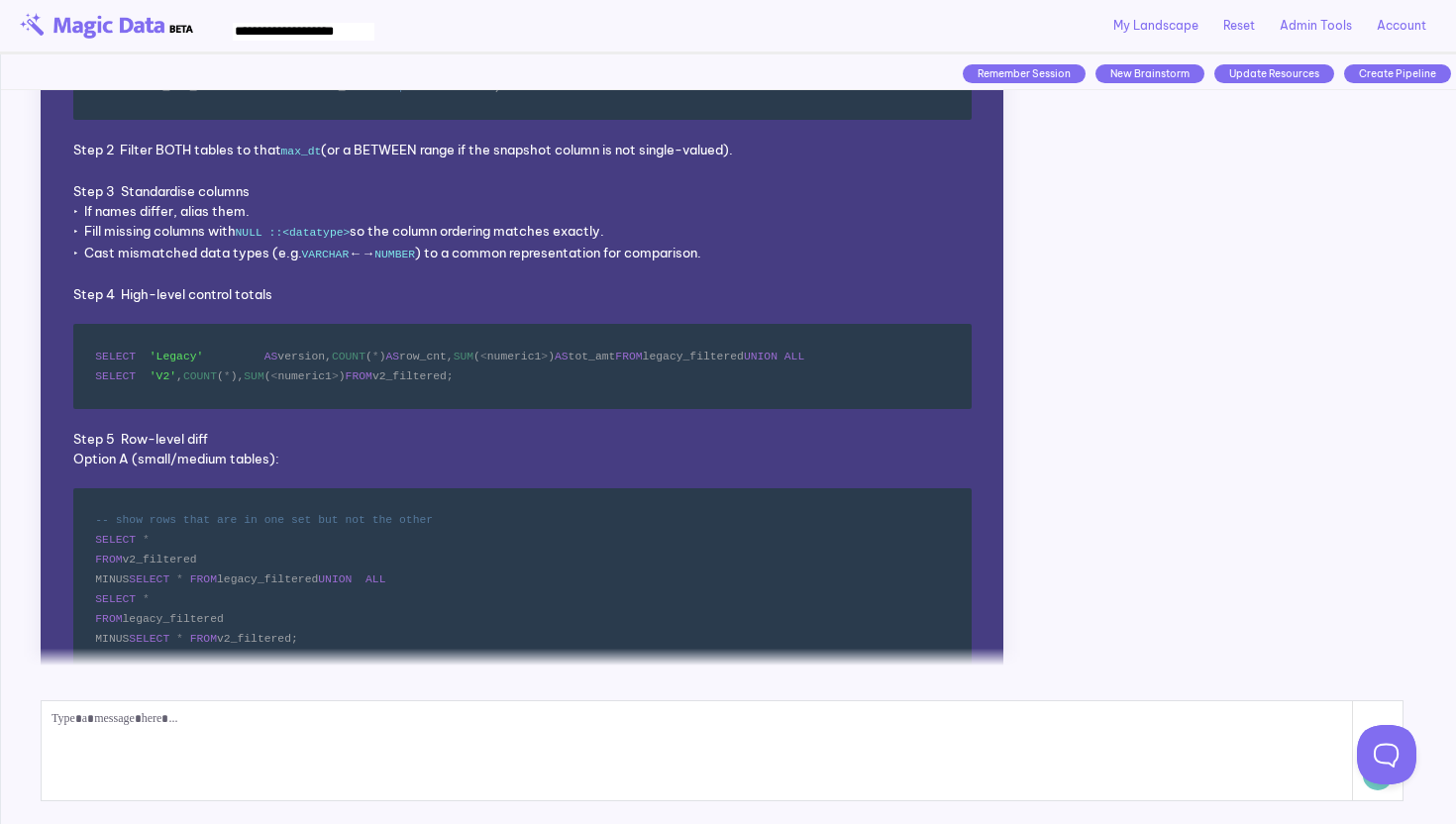 scroll, scrollTop: 15835, scrollLeft: 0, axis: vertical 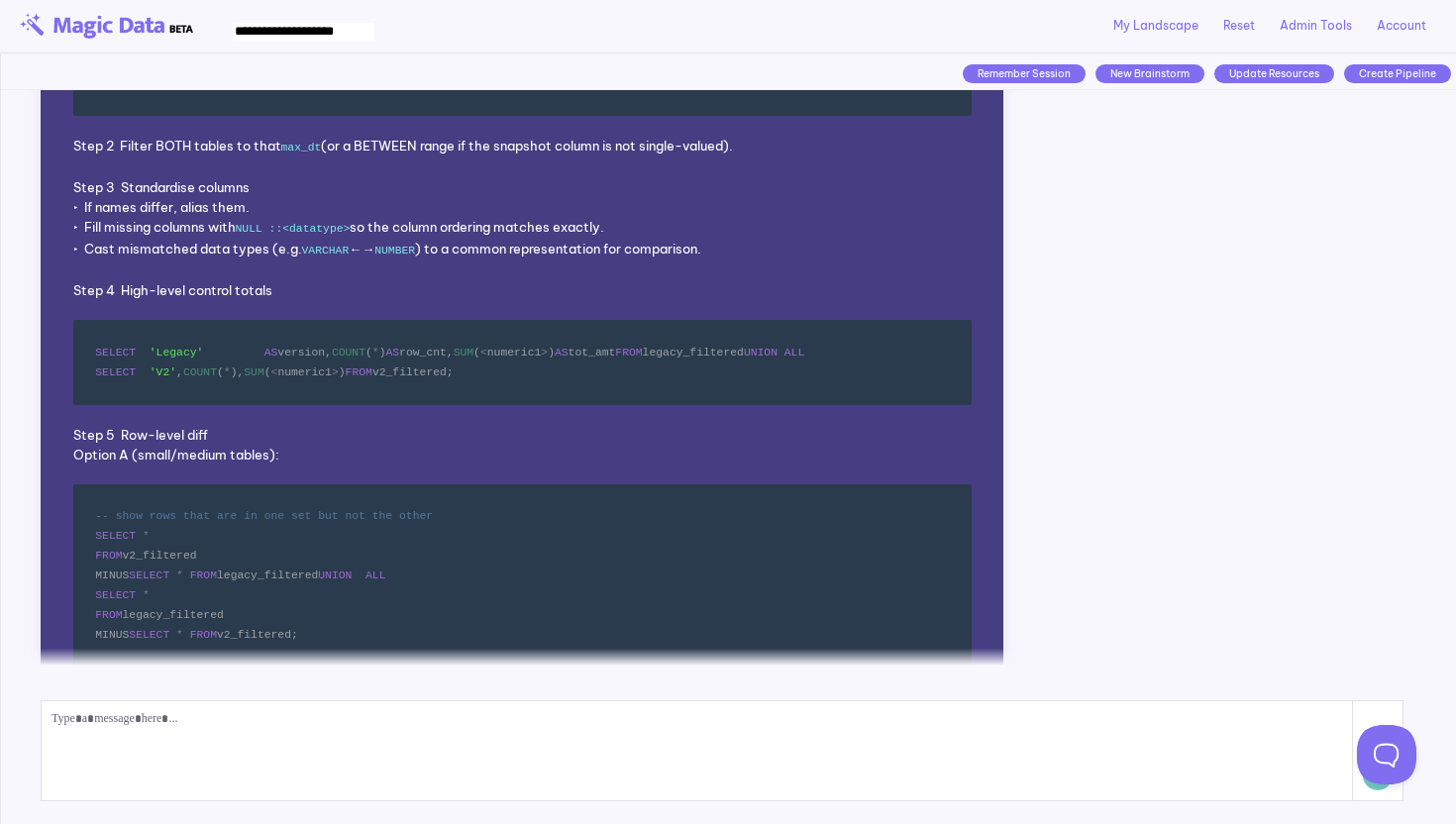 click at bounding box center [697, 751] 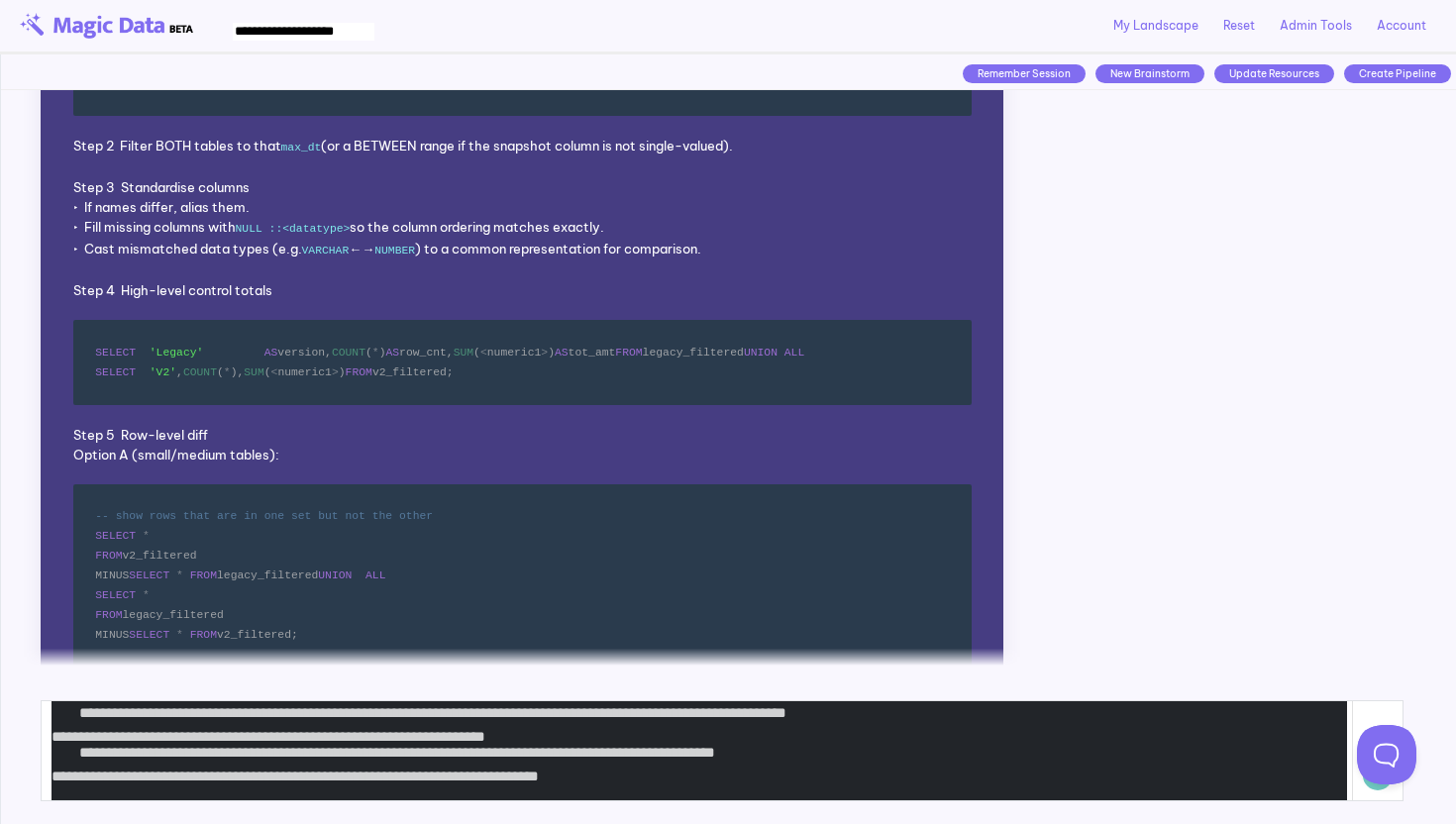 scroll, scrollTop: 220, scrollLeft: 0, axis: vertical 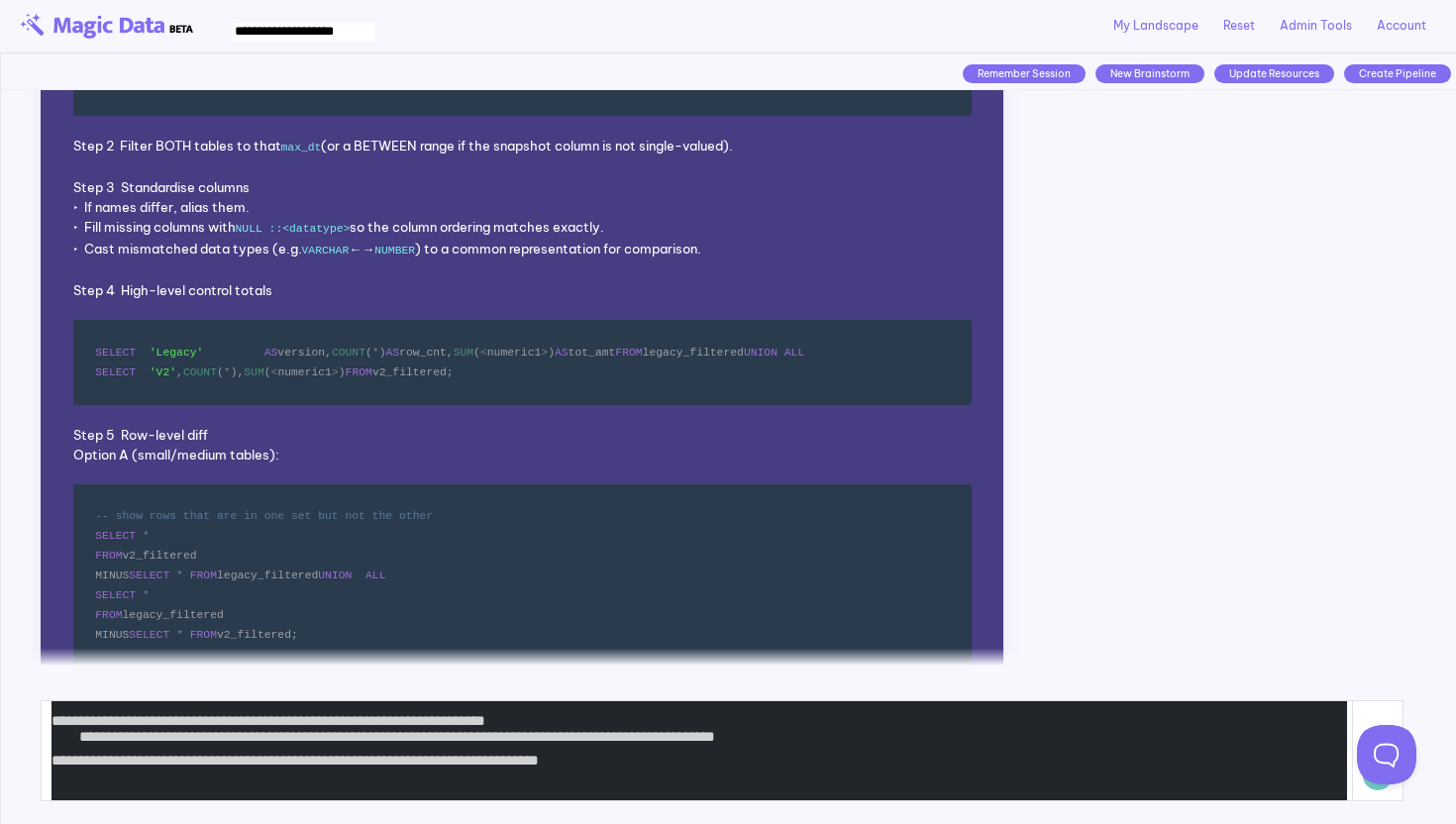 click on "**********" at bounding box center [699, 772] 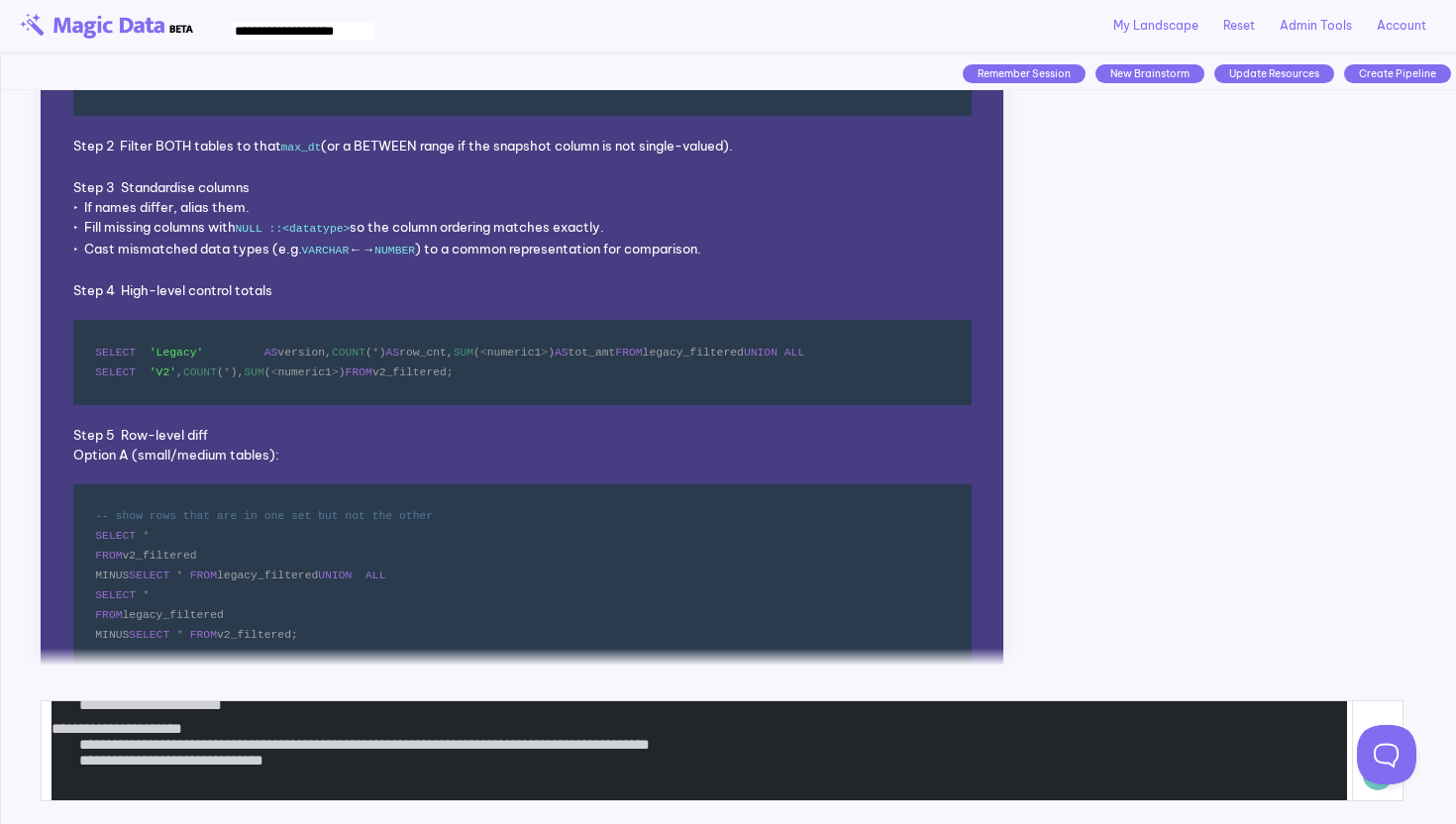 scroll, scrollTop: 434, scrollLeft: 0, axis: vertical 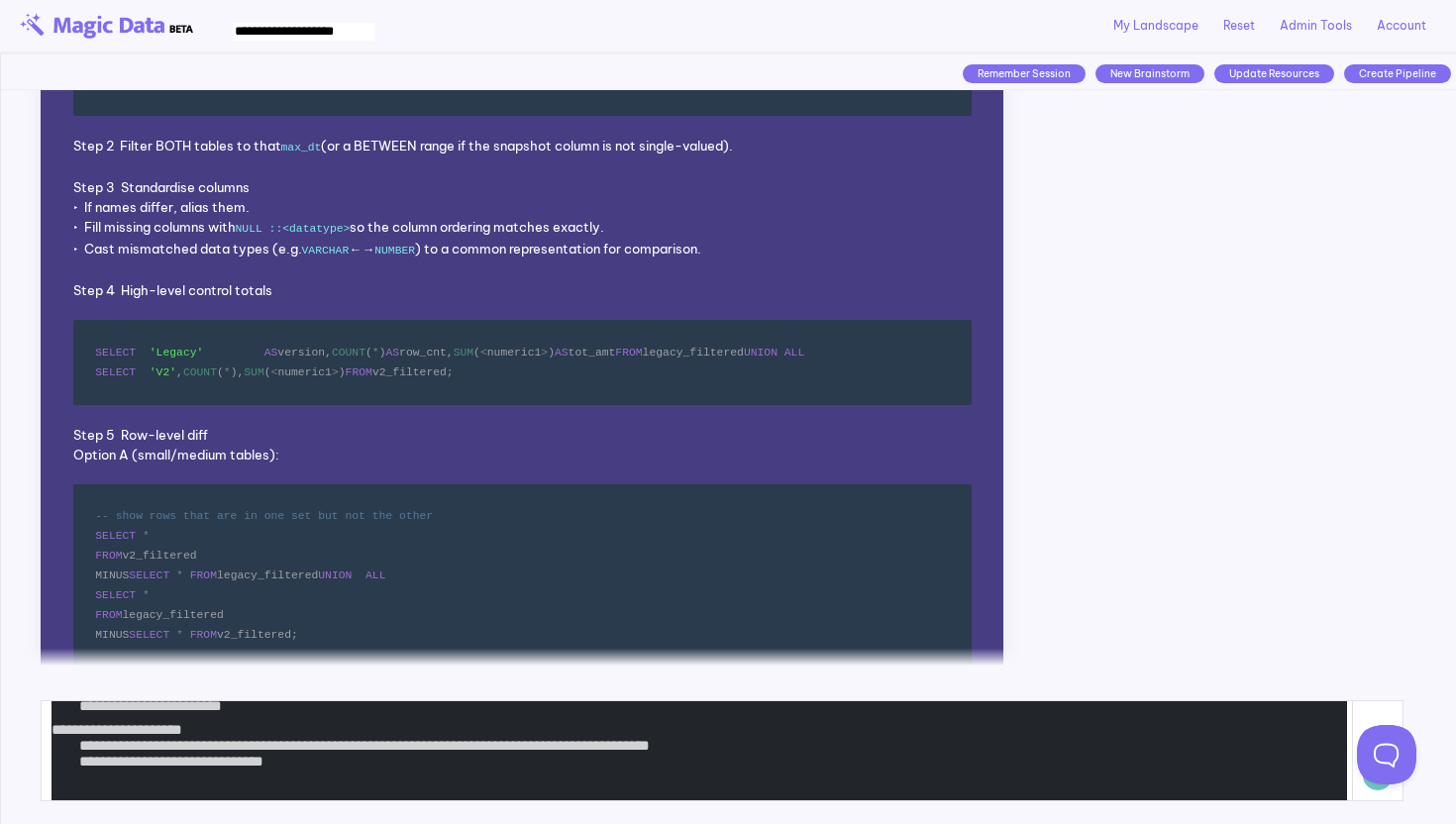 click on "**********" at bounding box center [713, 785] 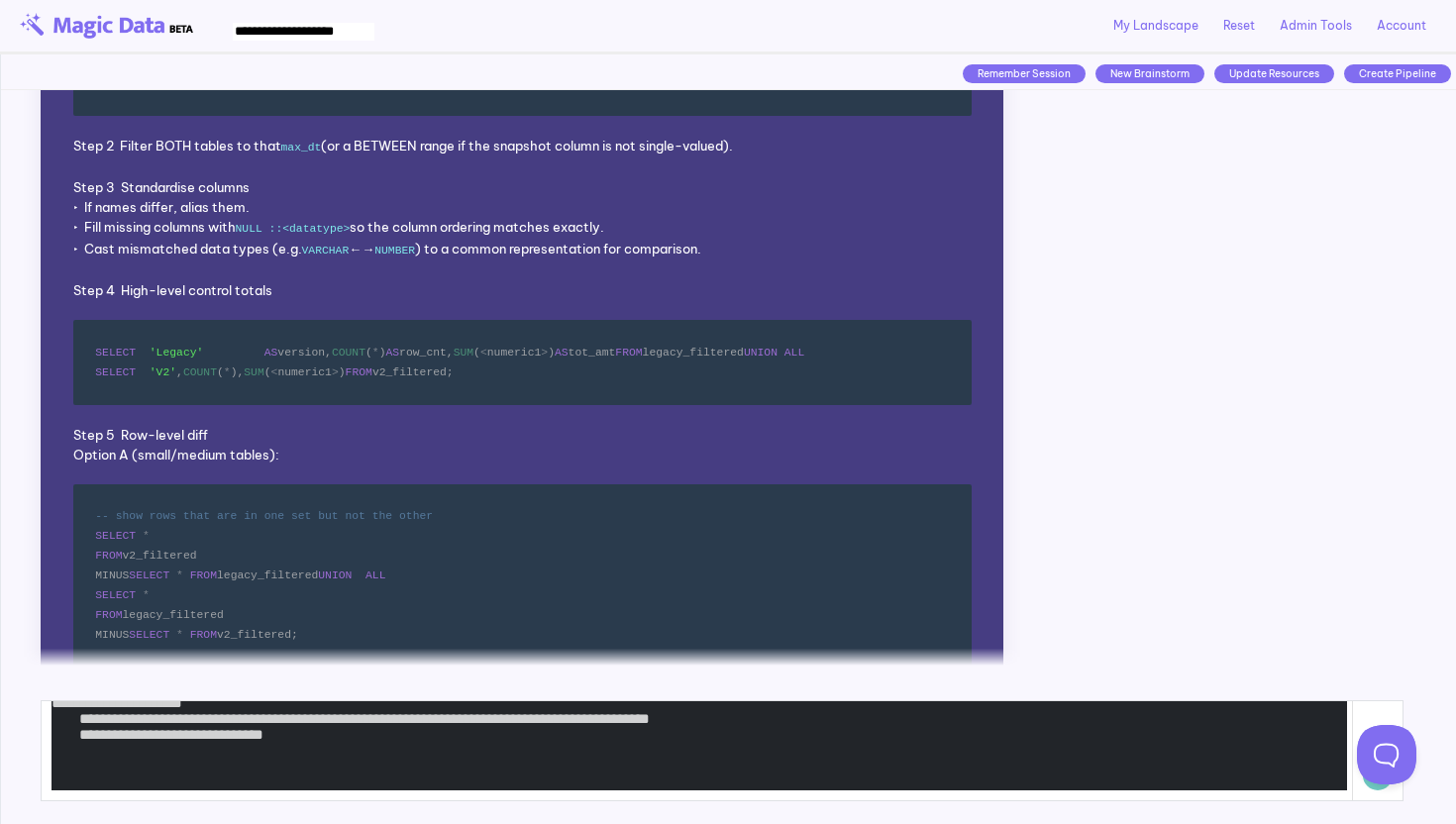 click on "**********" at bounding box center (697, 751) 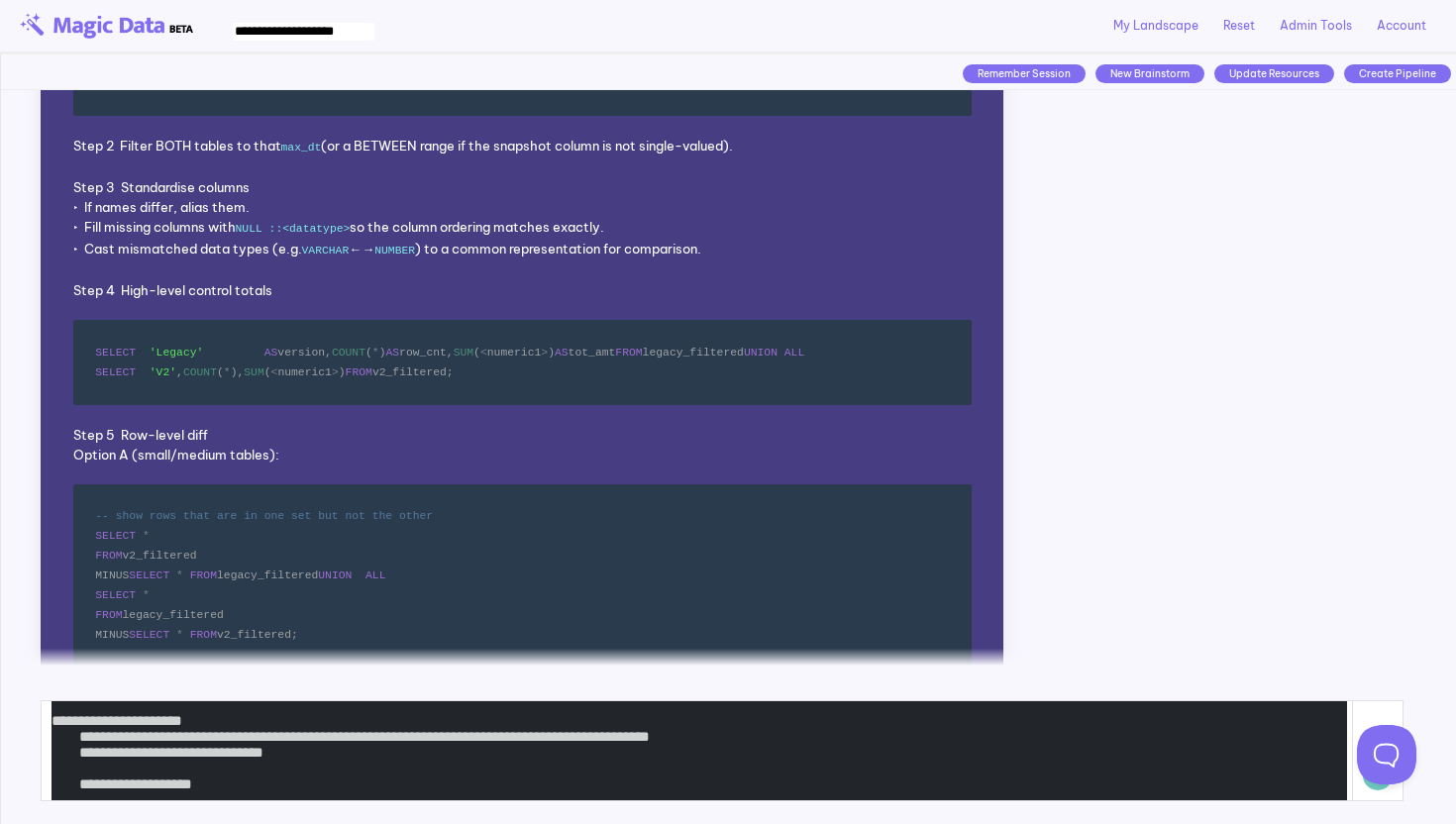 scroll, scrollTop: 424, scrollLeft: 0, axis: vertical 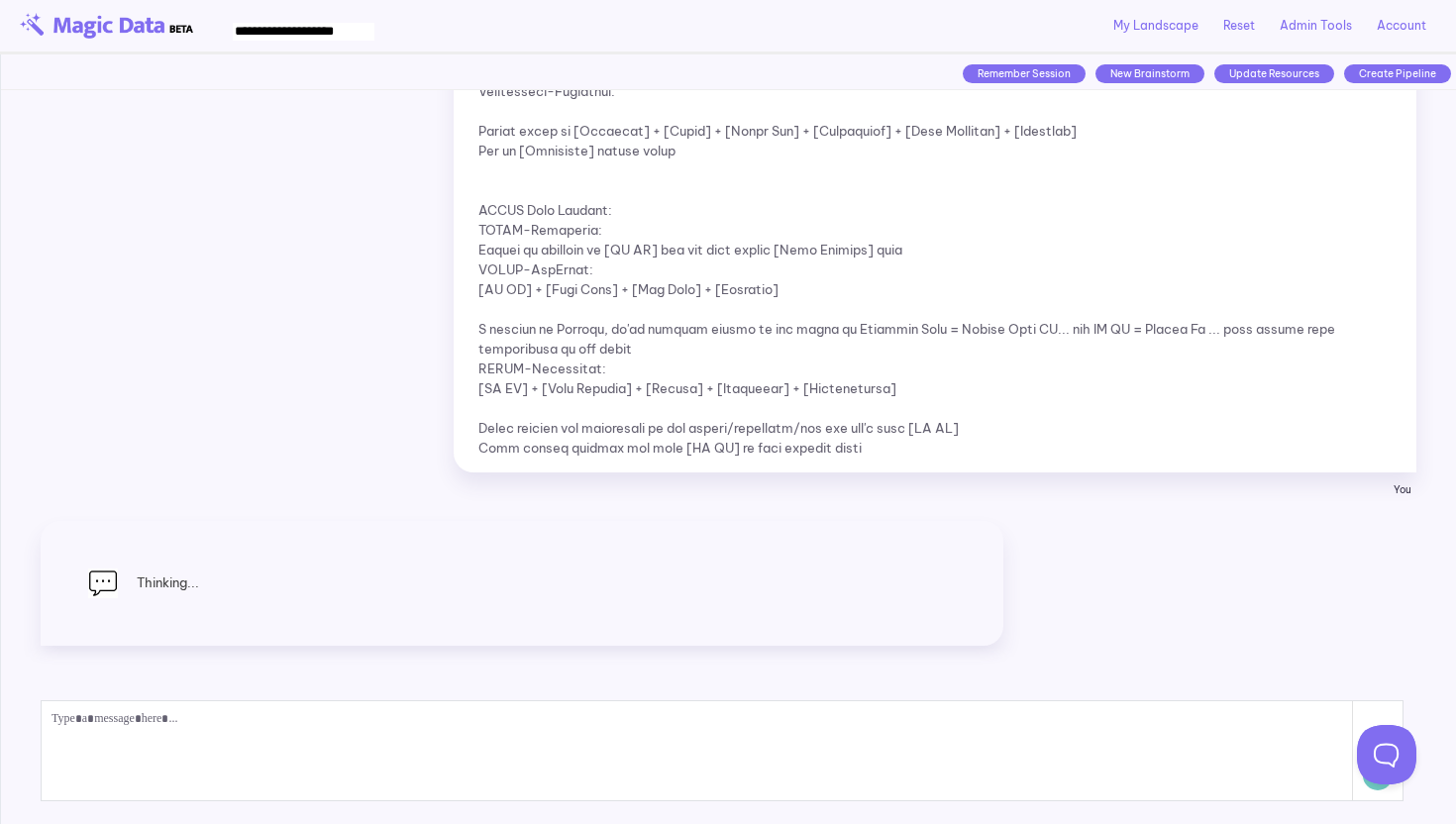click at bounding box center [935, -8] 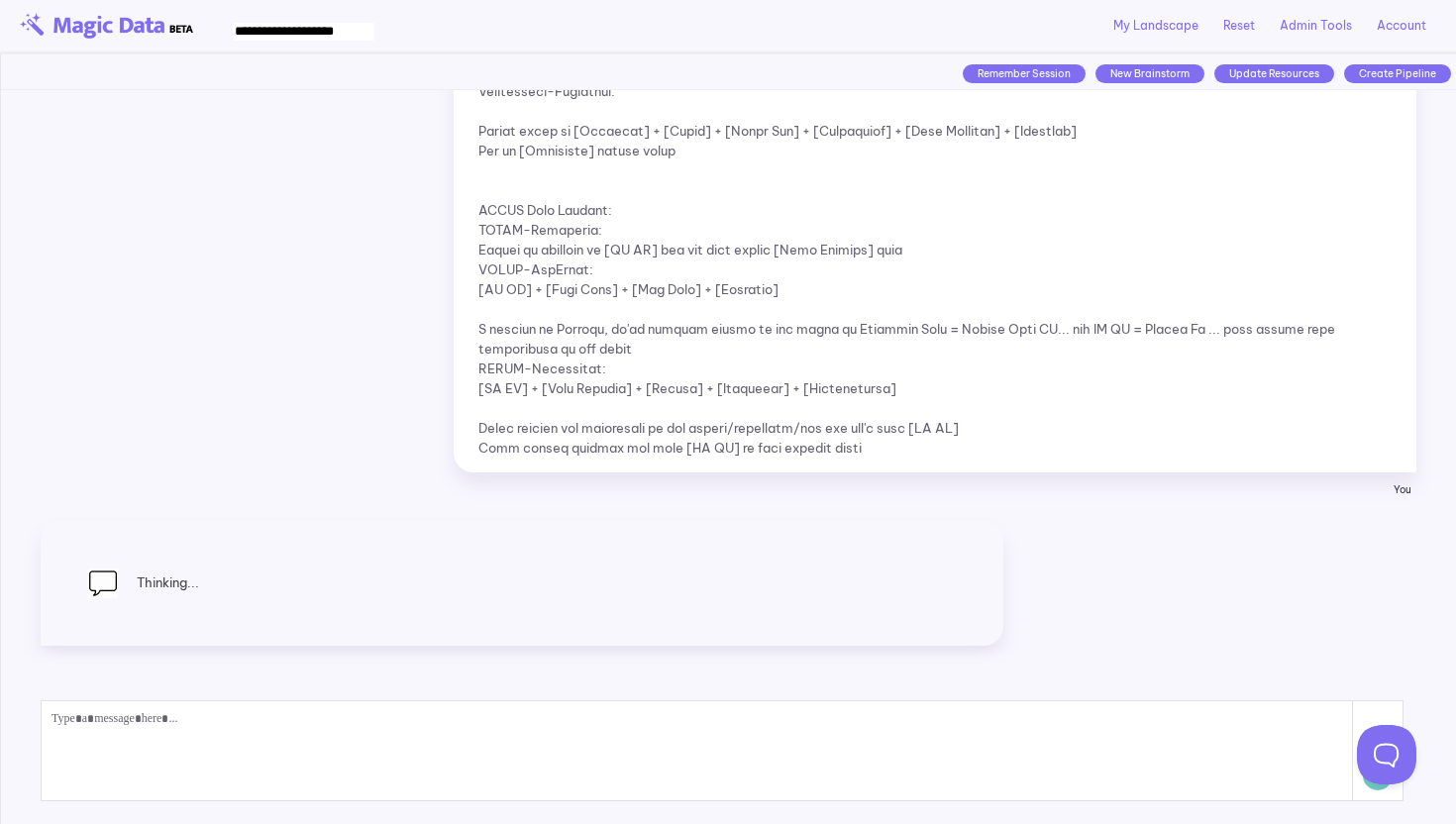 click at bounding box center [935, -8] 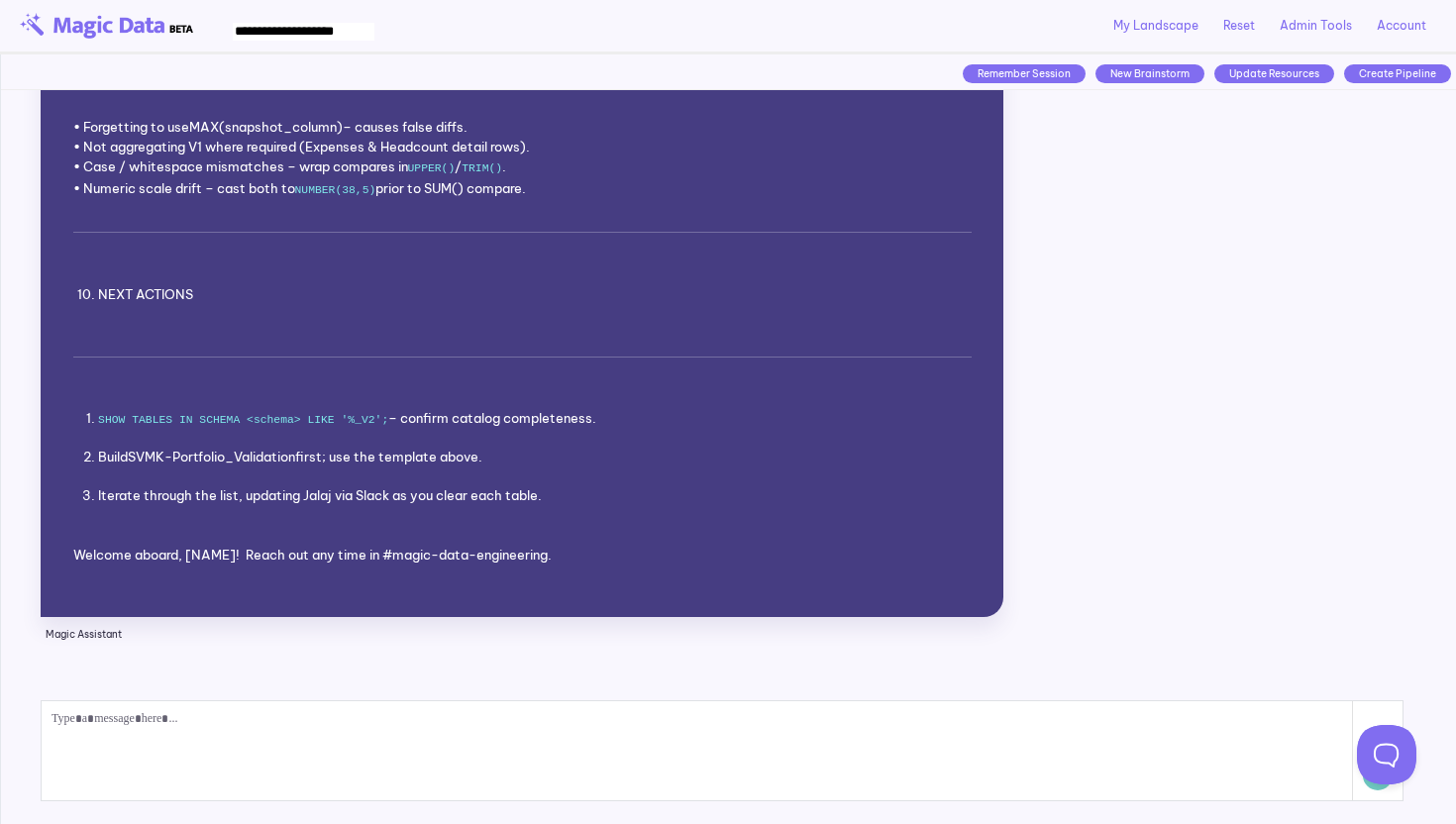 scroll, scrollTop: 27765, scrollLeft: 0, axis: vertical 